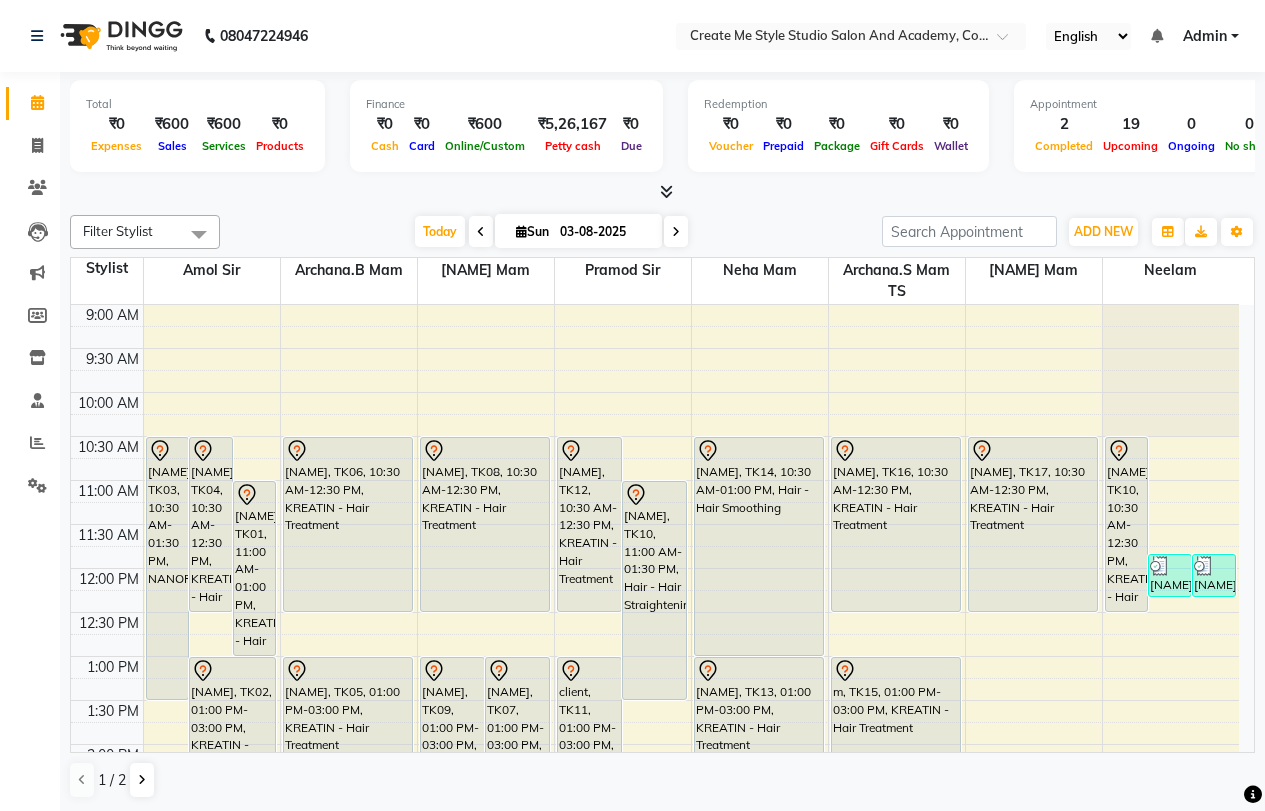 scroll, scrollTop: 0, scrollLeft: 0, axis: both 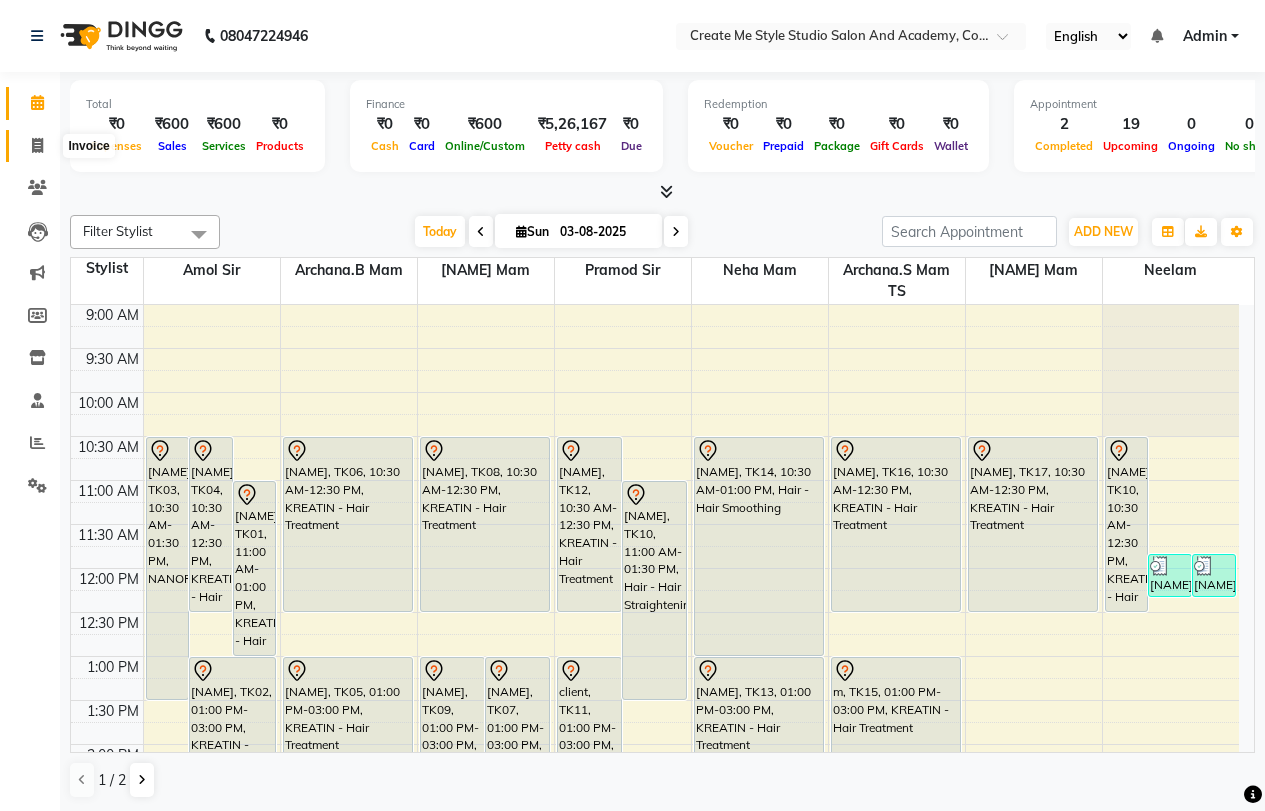 click 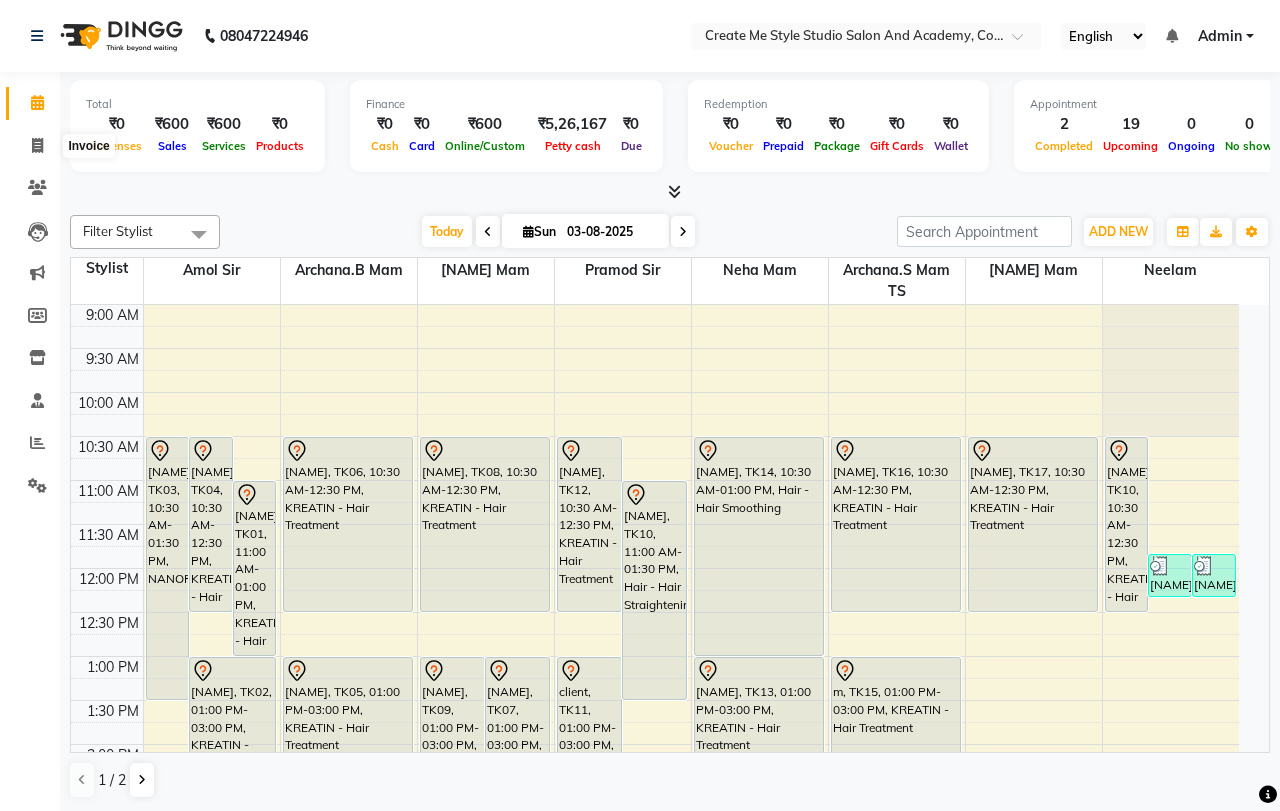 select on "service" 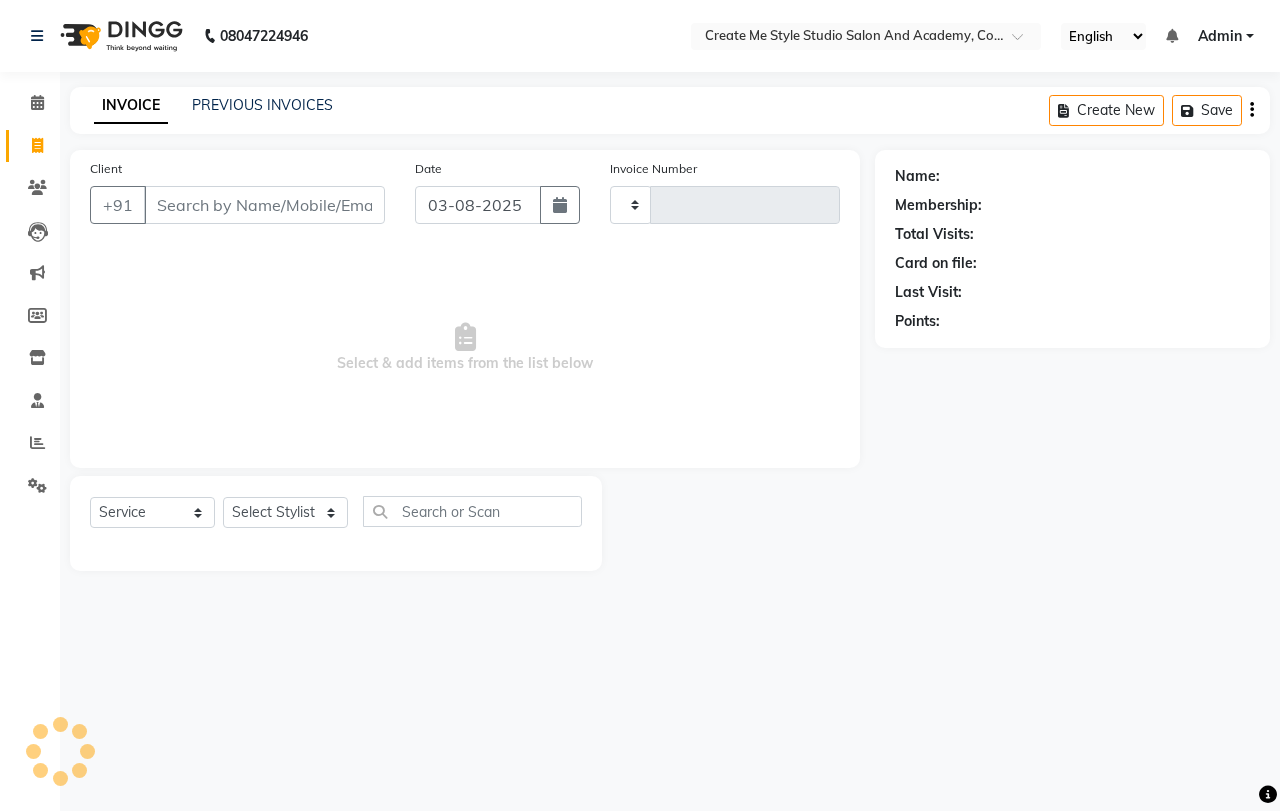 type on "1413" 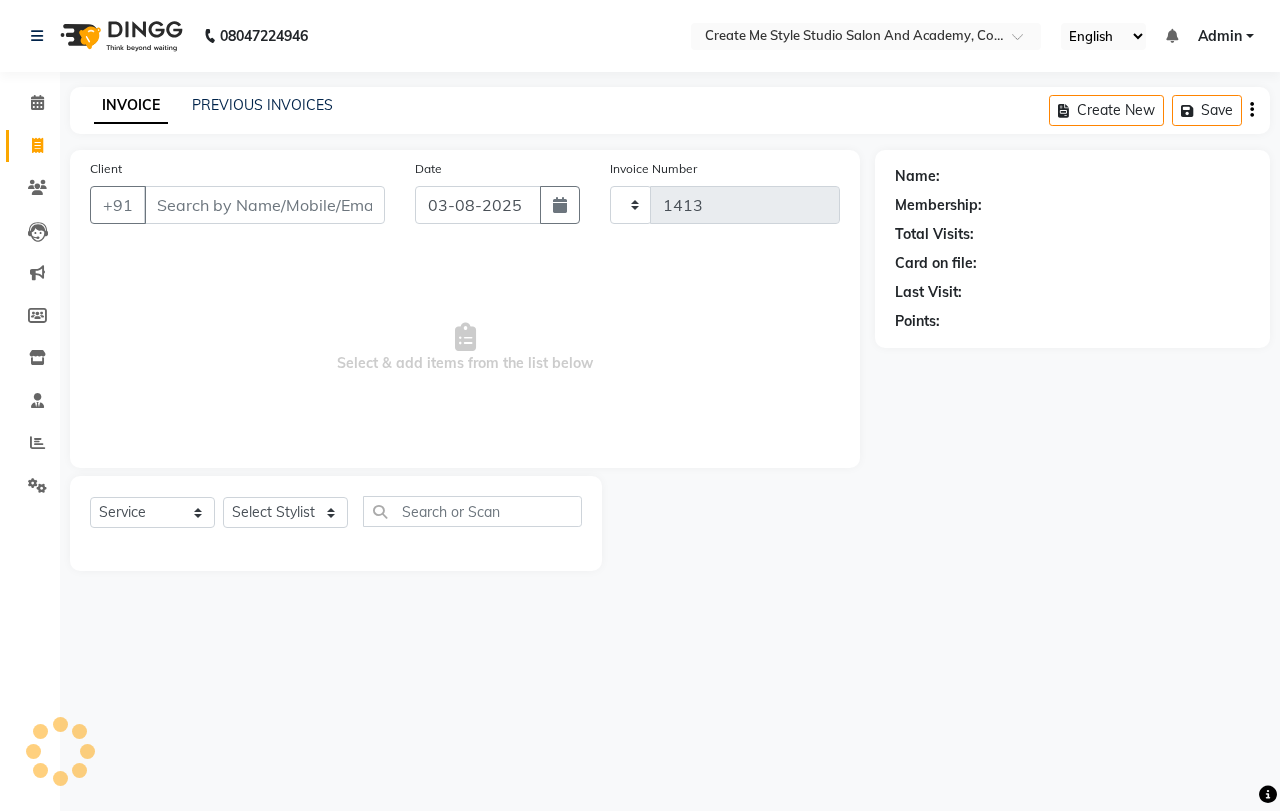 select on "8253" 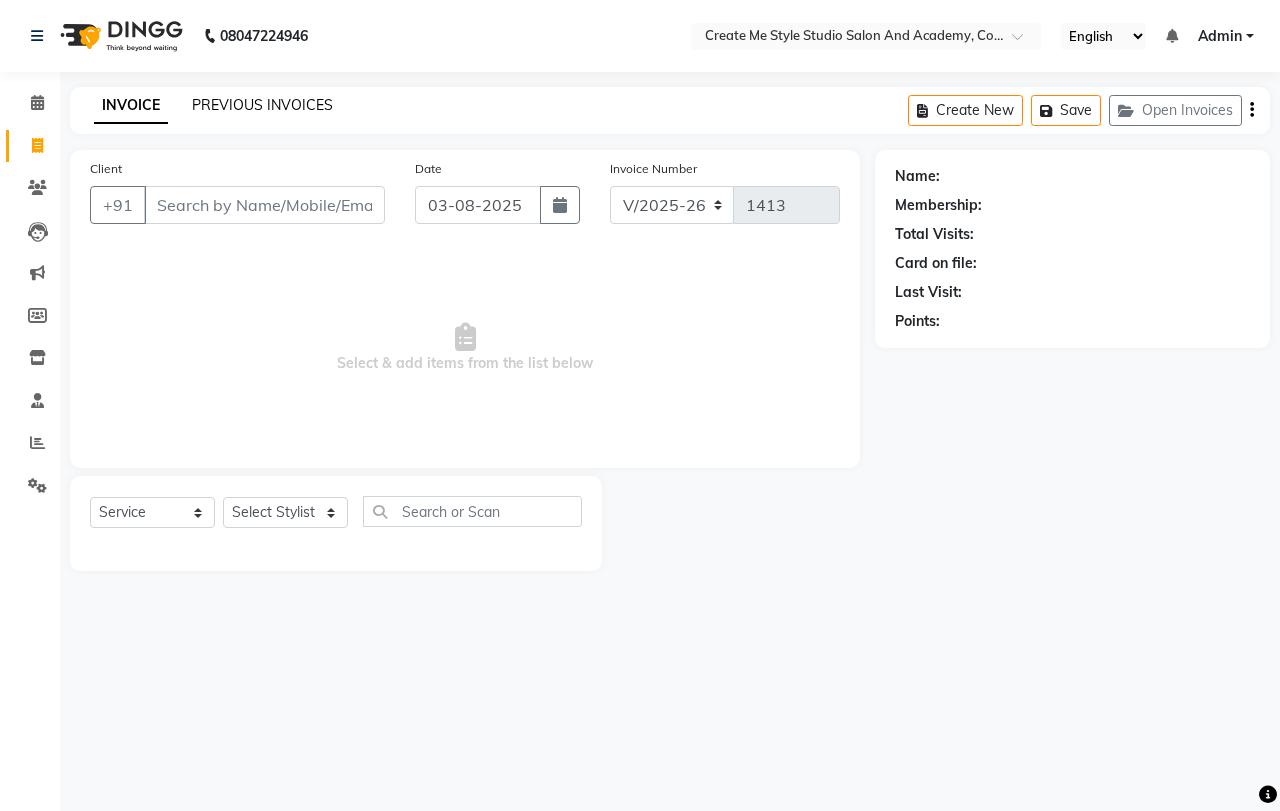 click on "PREVIOUS INVOICES" 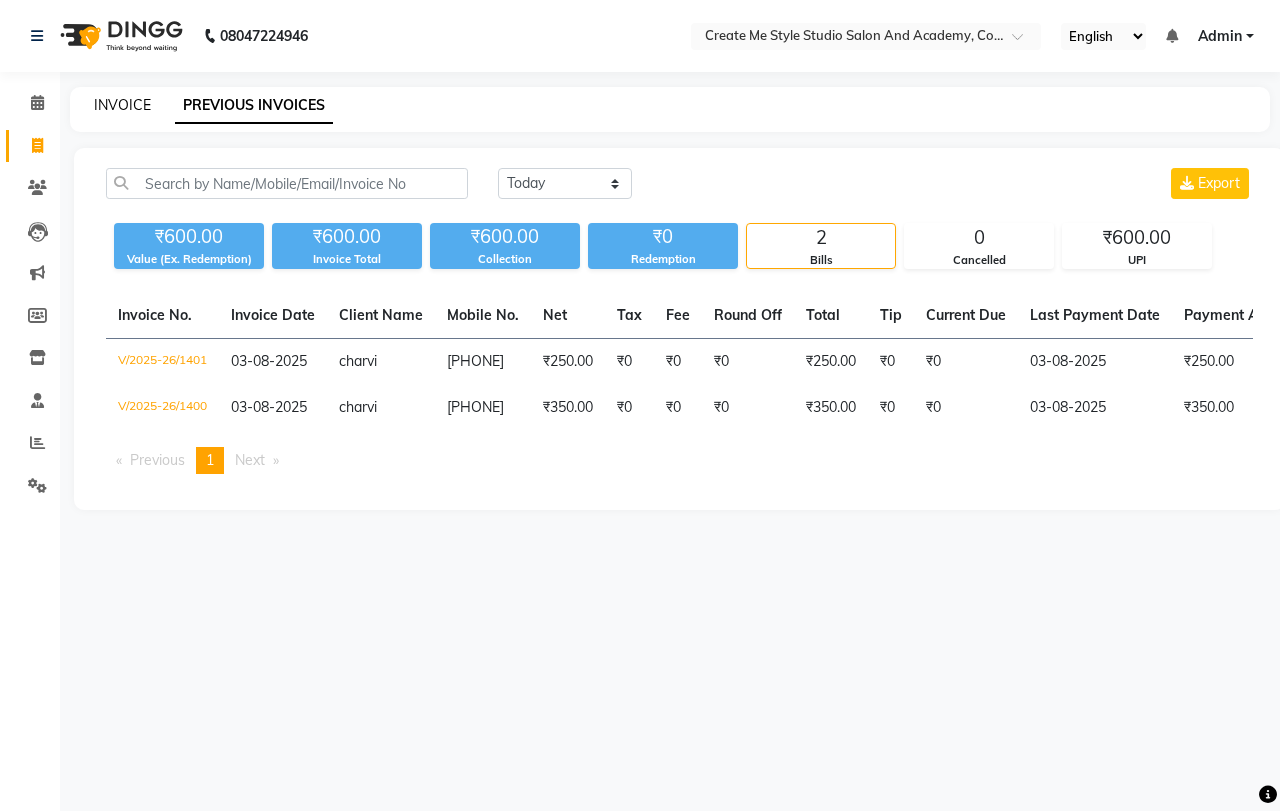 click on "INVOICE" 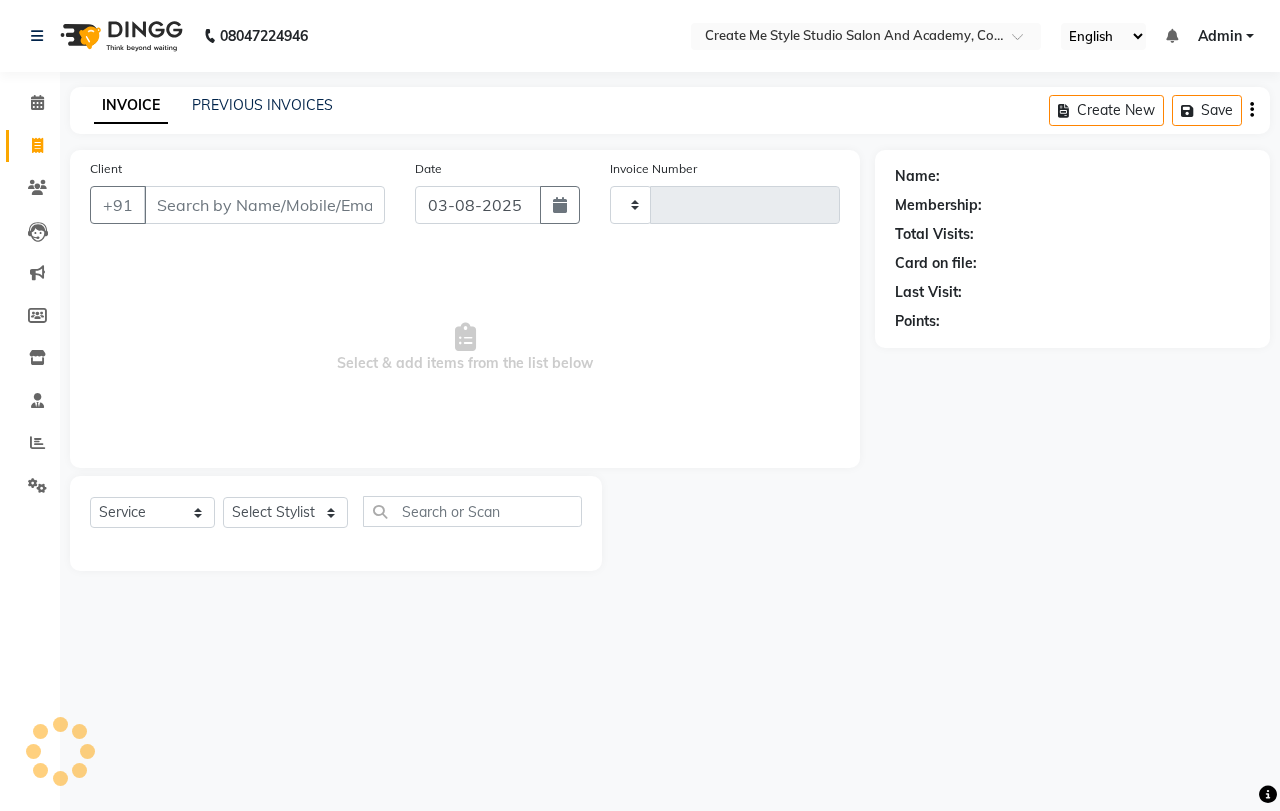 type on "1413" 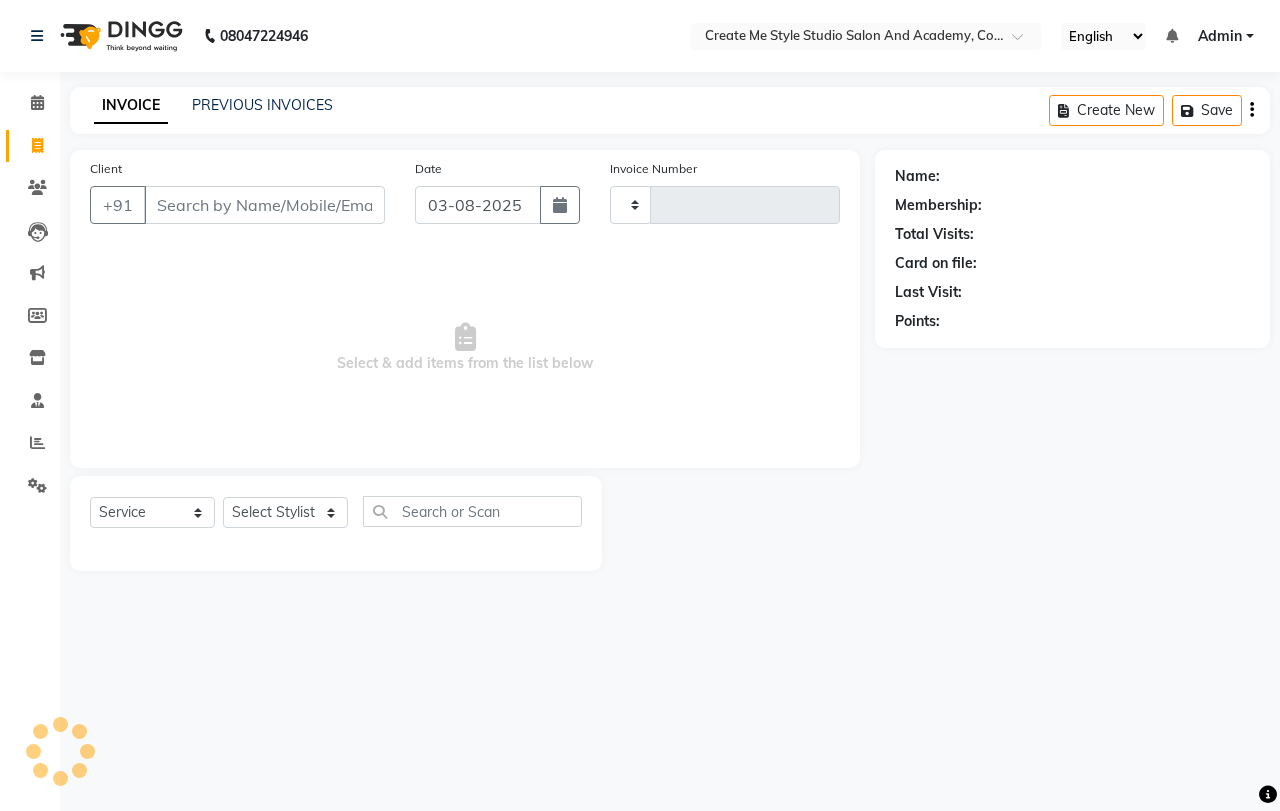 select on "8253" 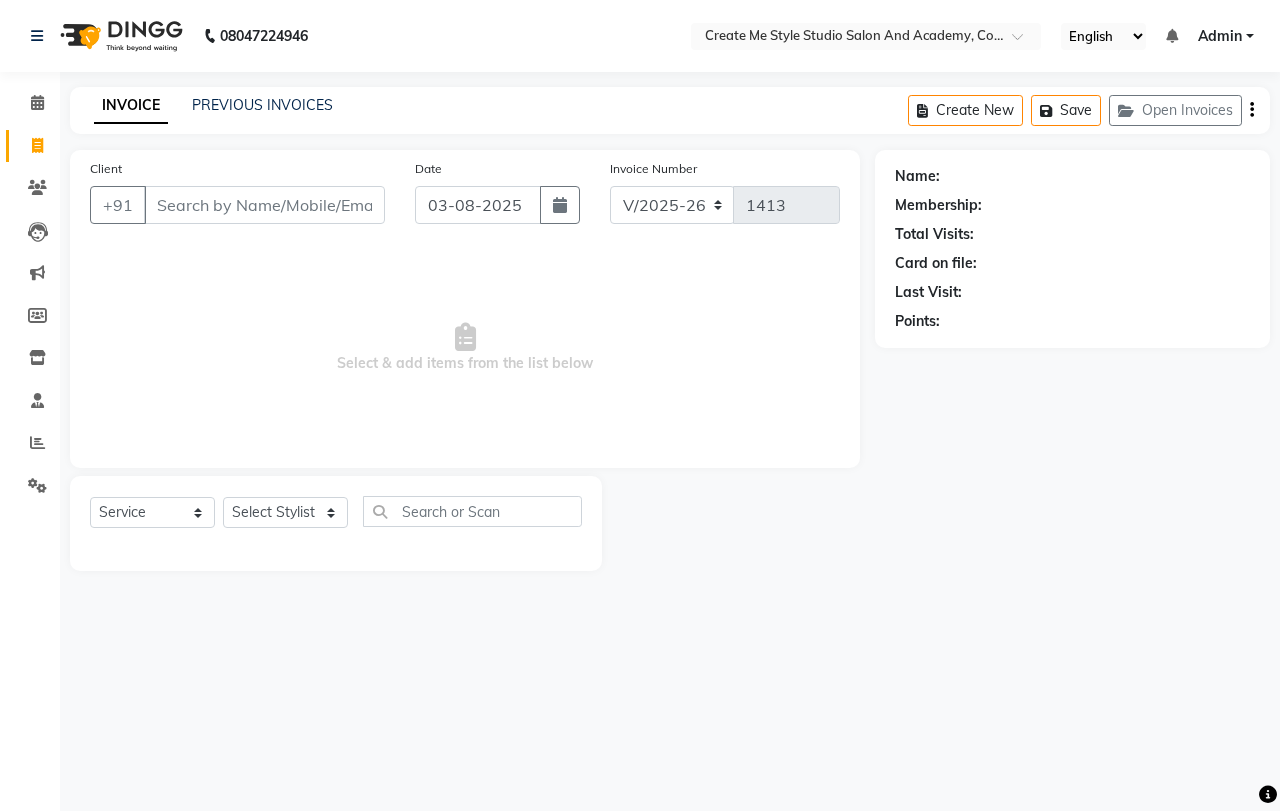 click on "Client" at bounding box center [264, 205] 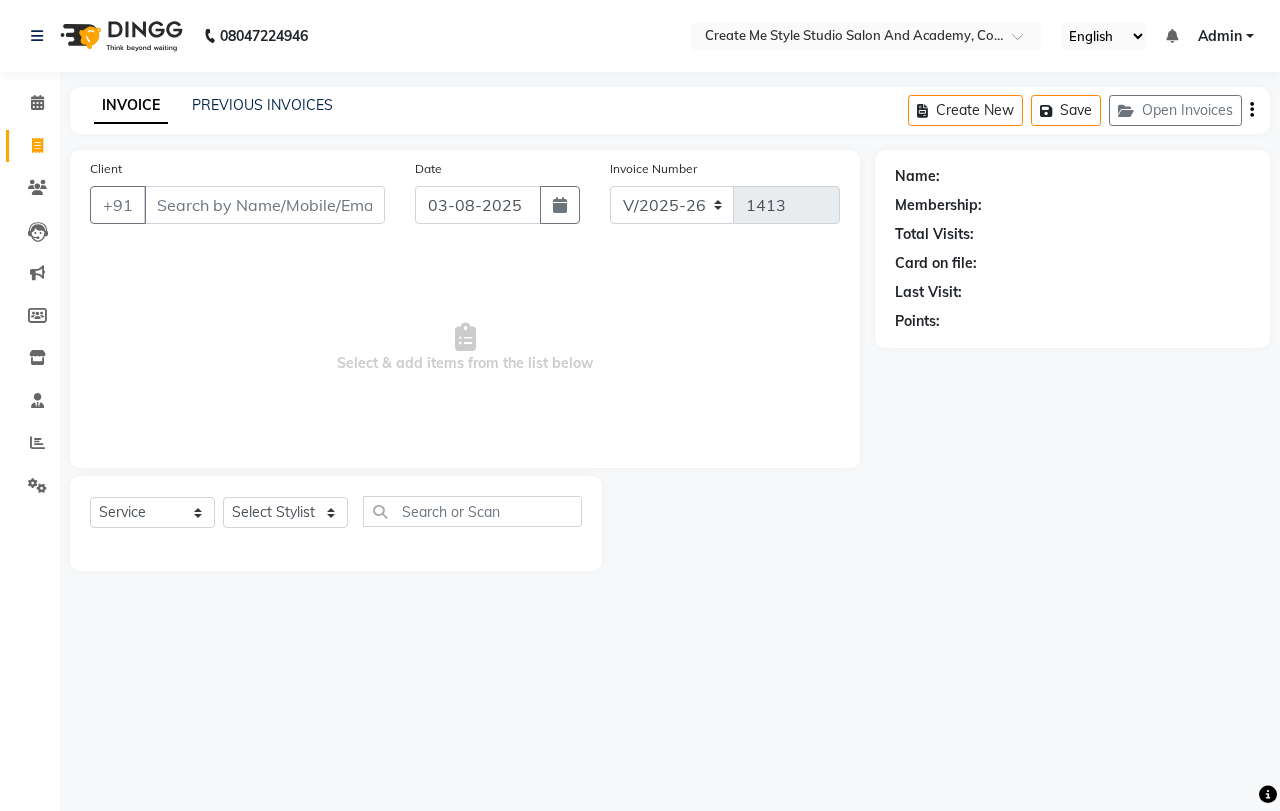 click on "Select & add items from the list below" at bounding box center (465, 348) 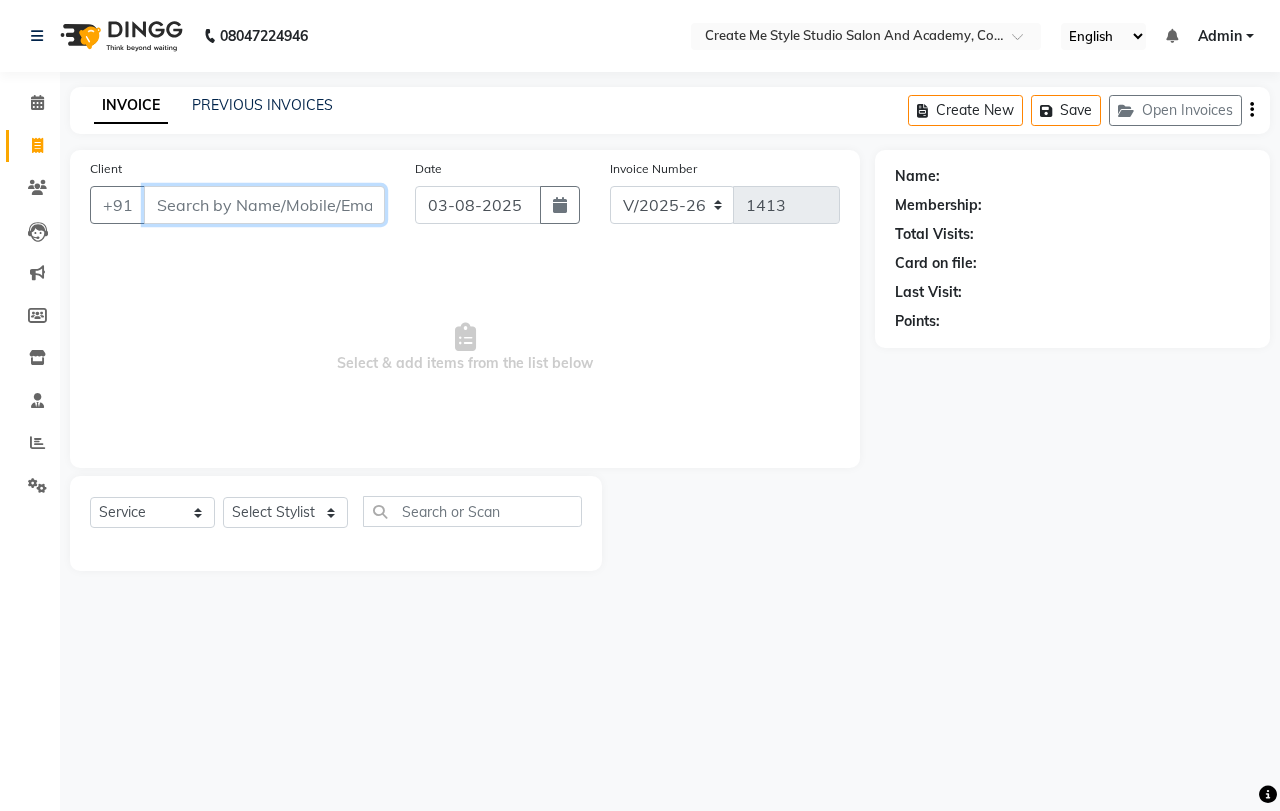 click on "Client" at bounding box center (264, 205) 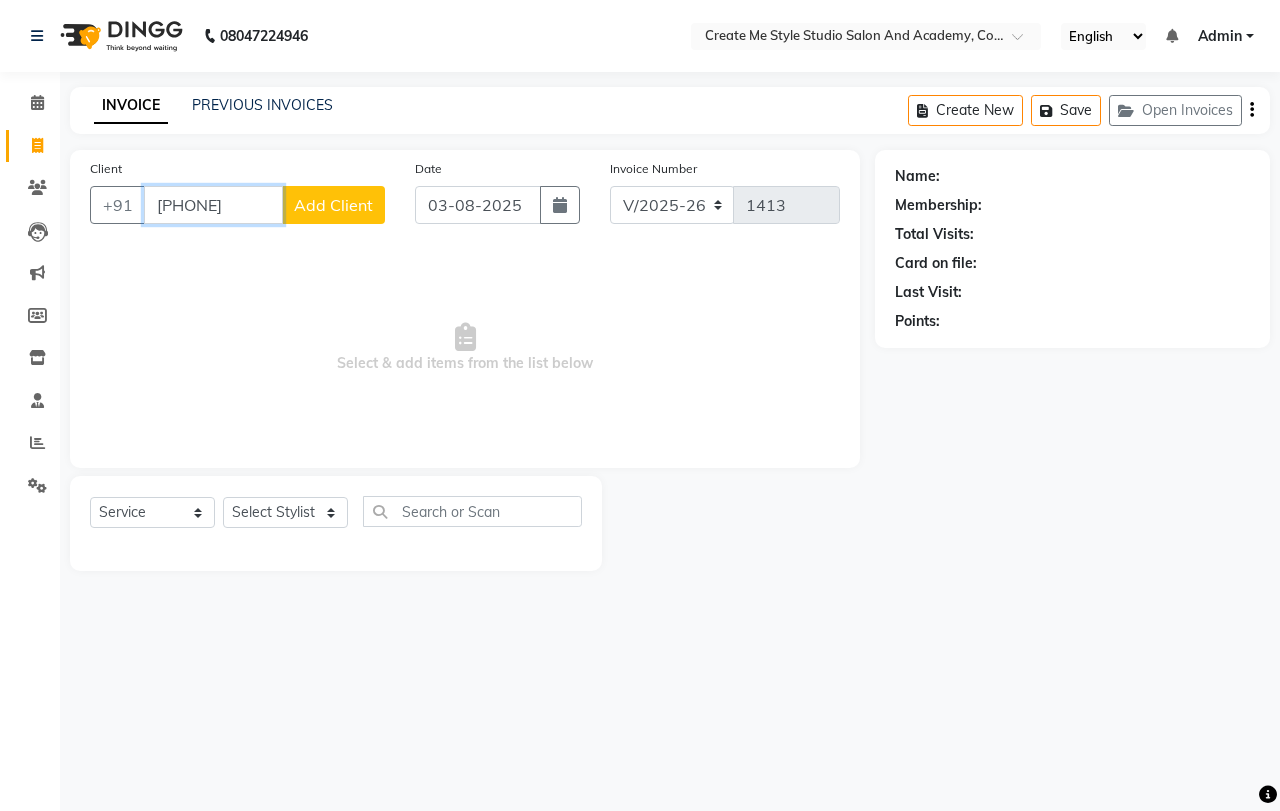 type on "[PHONE]" 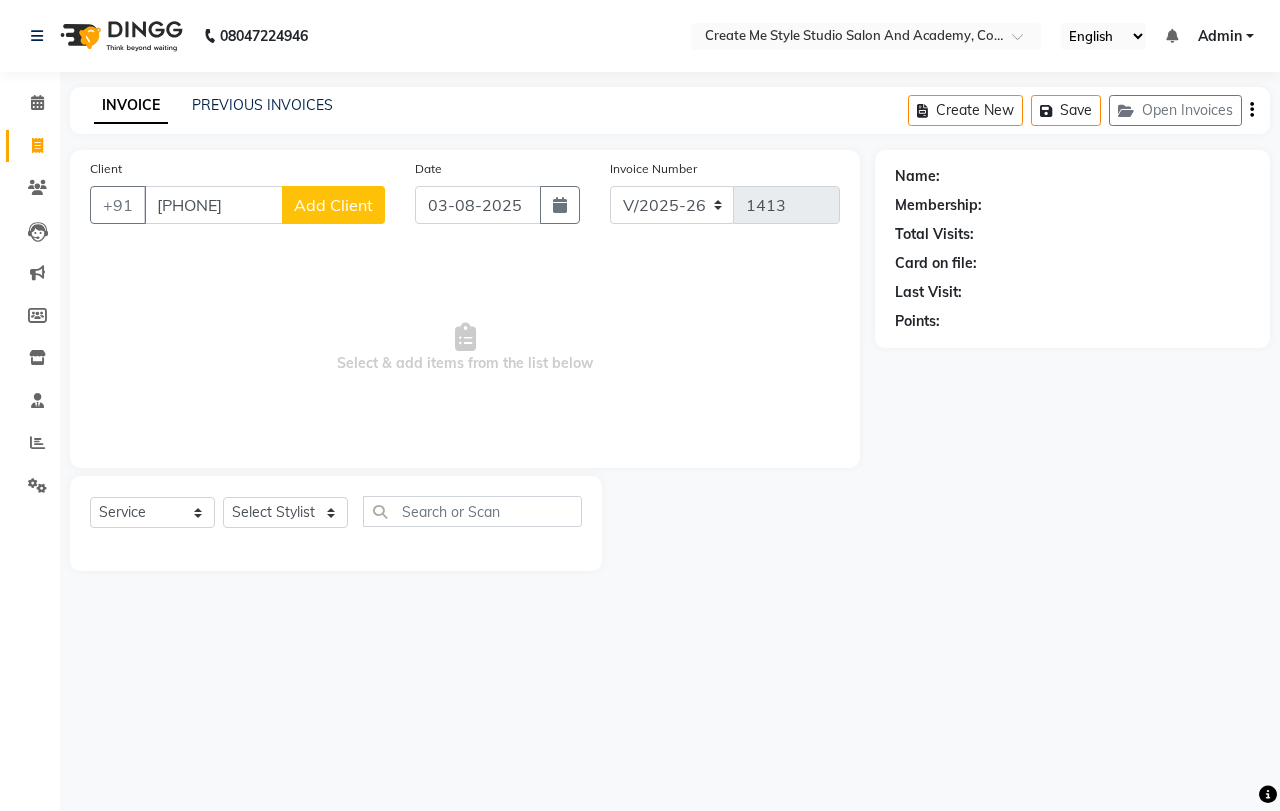 click on "Add Client" 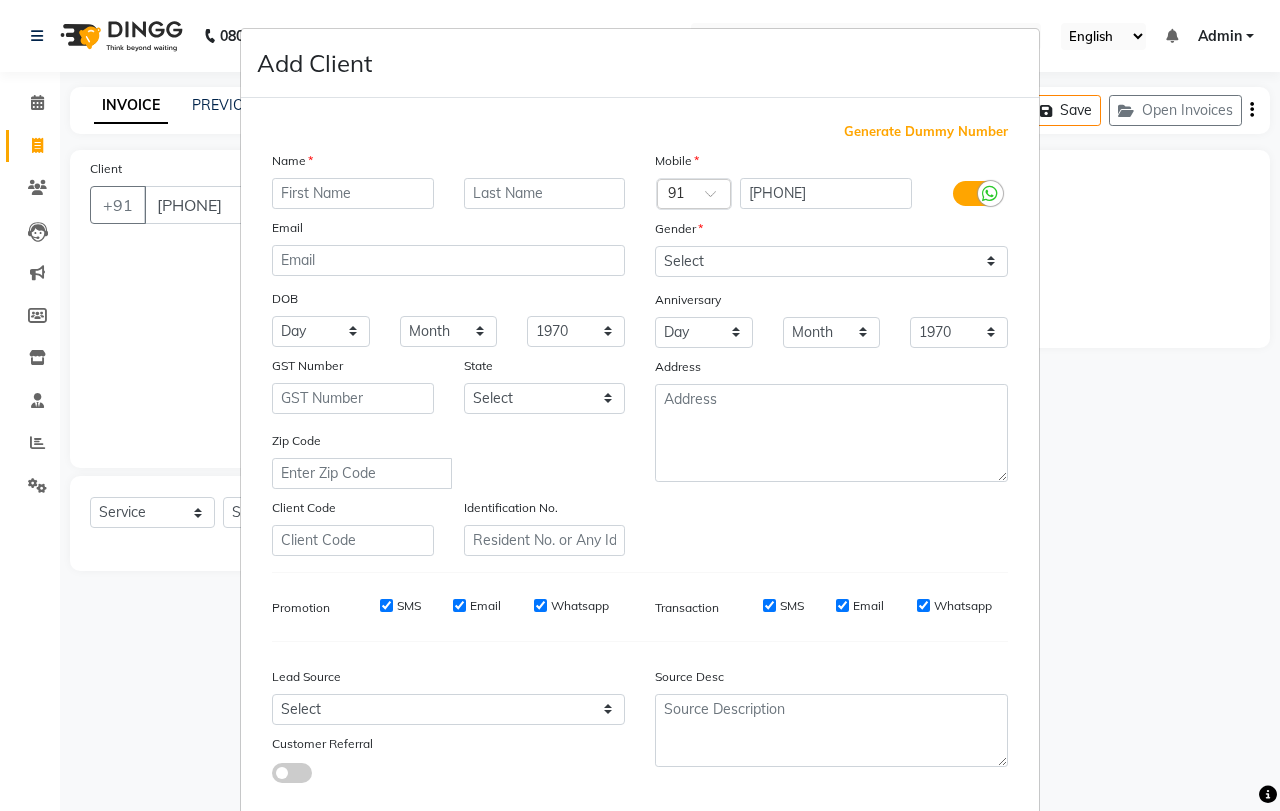 click at bounding box center (353, 193) 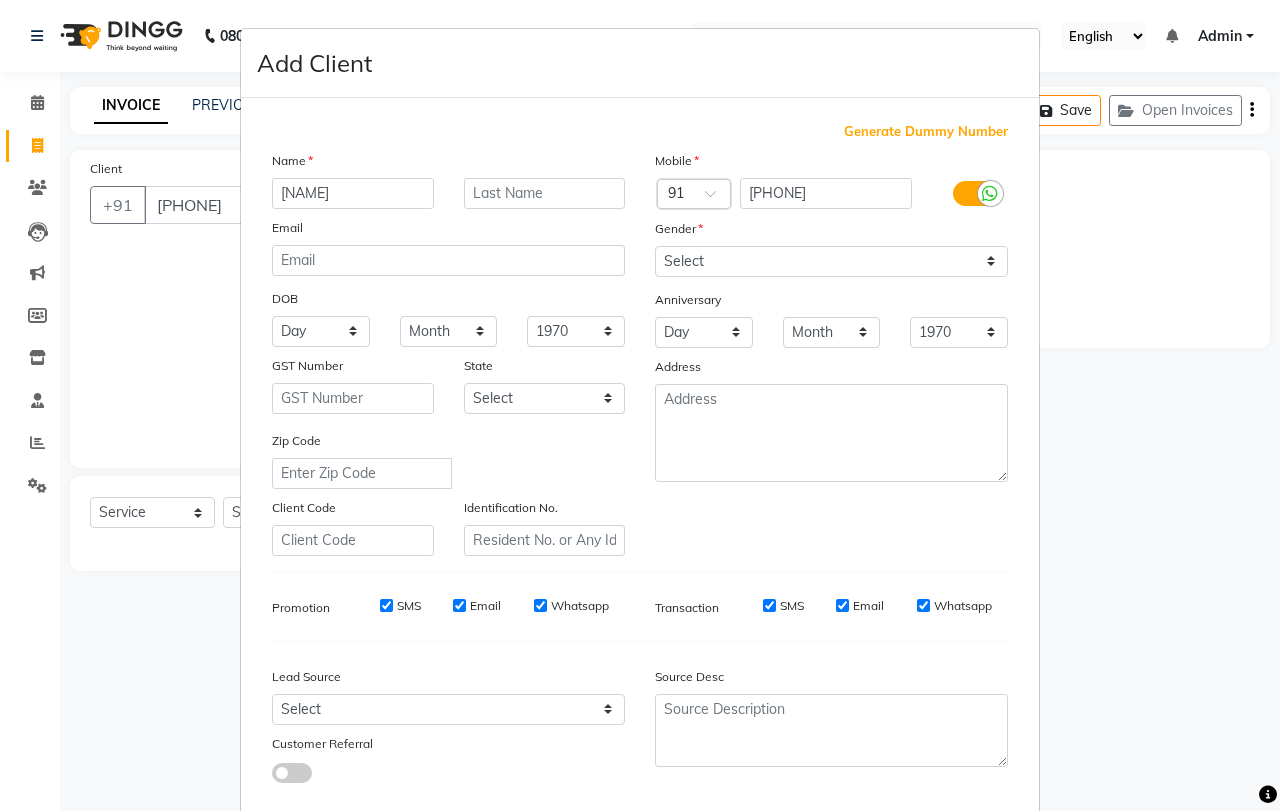 type on "[NAME]" 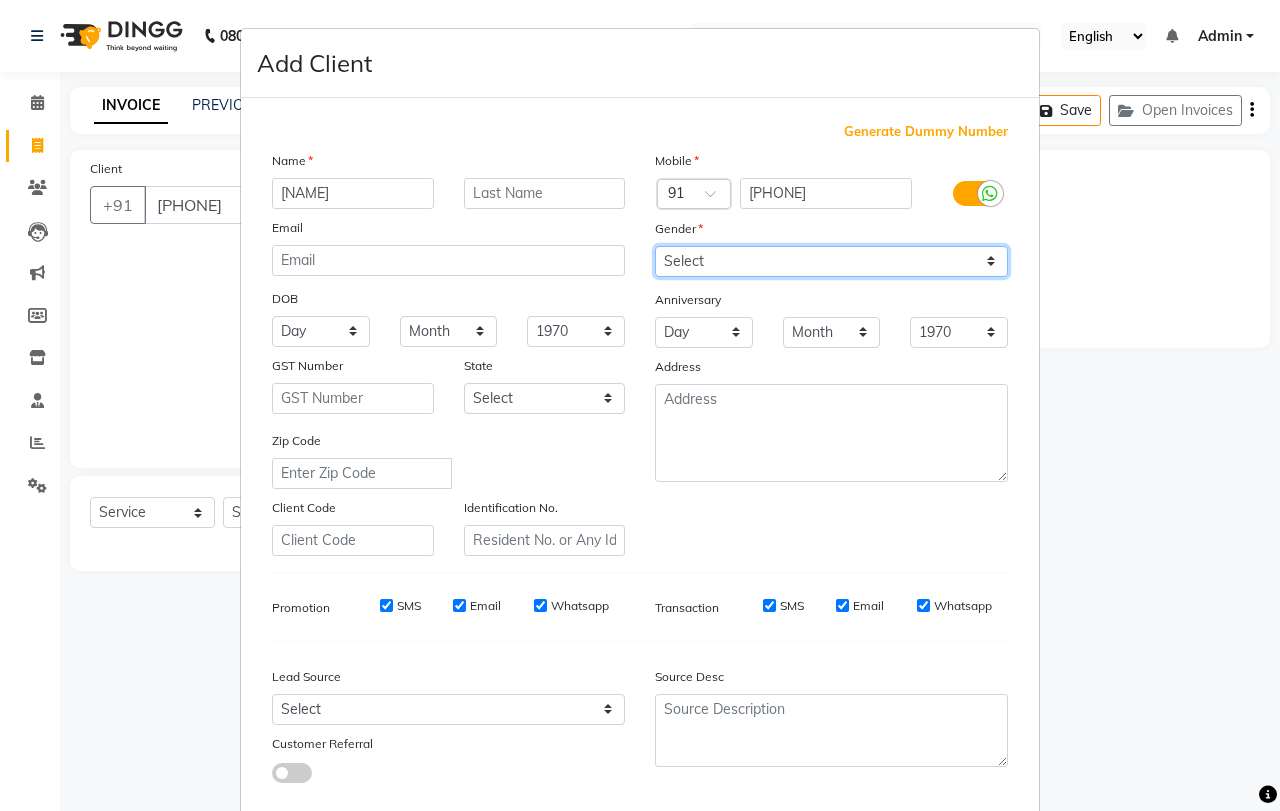 click on "Select Male Female Other Prefer Not To Say" at bounding box center (831, 261) 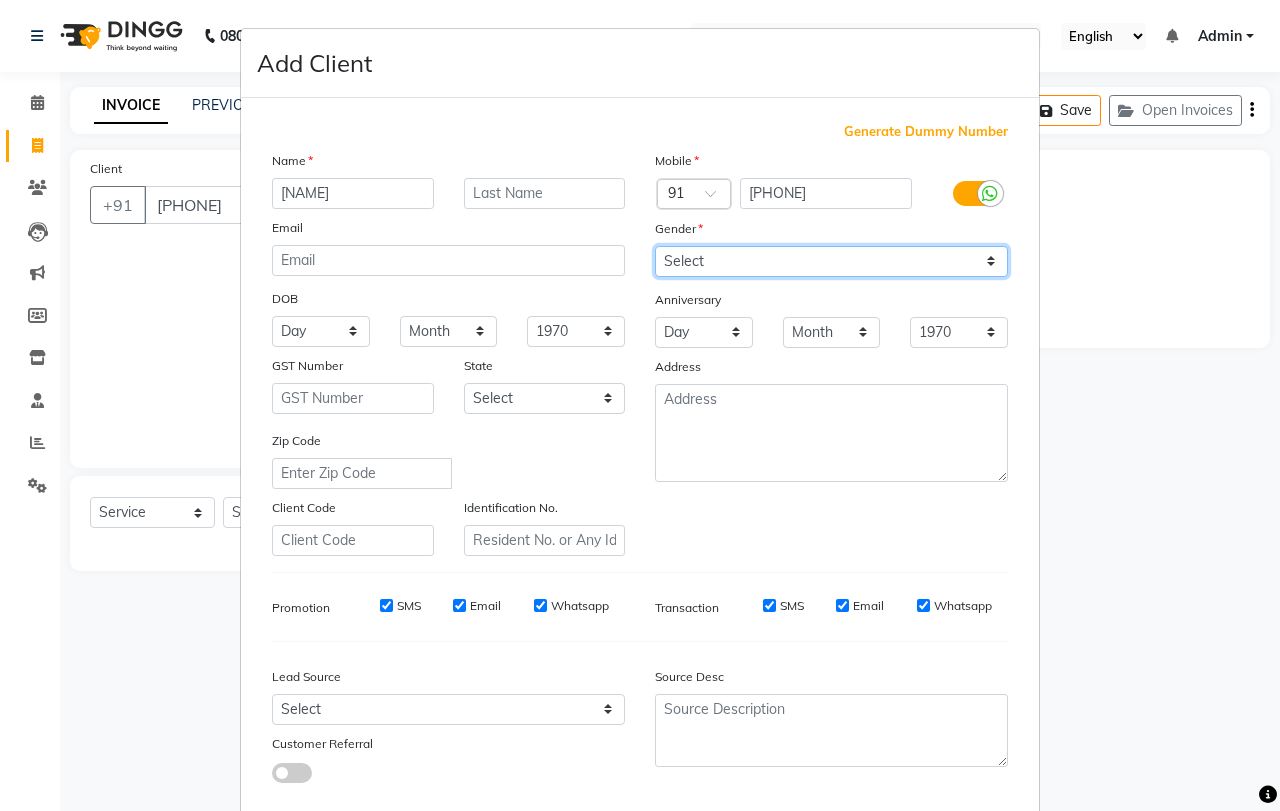select on "female" 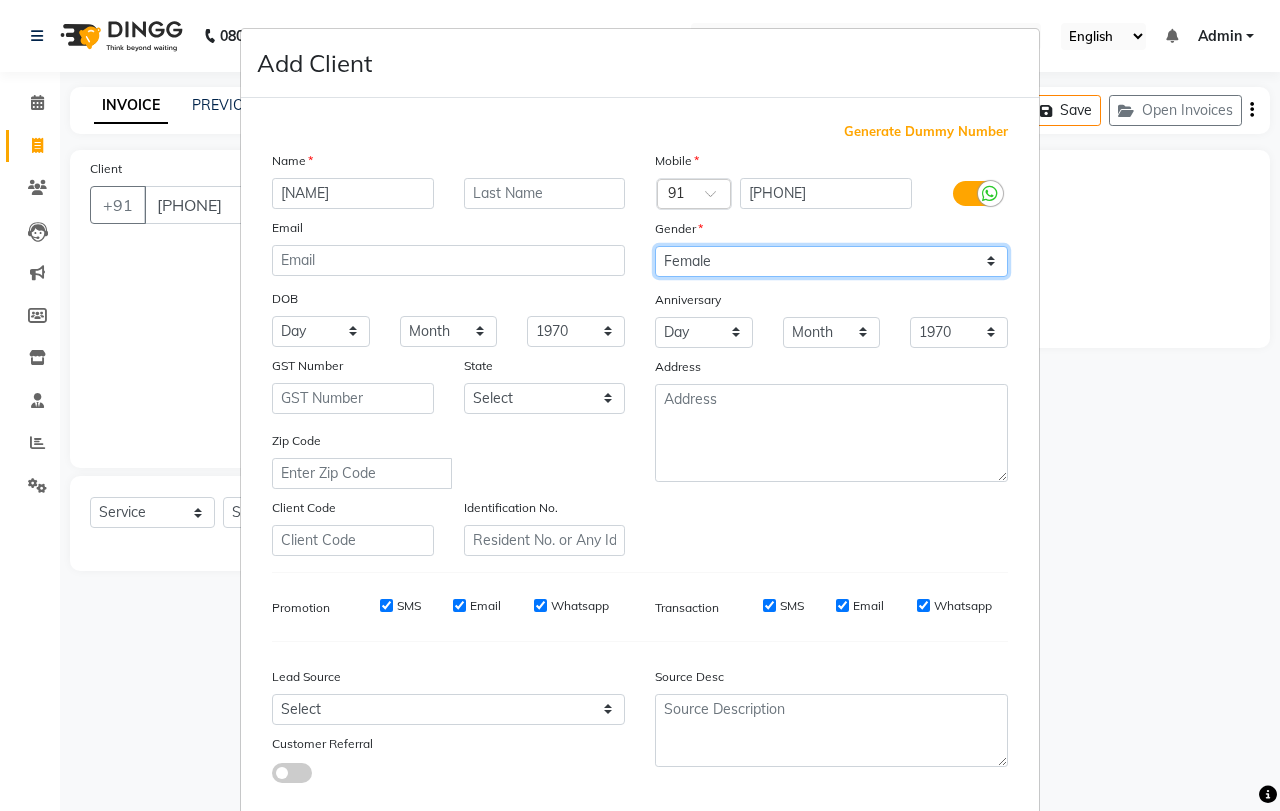 click on "Select Male Female Other Prefer Not To Say" at bounding box center (831, 261) 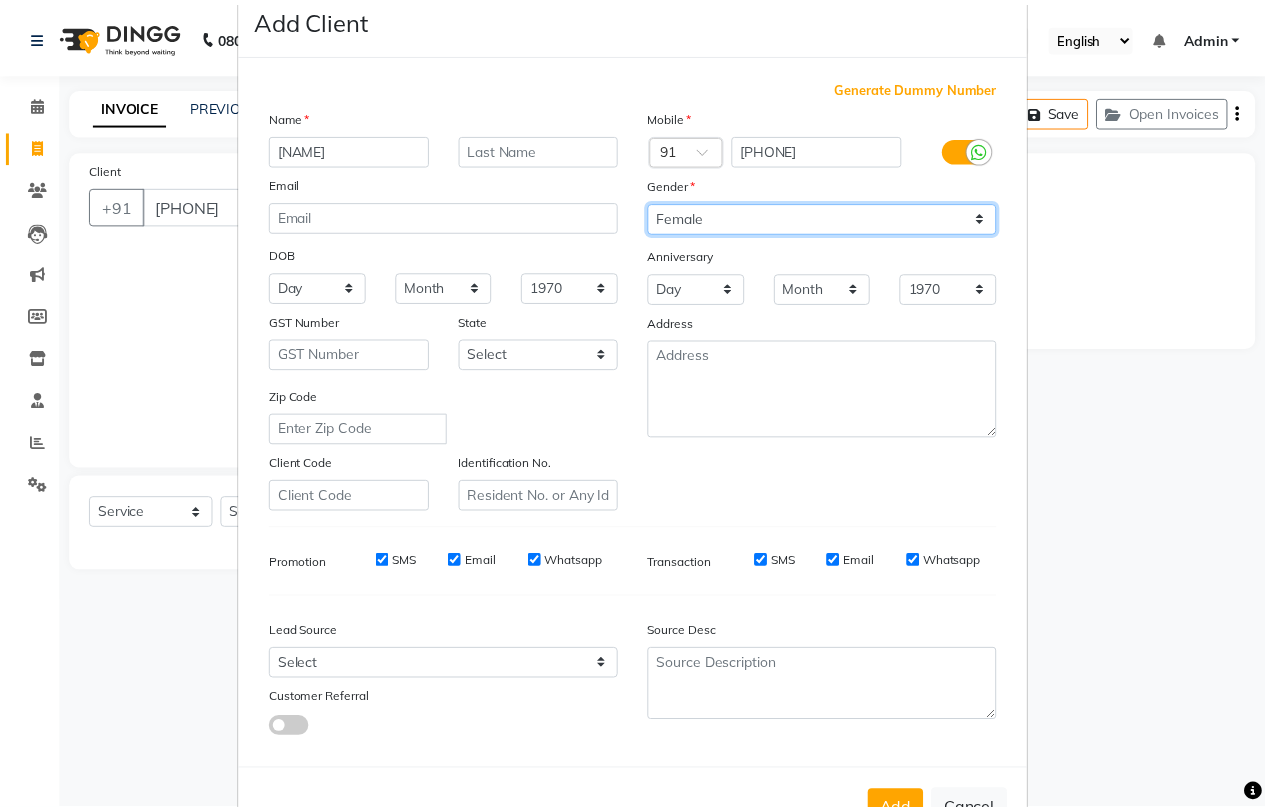scroll, scrollTop: 112, scrollLeft: 0, axis: vertical 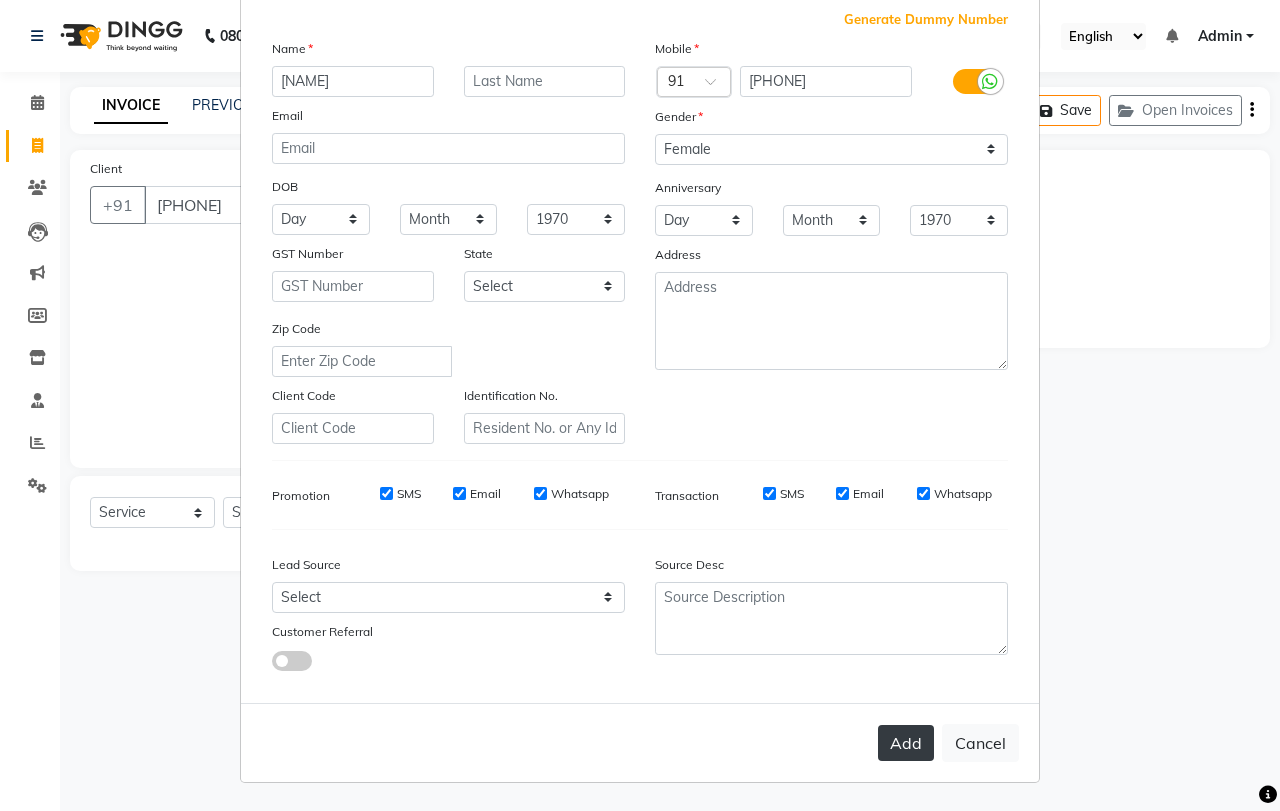 click on "Add" at bounding box center [906, 743] 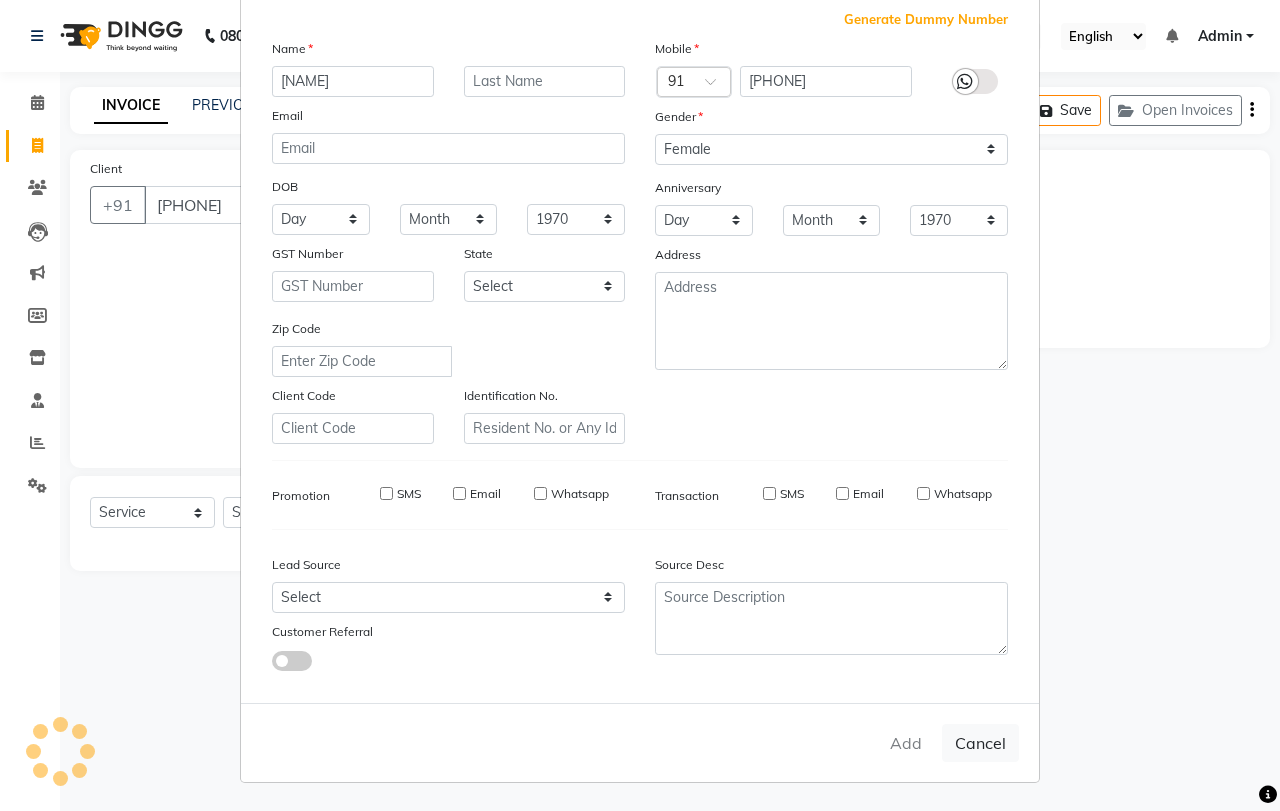 type 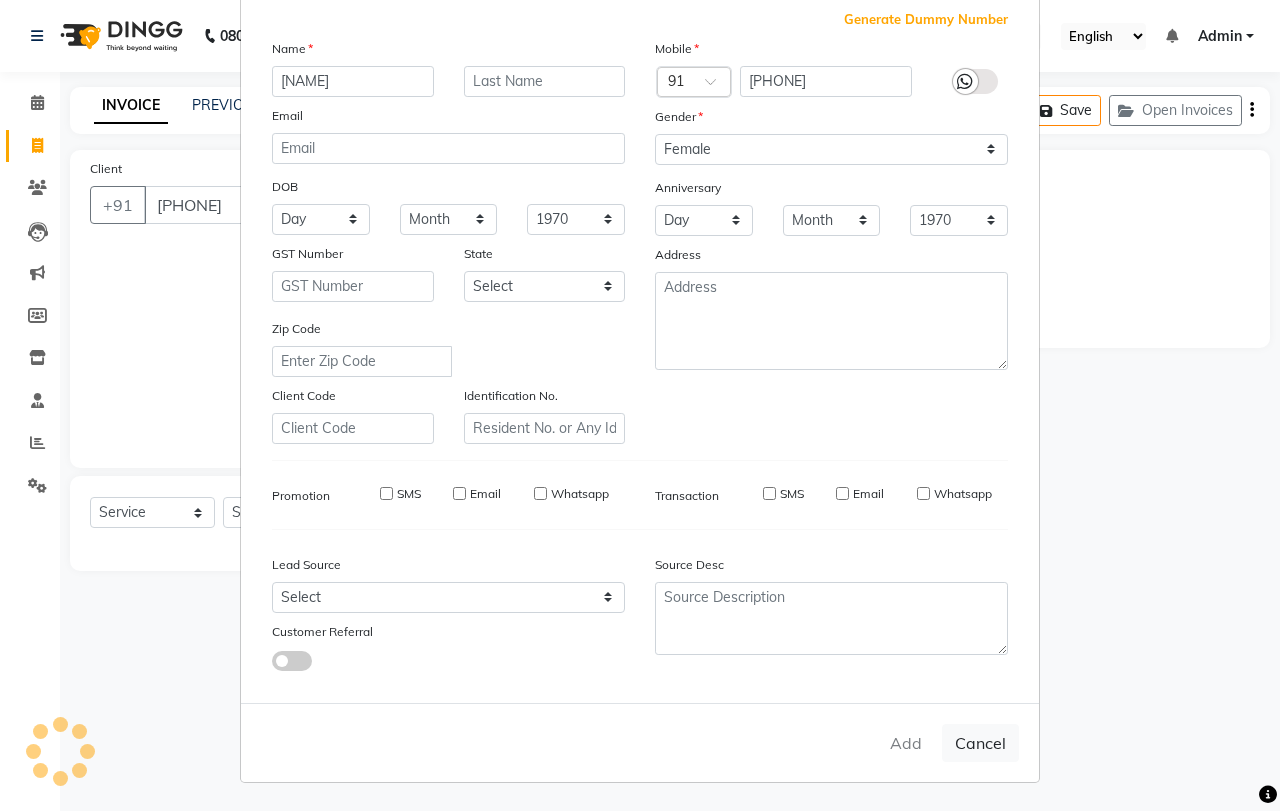 select 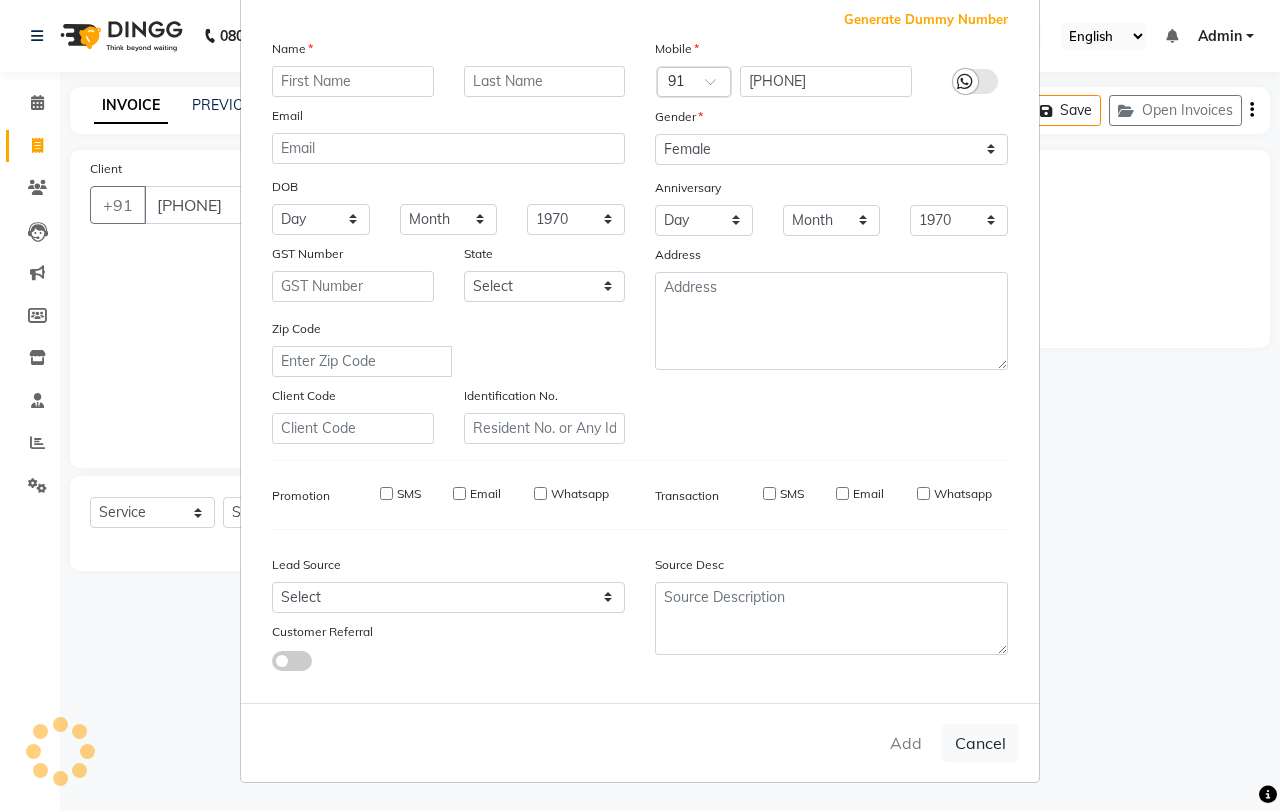 select 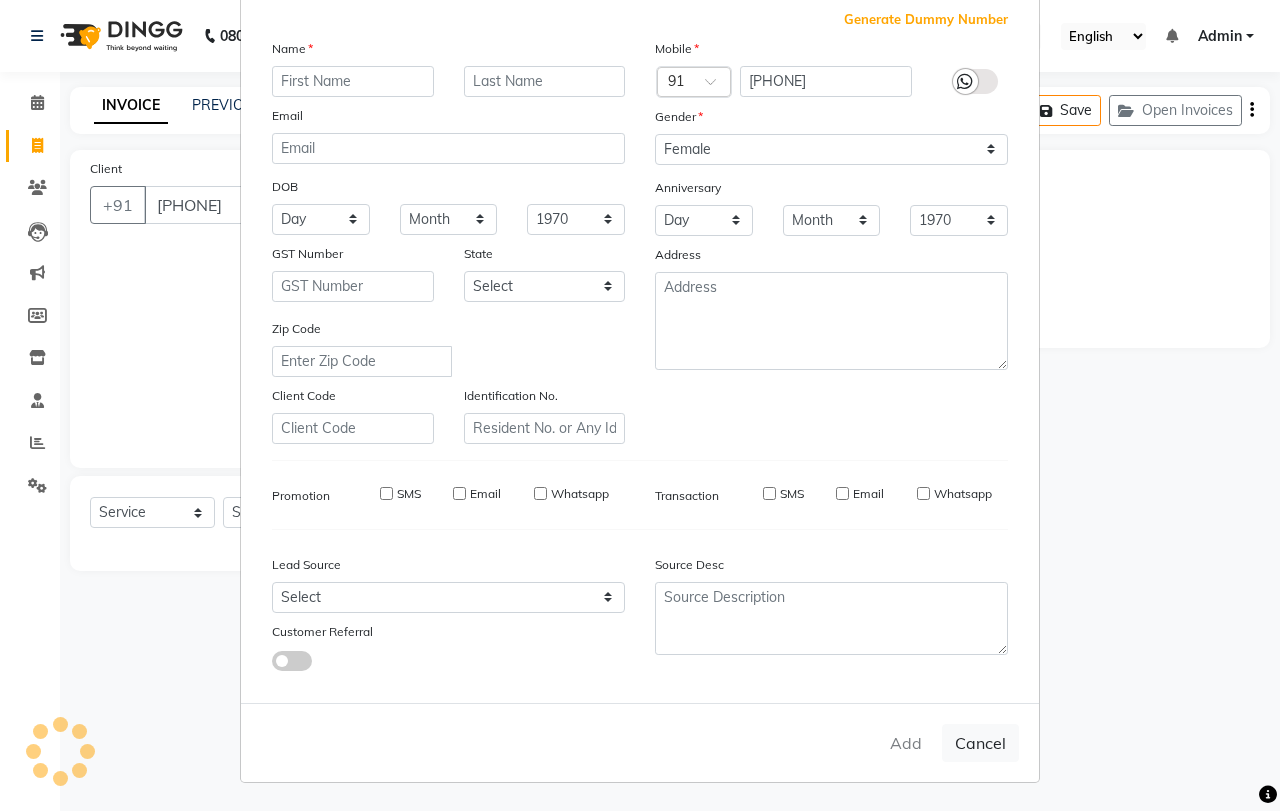 select 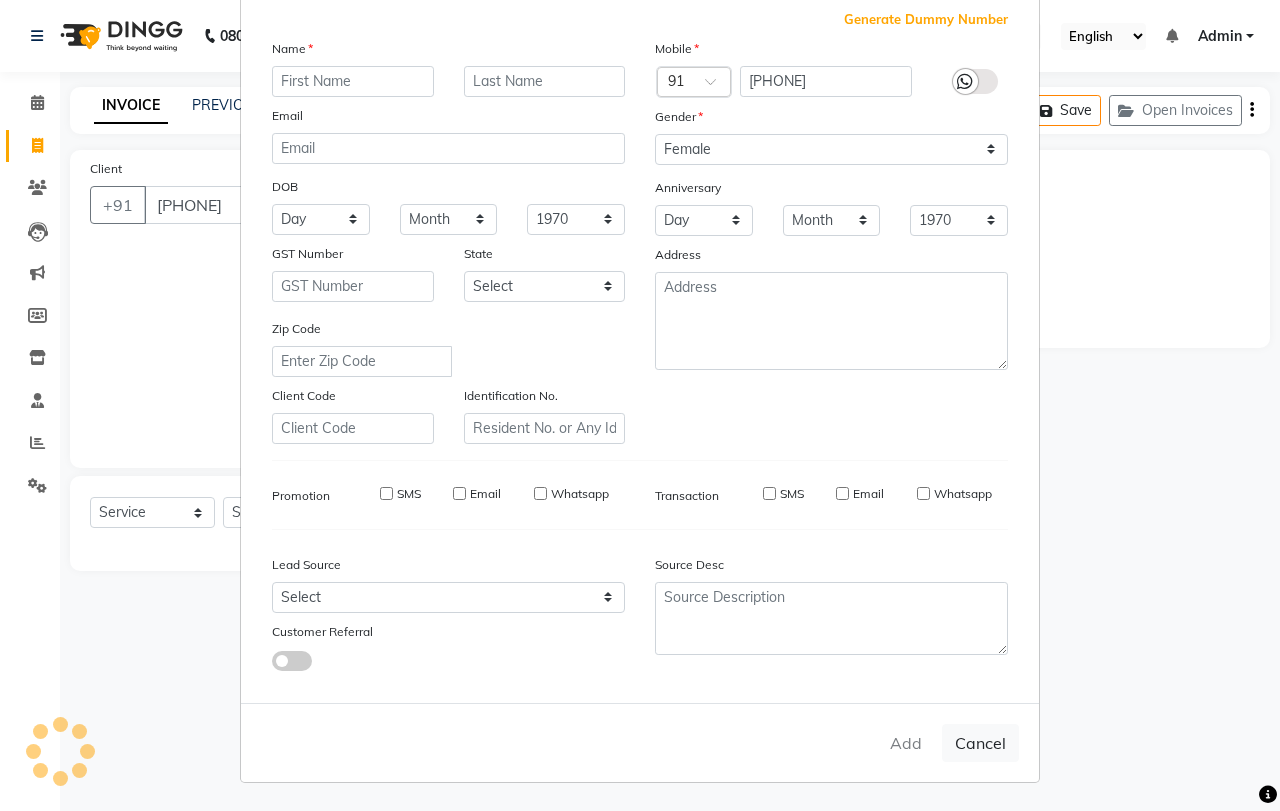 select 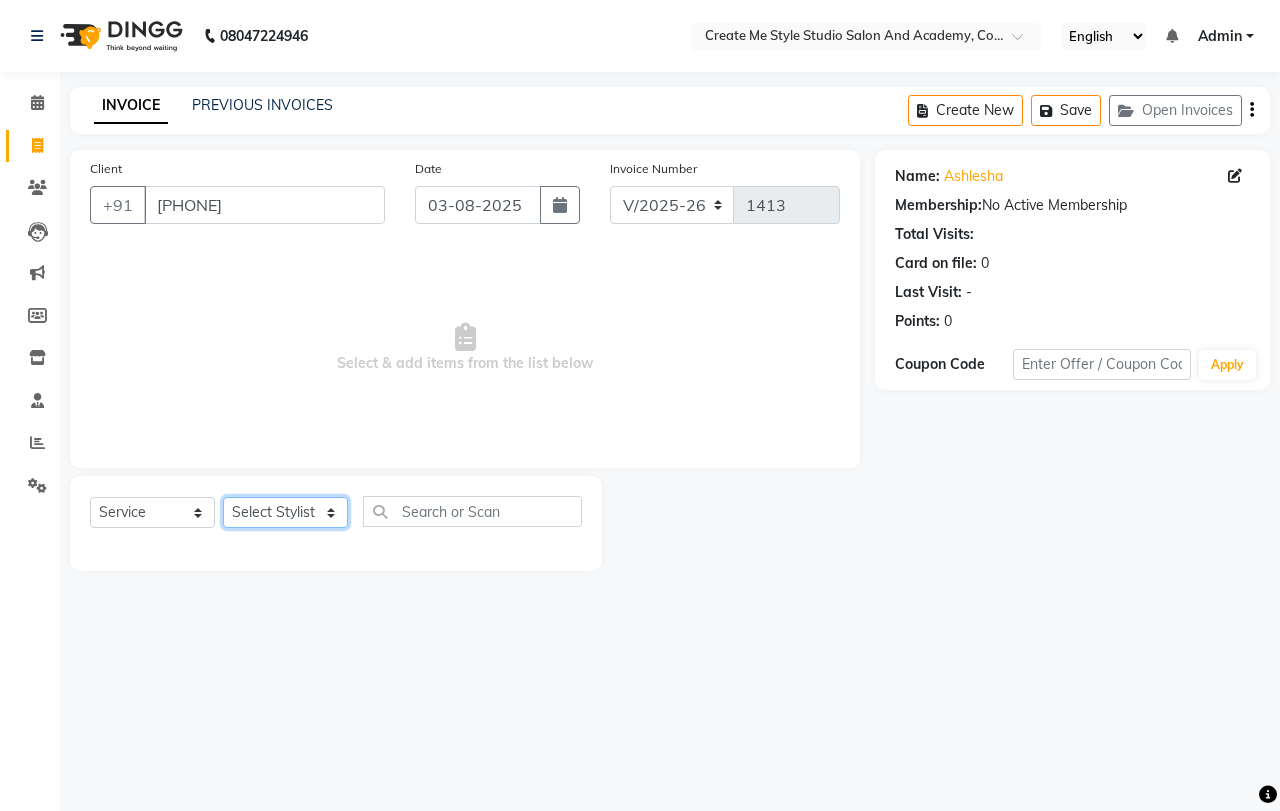 click on "Select Stylist [NAME]  [NAME].B mam  [NAME].S mam TS [NAME] mam [NAME] mam [NAME] [NAME] mam [NAME] sir Reception 1 Reception 2 [NAME] sir" 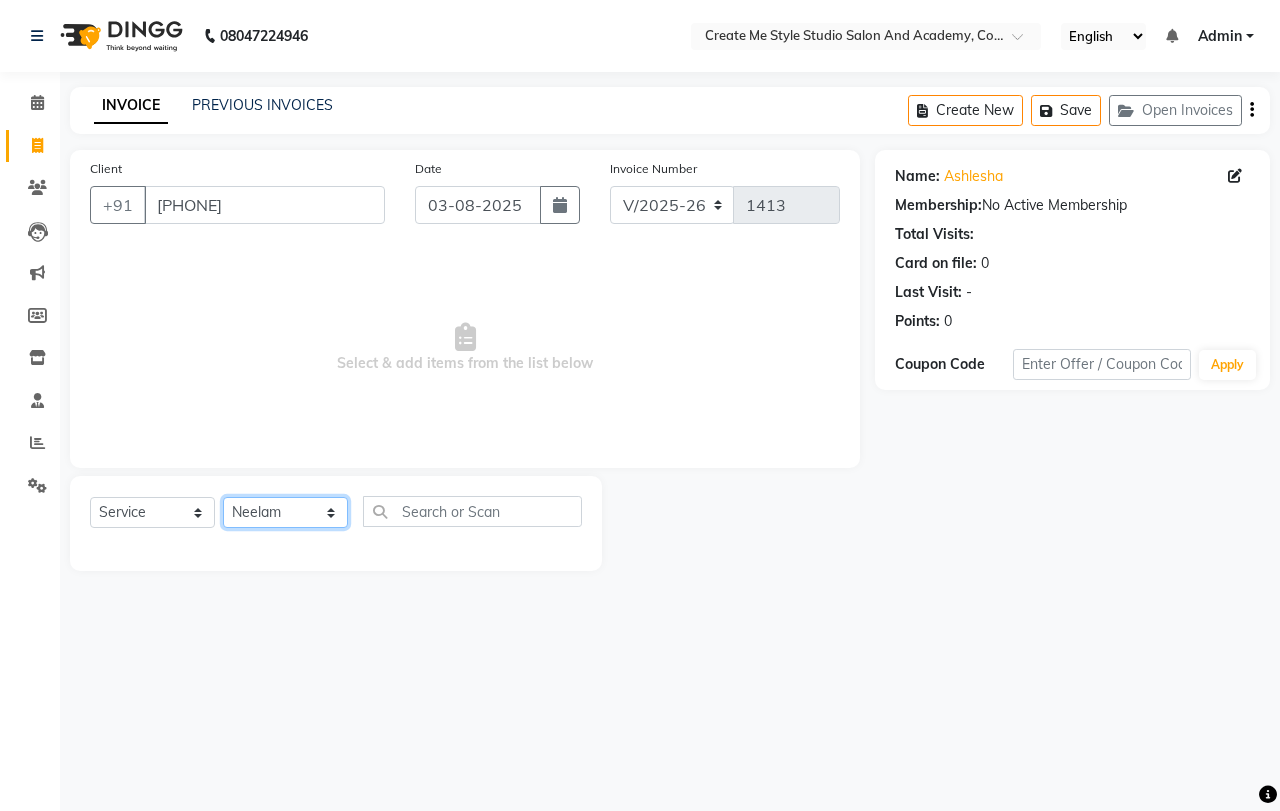 click on "Select Stylist [NAME]  [NAME].B mam  [NAME].S mam TS [NAME] mam [NAME] mam [NAME] [NAME] mam [NAME] sir Reception 1 Reception 2 [NAME] sir" 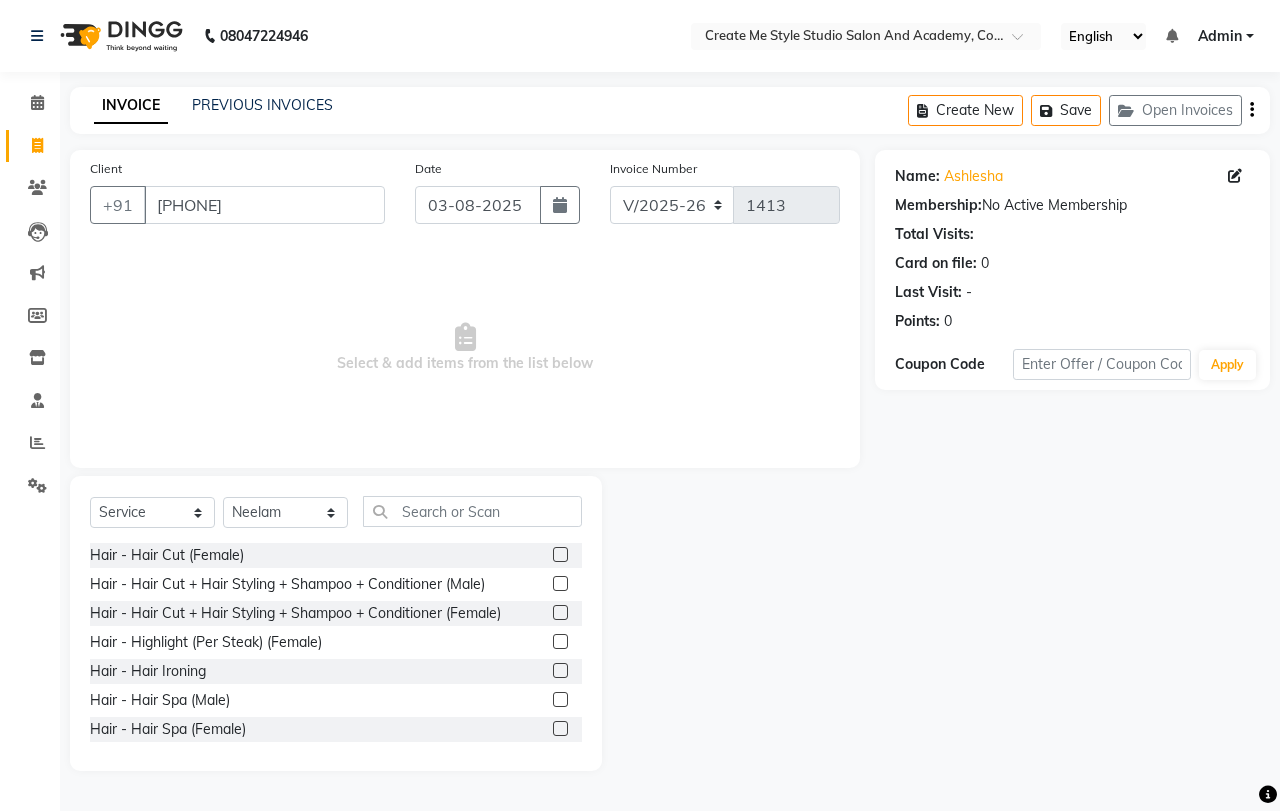 click 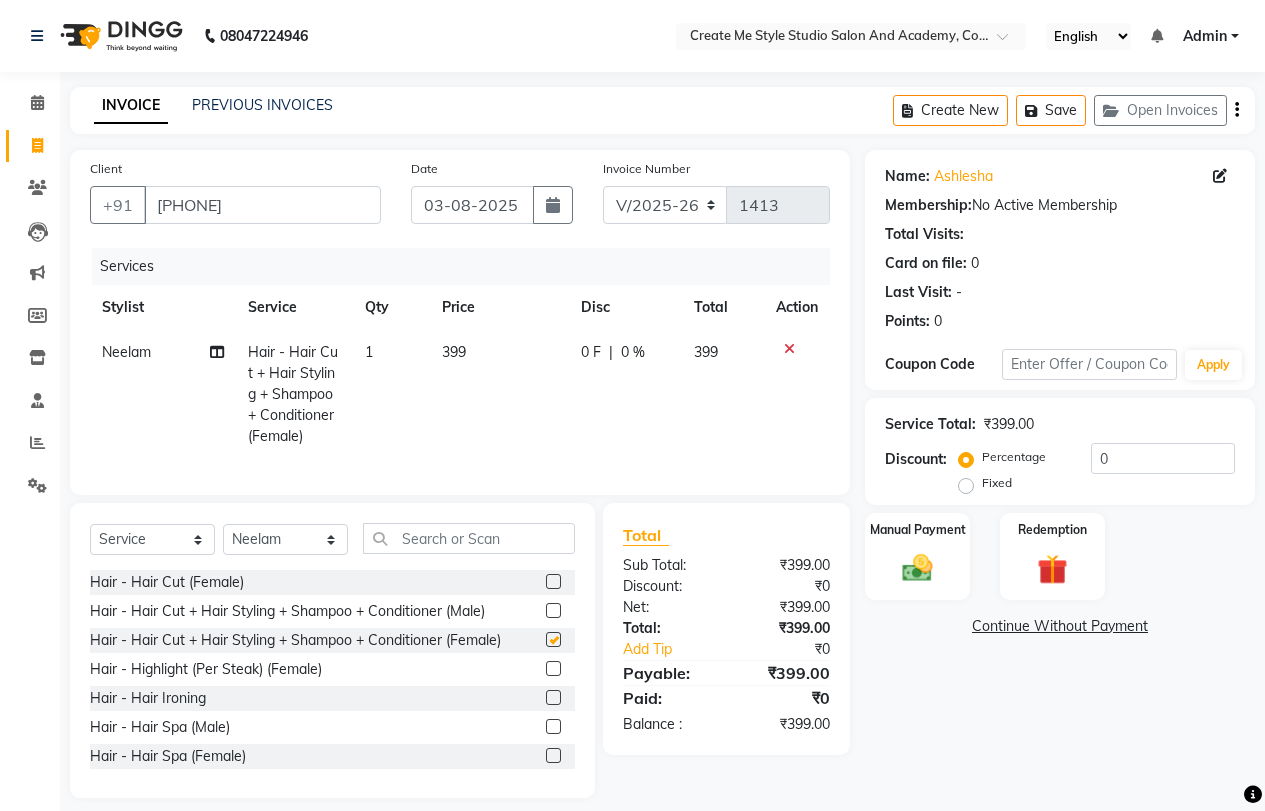 checkbox on "false" 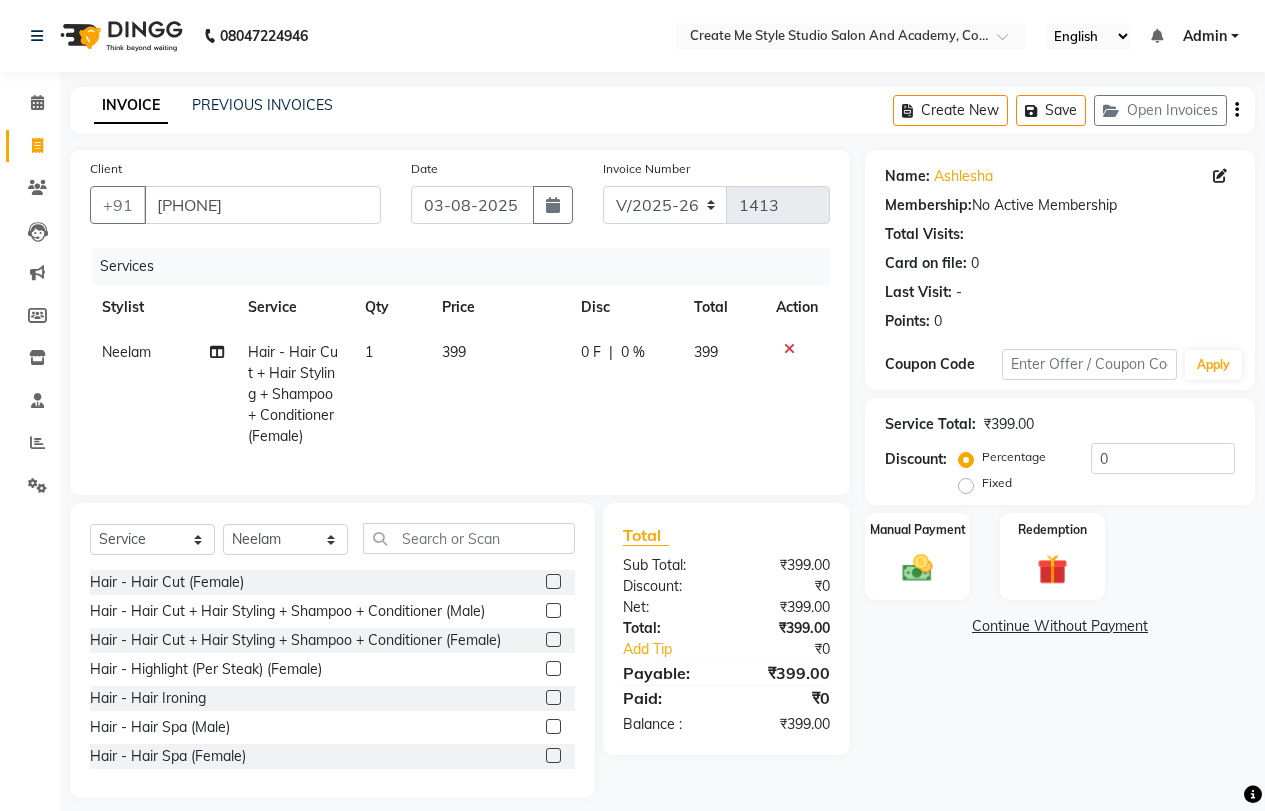 click on "399" 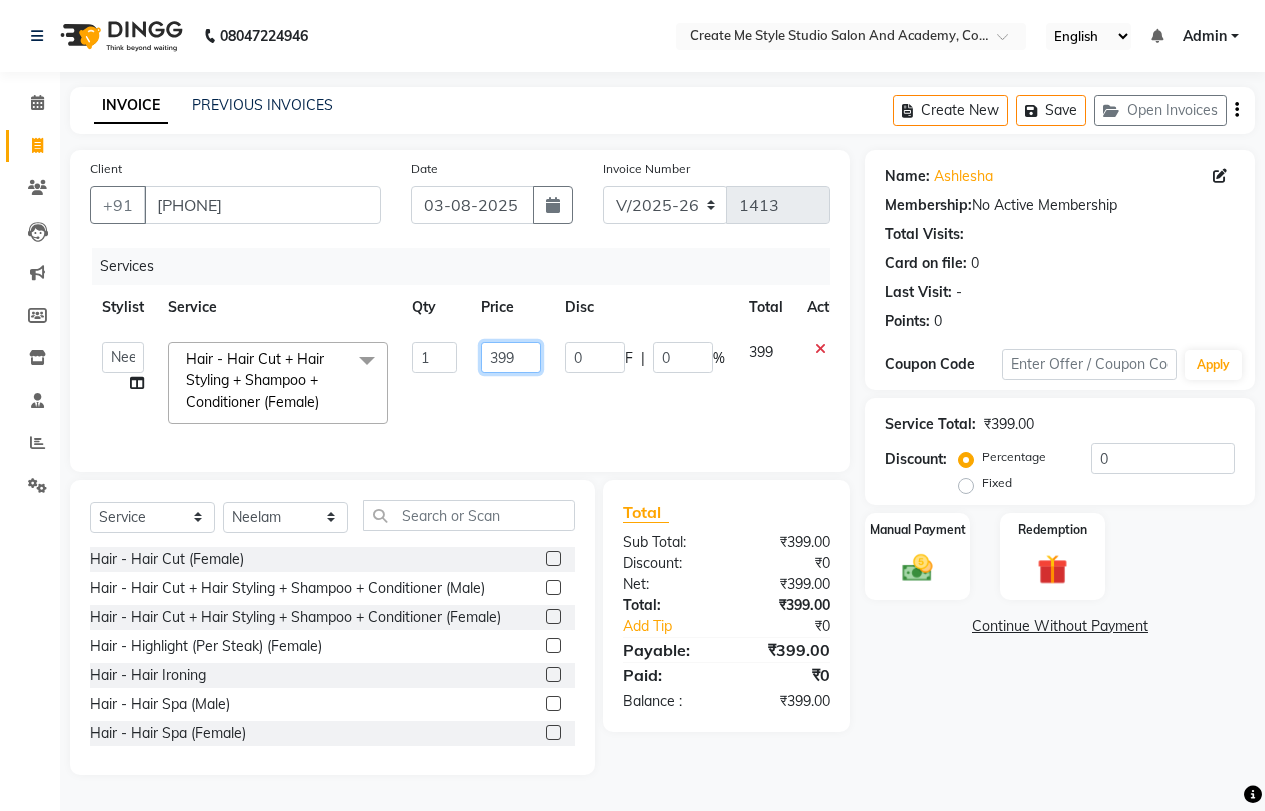 click on "399" 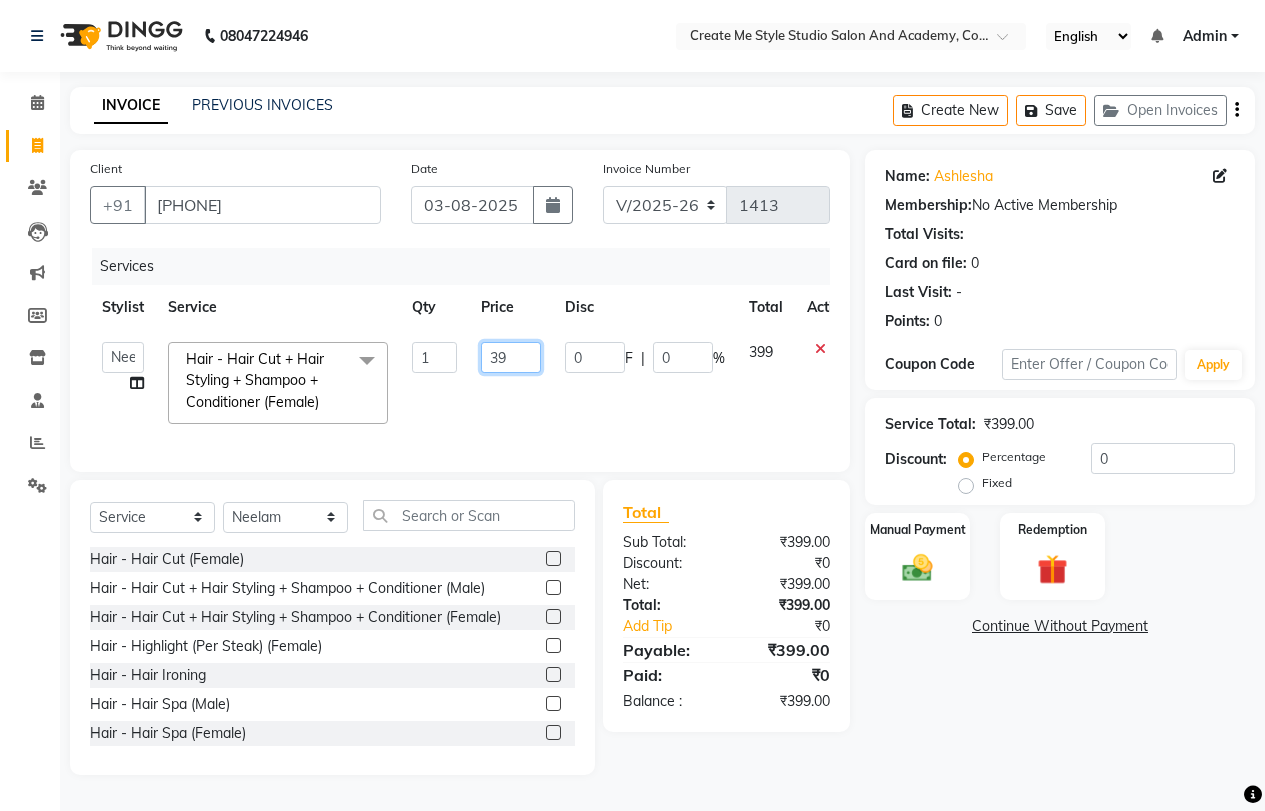 type on "3" 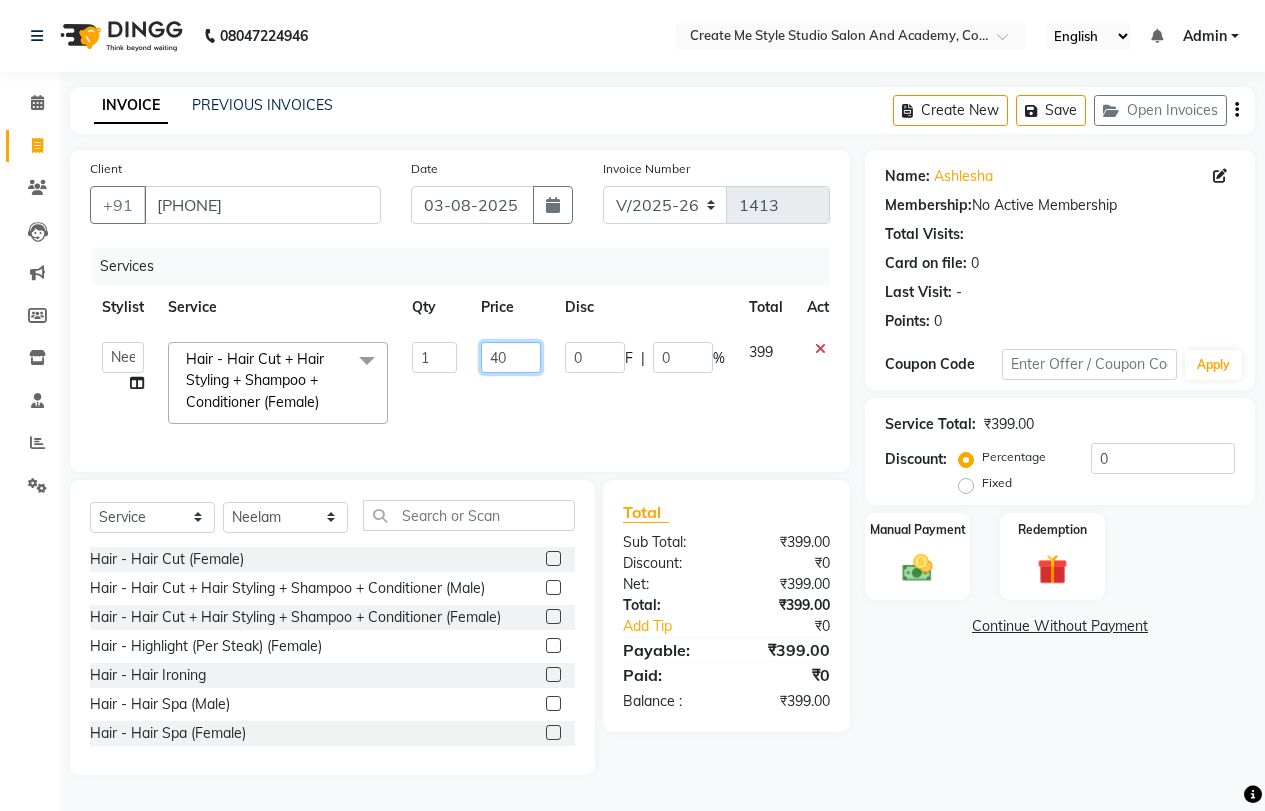 type on "400" 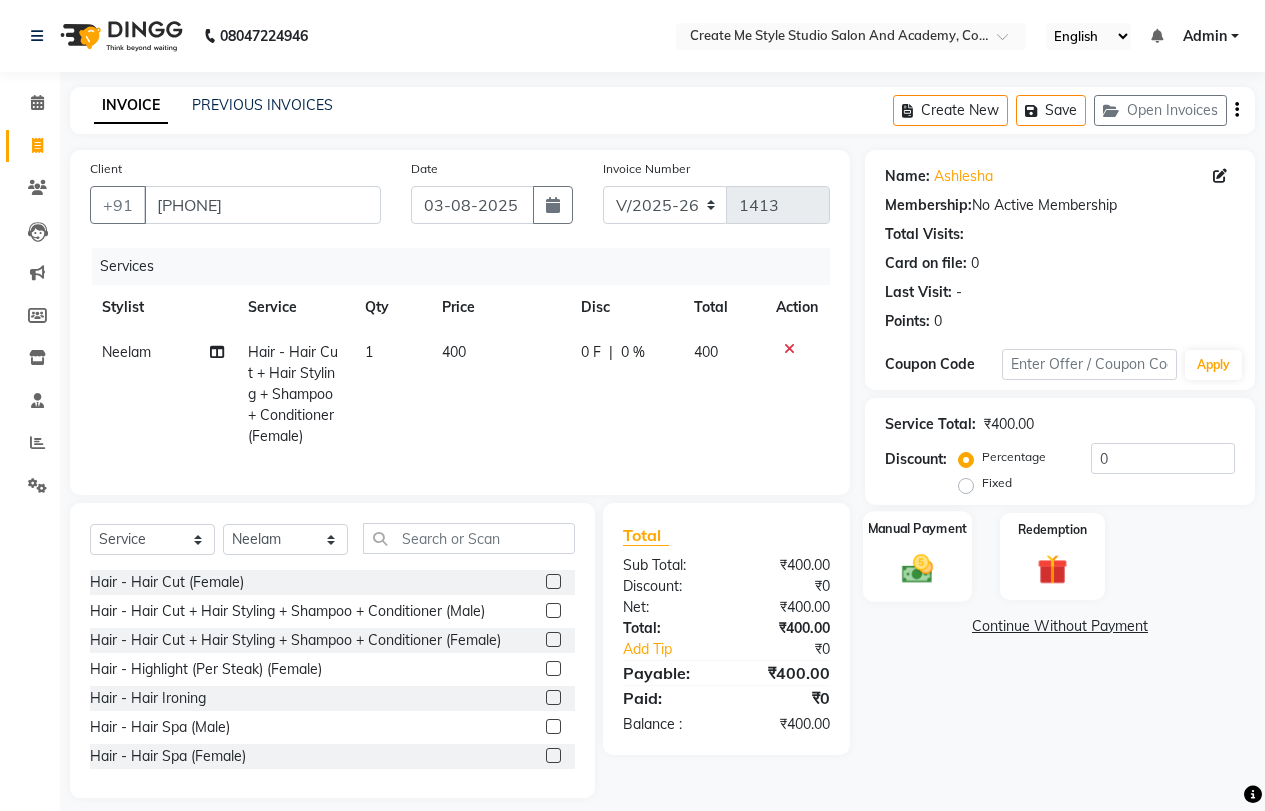 click 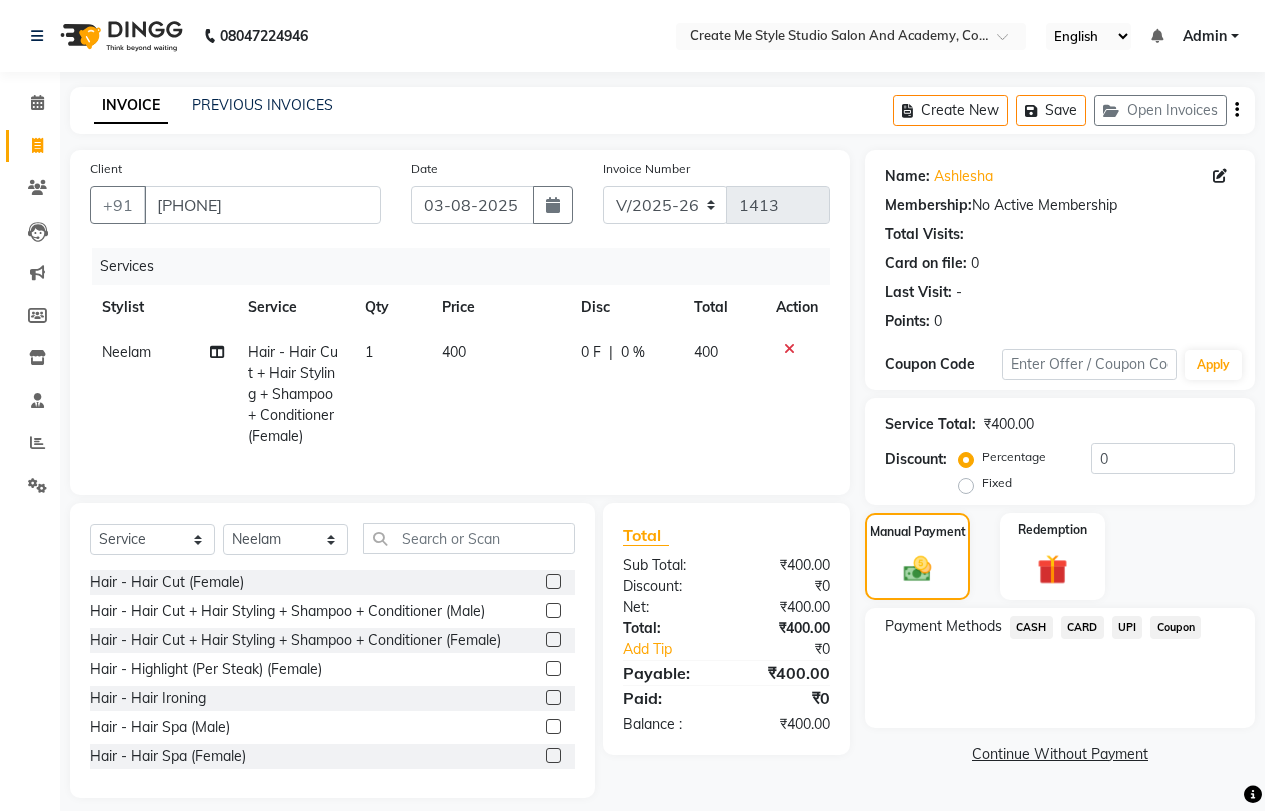 click on "CASH" 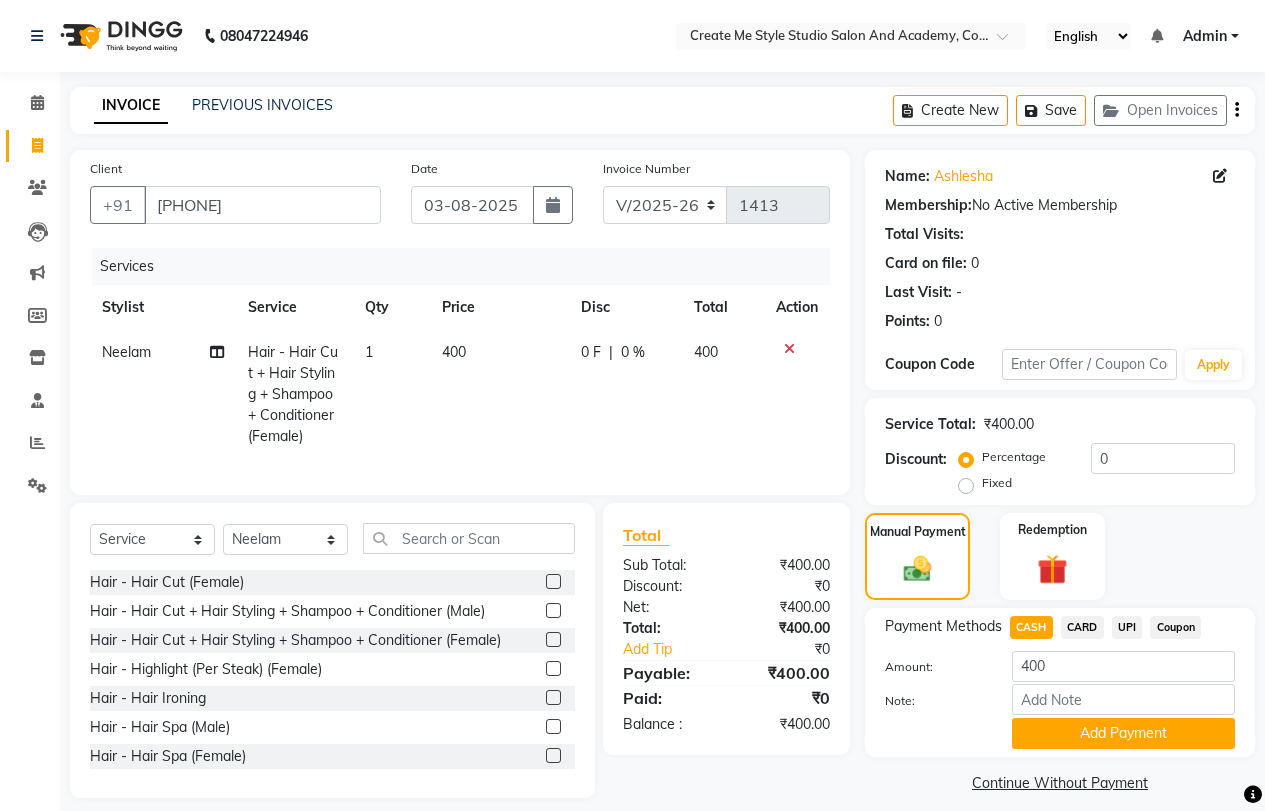 scroll, scrollTop: 32, scrollLeft: 0, axis: vertical 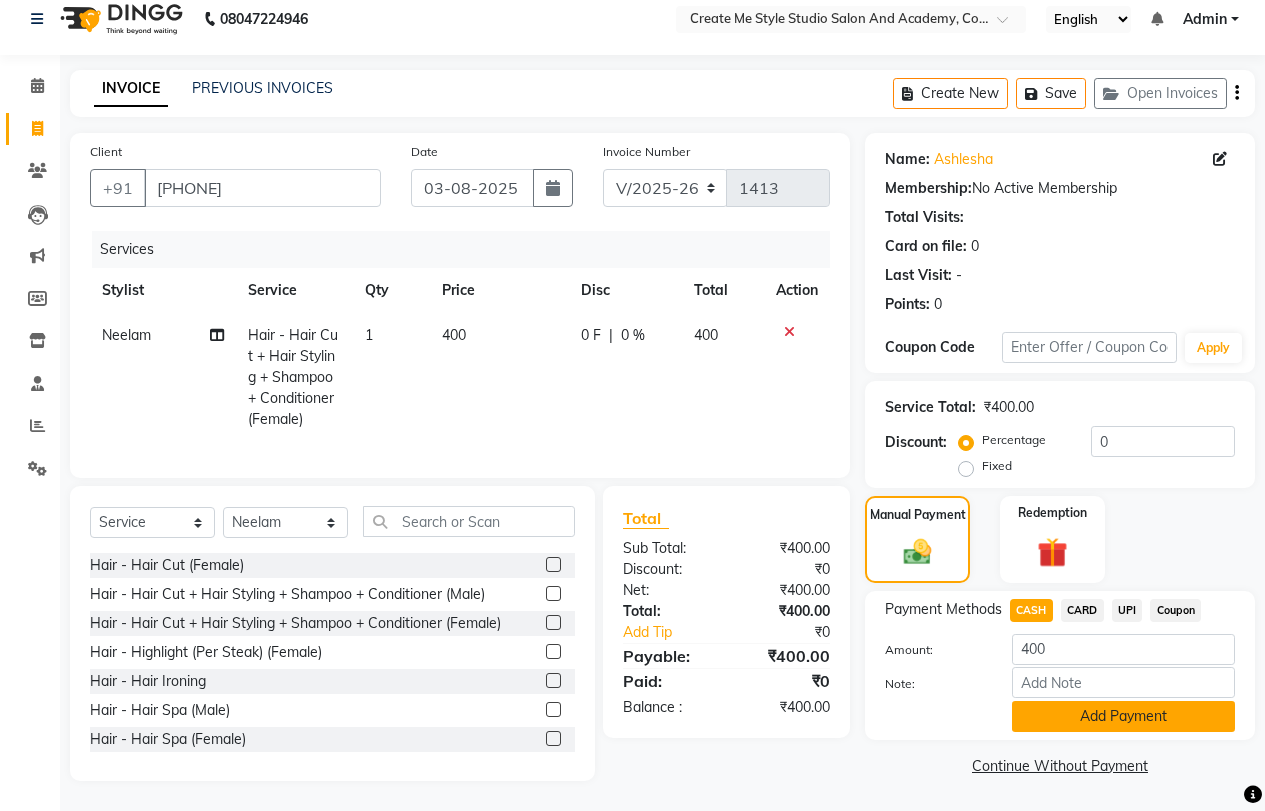 click on "Add Payment" 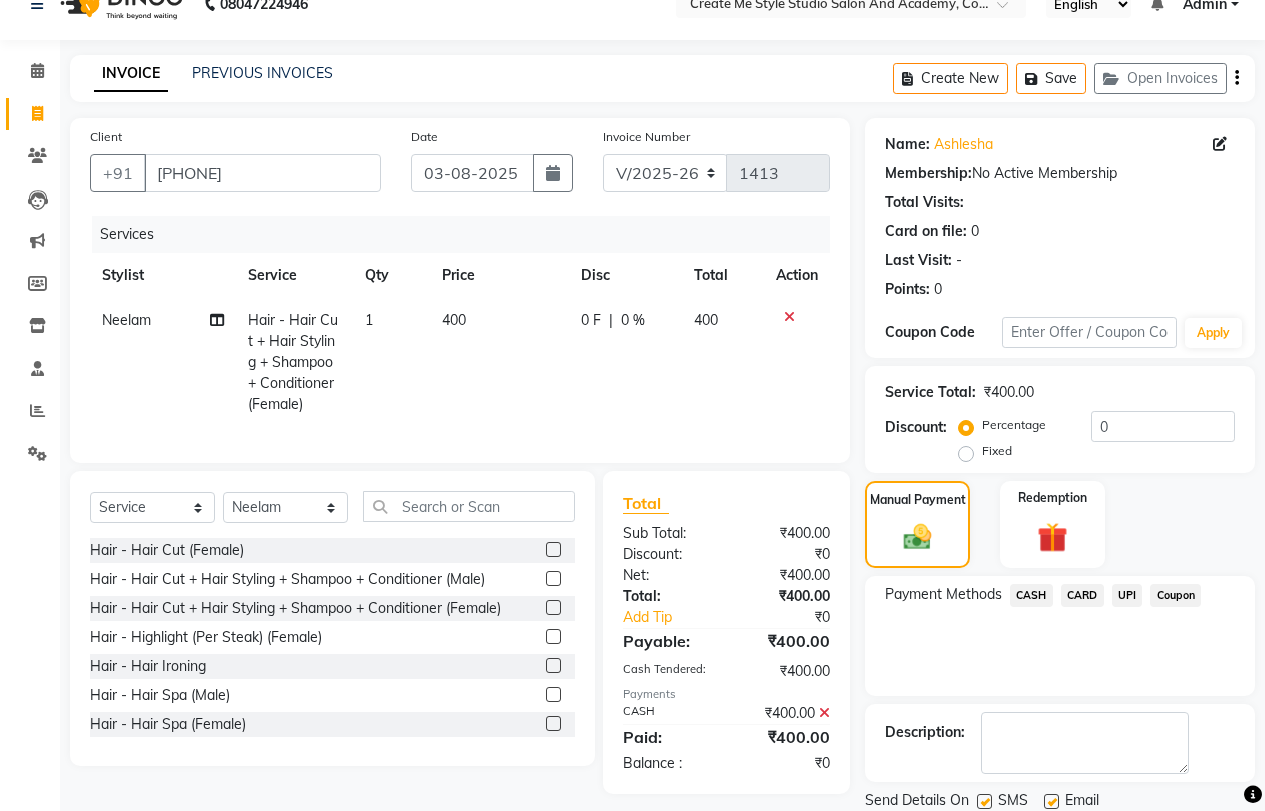 scroll, scrollTop: 101, scrollLeft: 0, axis: vertical 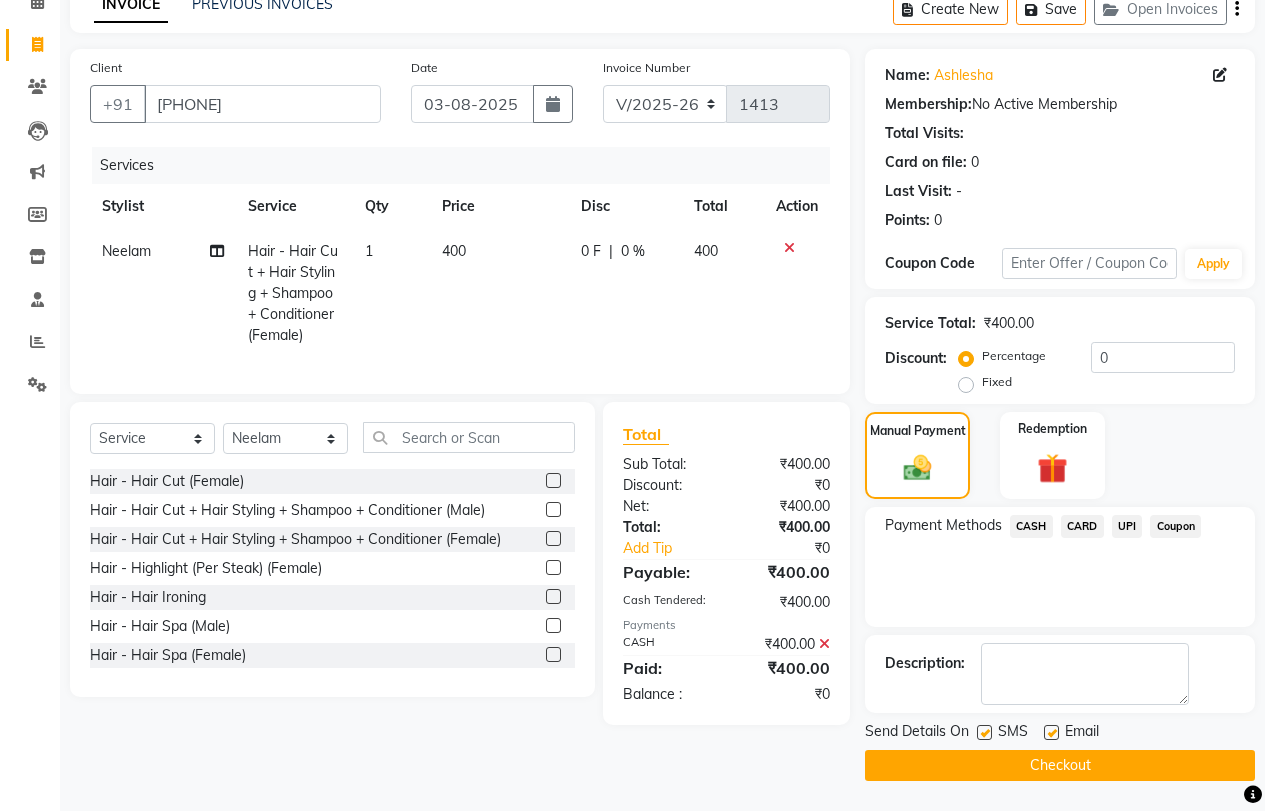 click on "Checkout" 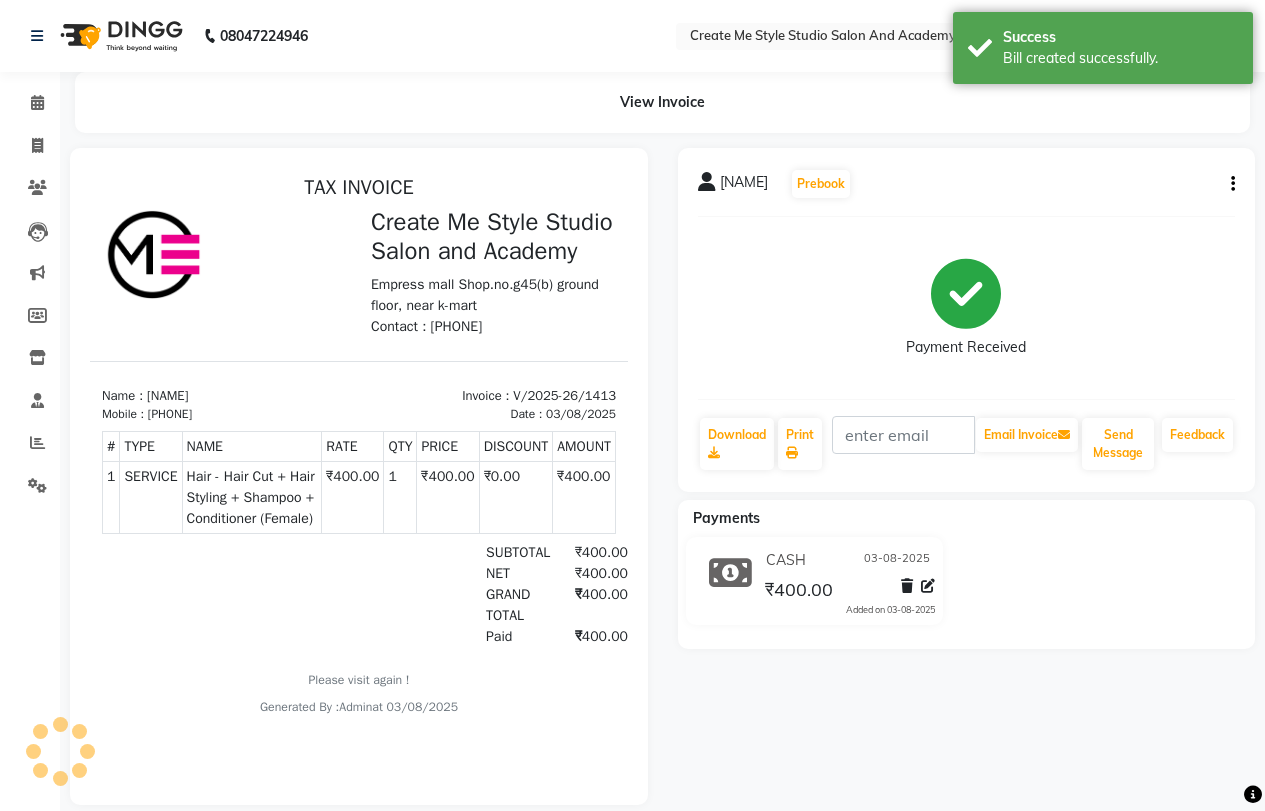 scroll, scrollTop: 0, scrollLeft: 0, axis: both 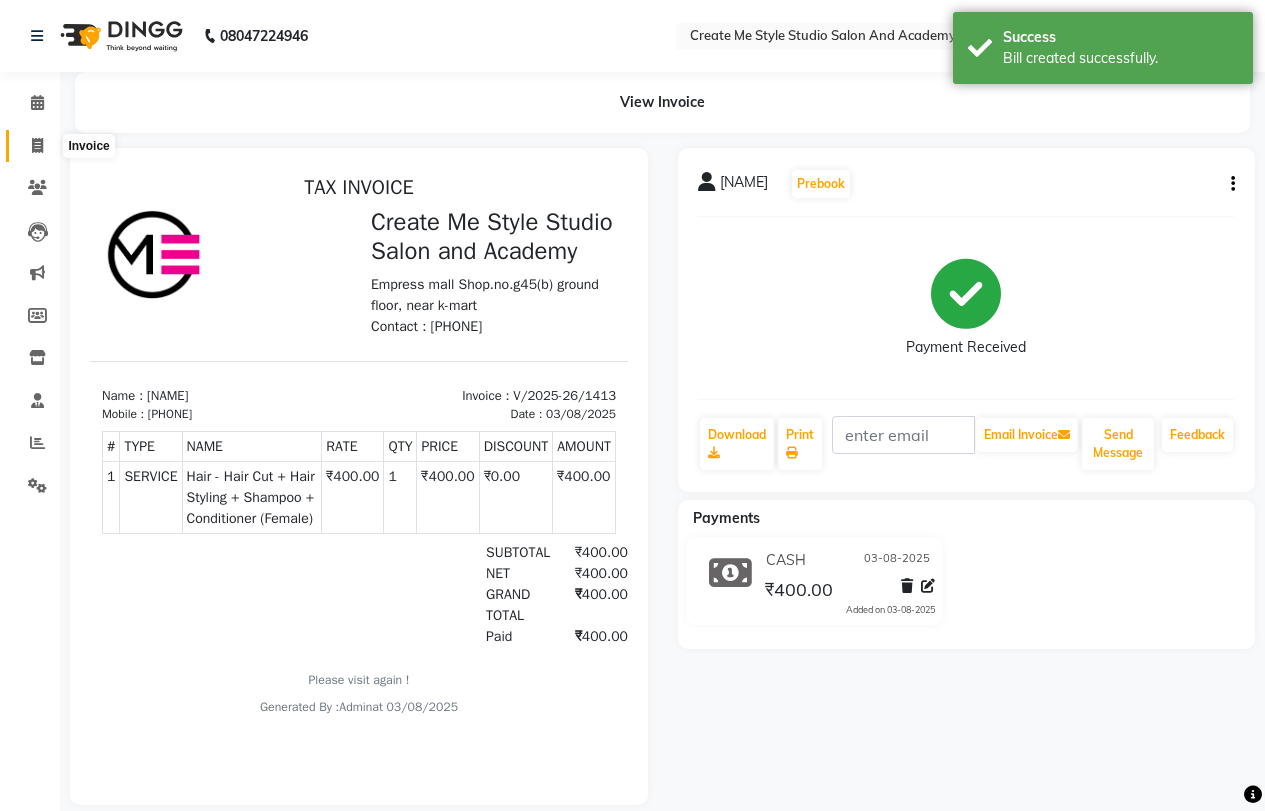 click 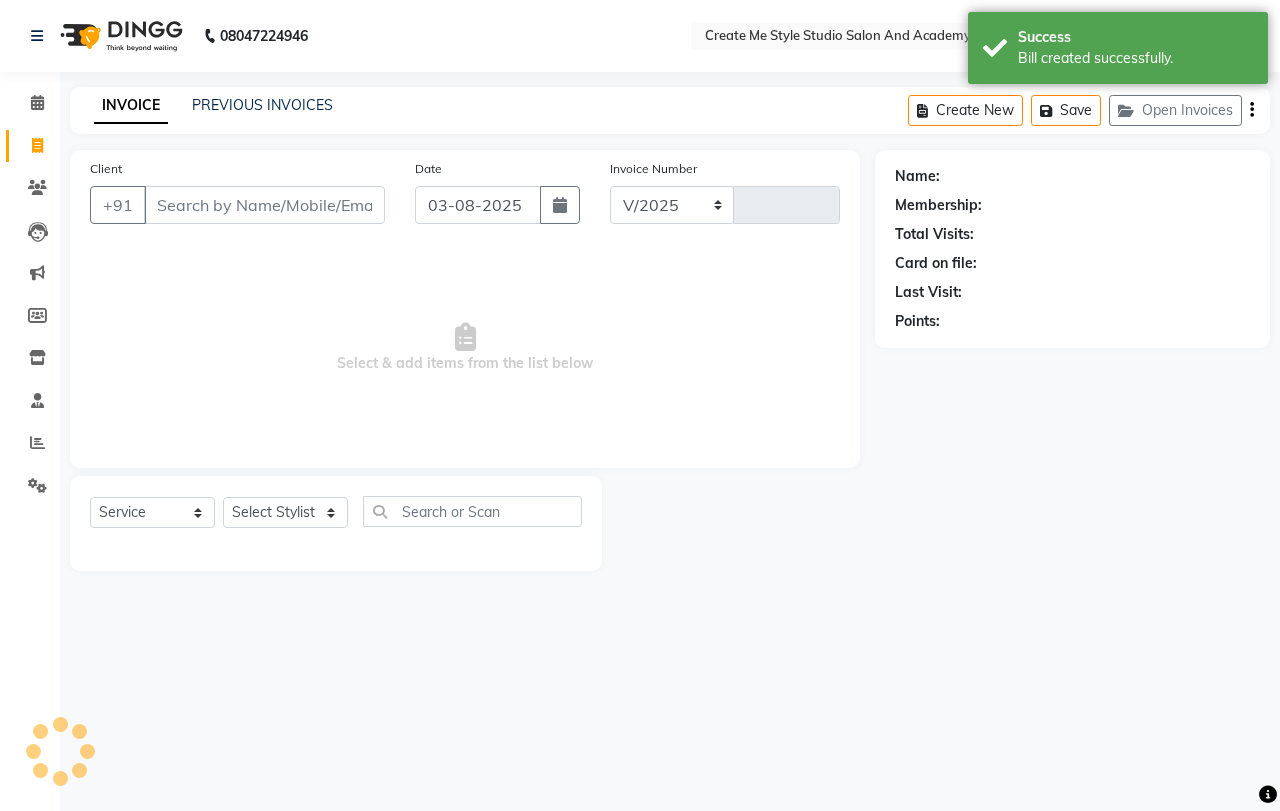 select on "8253" 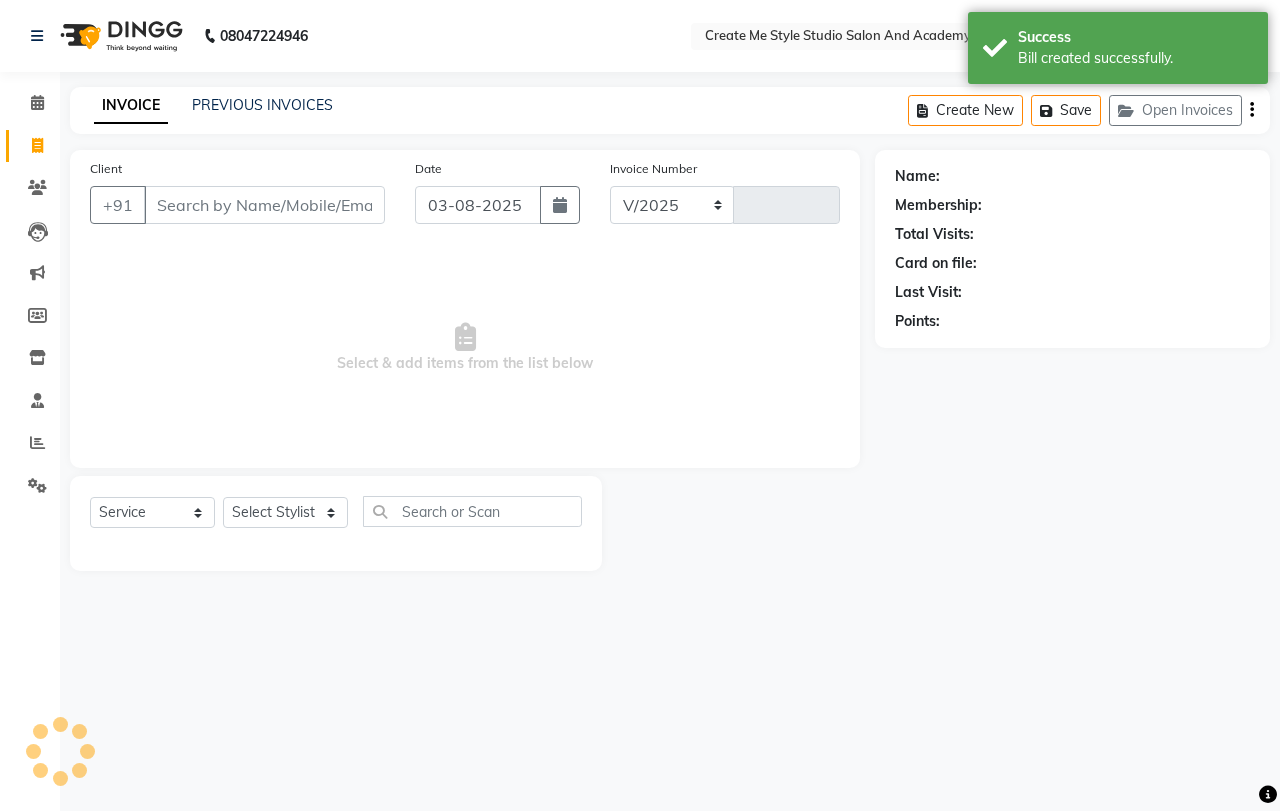 type on "1414" 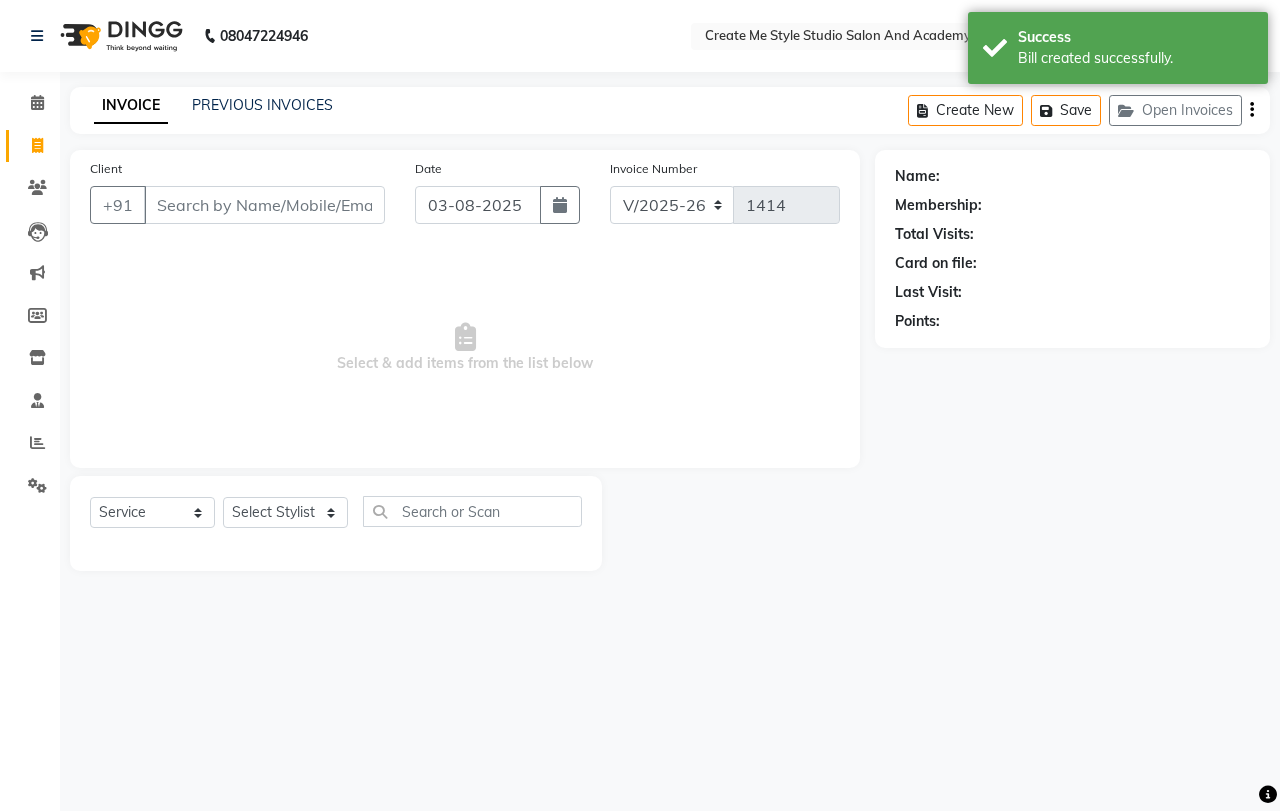click on "Client" at bounding box center (264, 205) 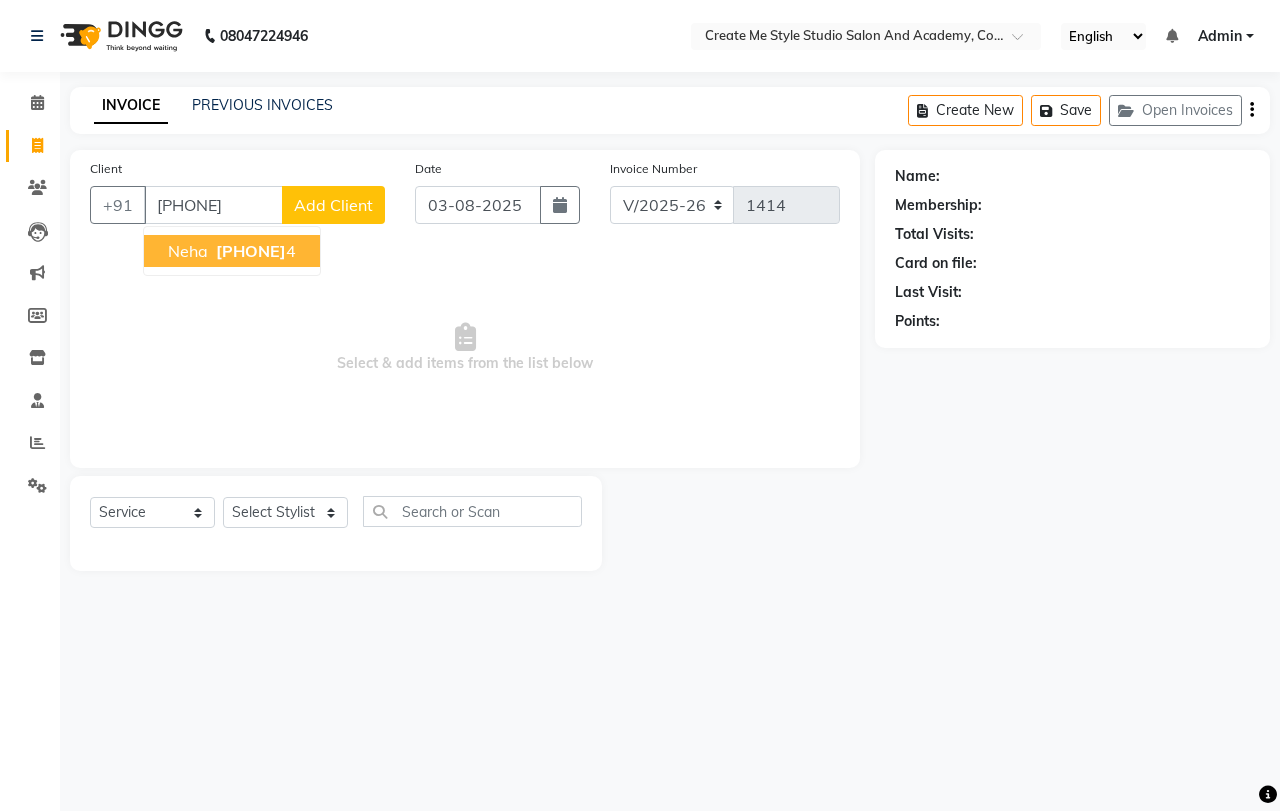type on "[PHONE]" 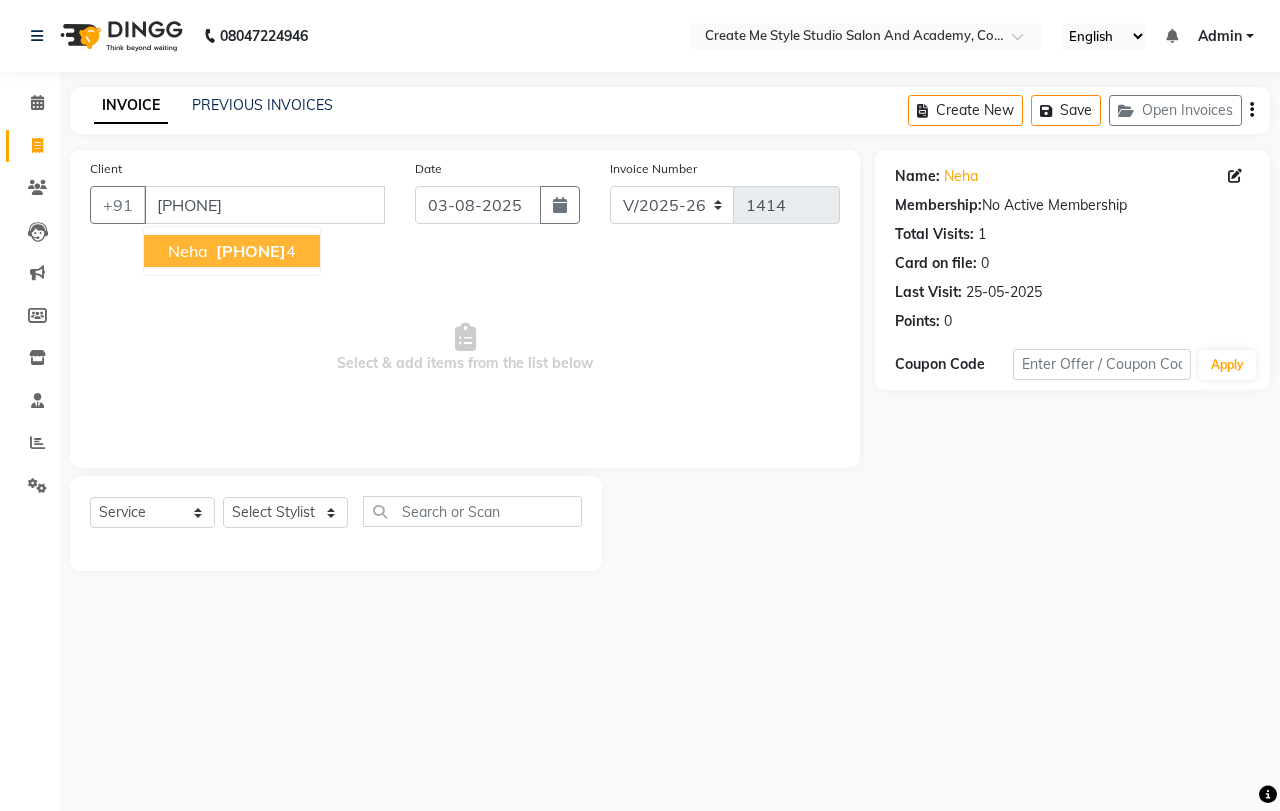 click on "[PHONE]" at bounding box center (251, 251) 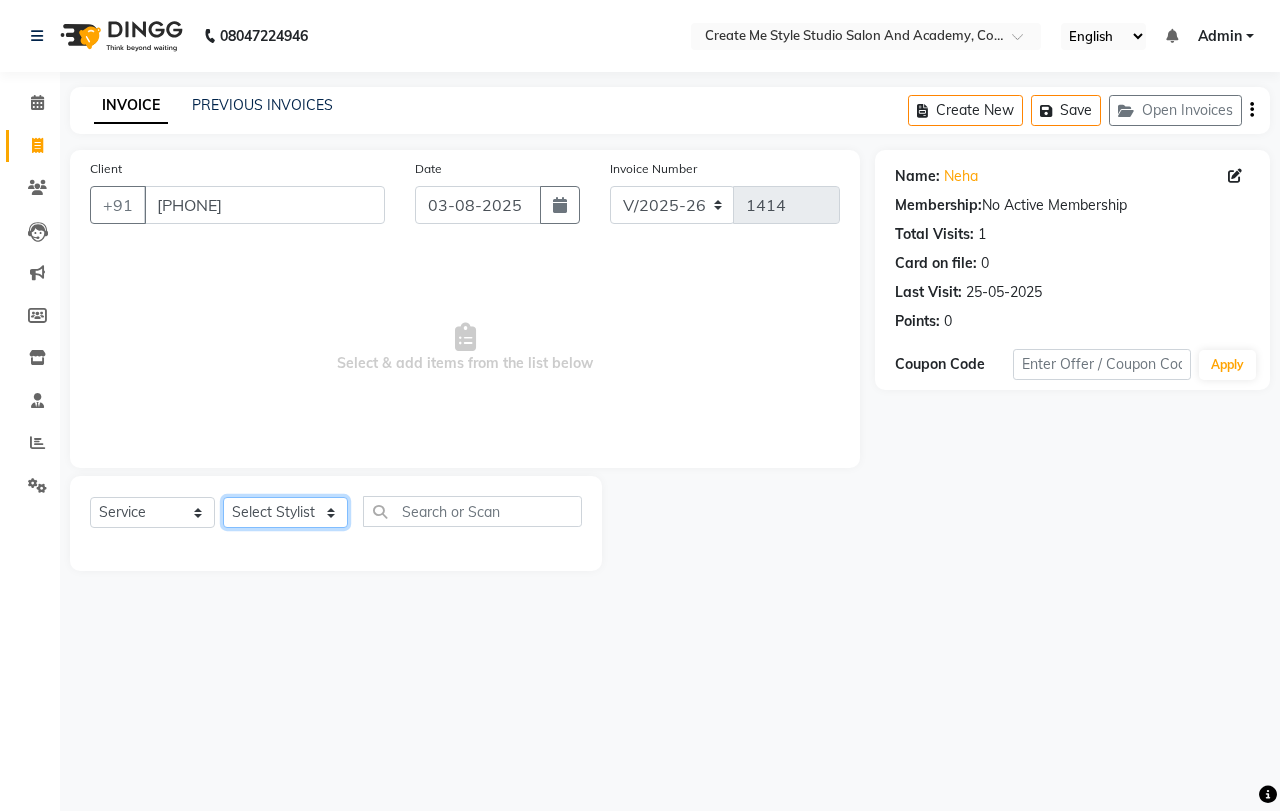 click on "Select Stylist [NAME]  [NAME].B mam  [NAME].S mam TS [NAME] mam [NAME] mam [NAME] [NAME] mam [NAME] sir Reception 1 Reception 2 [NAME] sir" 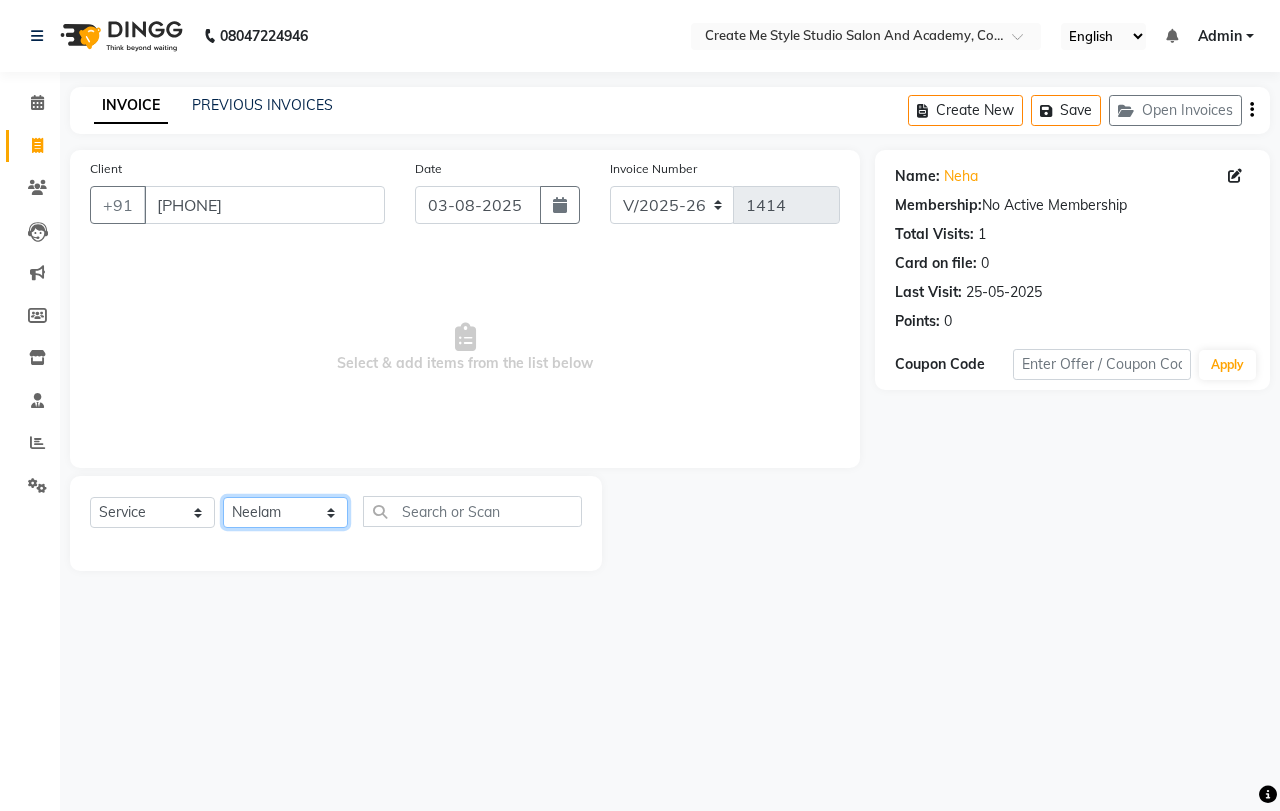 click on "Select Stylist [NAME]  [NAME].B mam  [NAME].S mam TS [NAME] mam [NAME] mam [NAME] [NAME] mam [NAME] sir Reception 1 Reception 2 [NAME] sir" 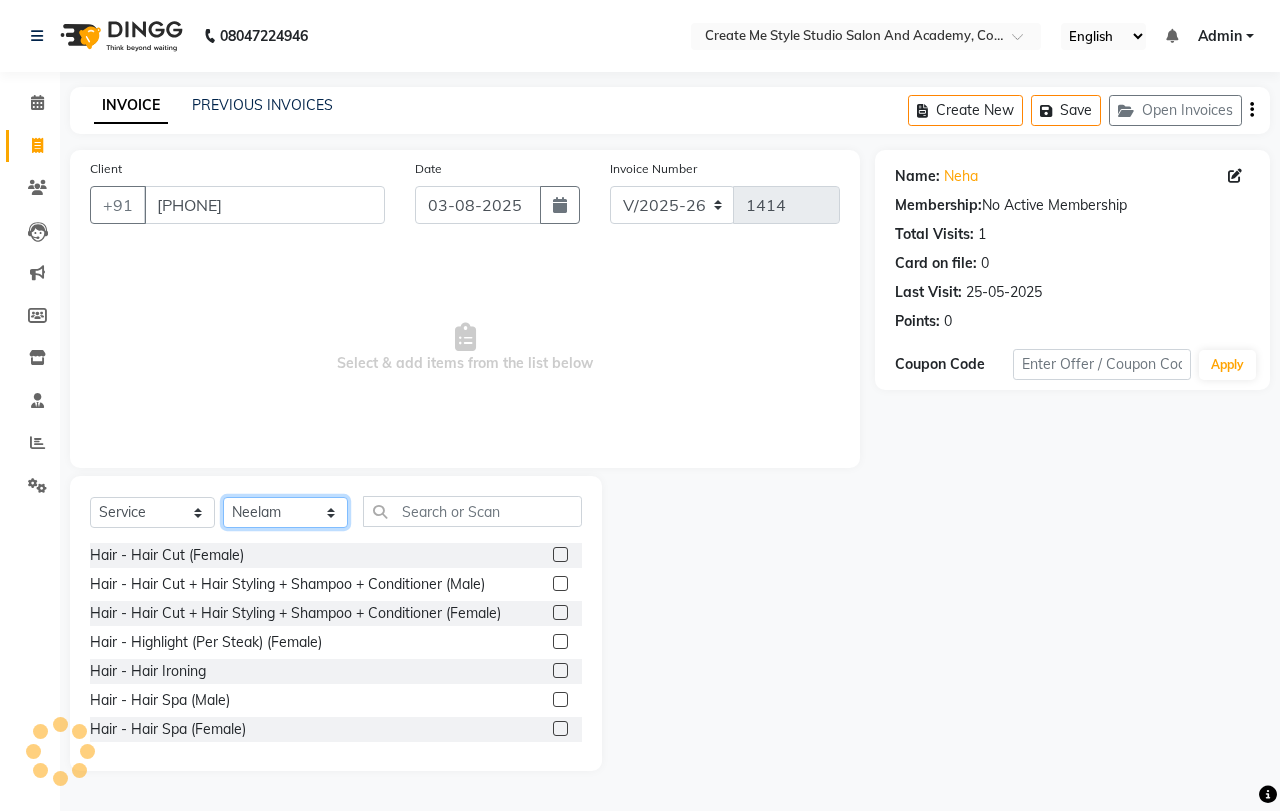 click on "Select Stylist [NAME]  [NAME].B mam  [NAME].S mam TS [NAME] mam [NAME] mam [NAME] [NAME] mam [NAME] sir Reception 1 Reception 2 [NAME] sir" 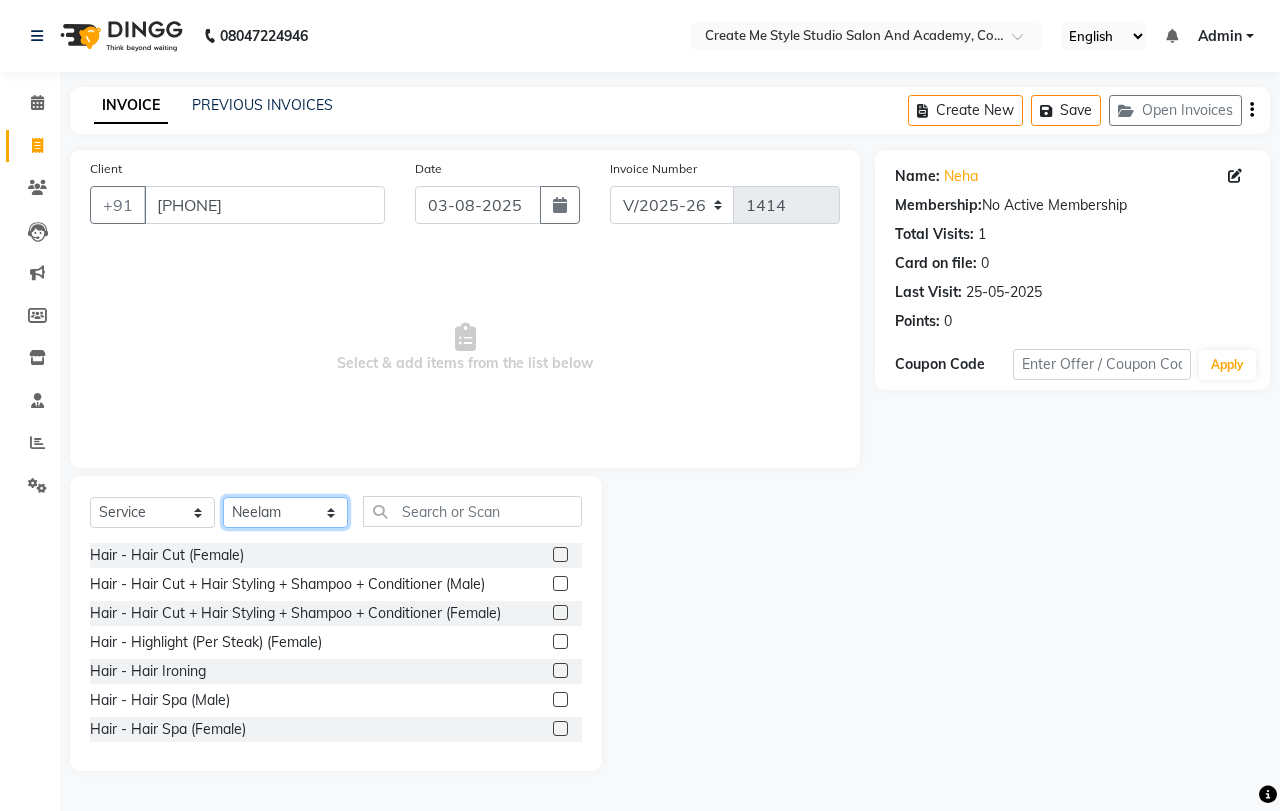 select on "79118" 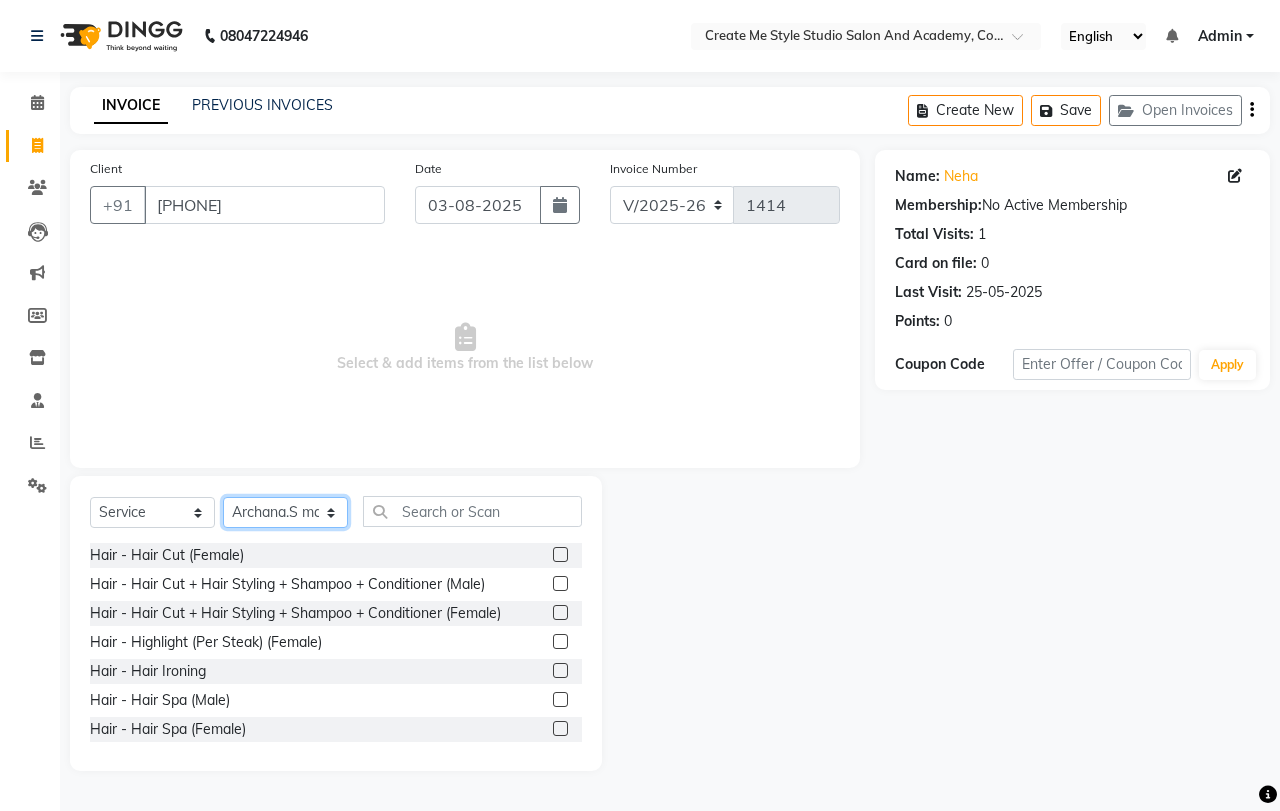 click on "Select Stylist [NAME]  [NAME].B mam  [NAME].S mam TS [NAME] mam [NAME] mam [NAME] [NAME] mam [NAME] sir Reception 1 Reception 2 [NAME] sir" 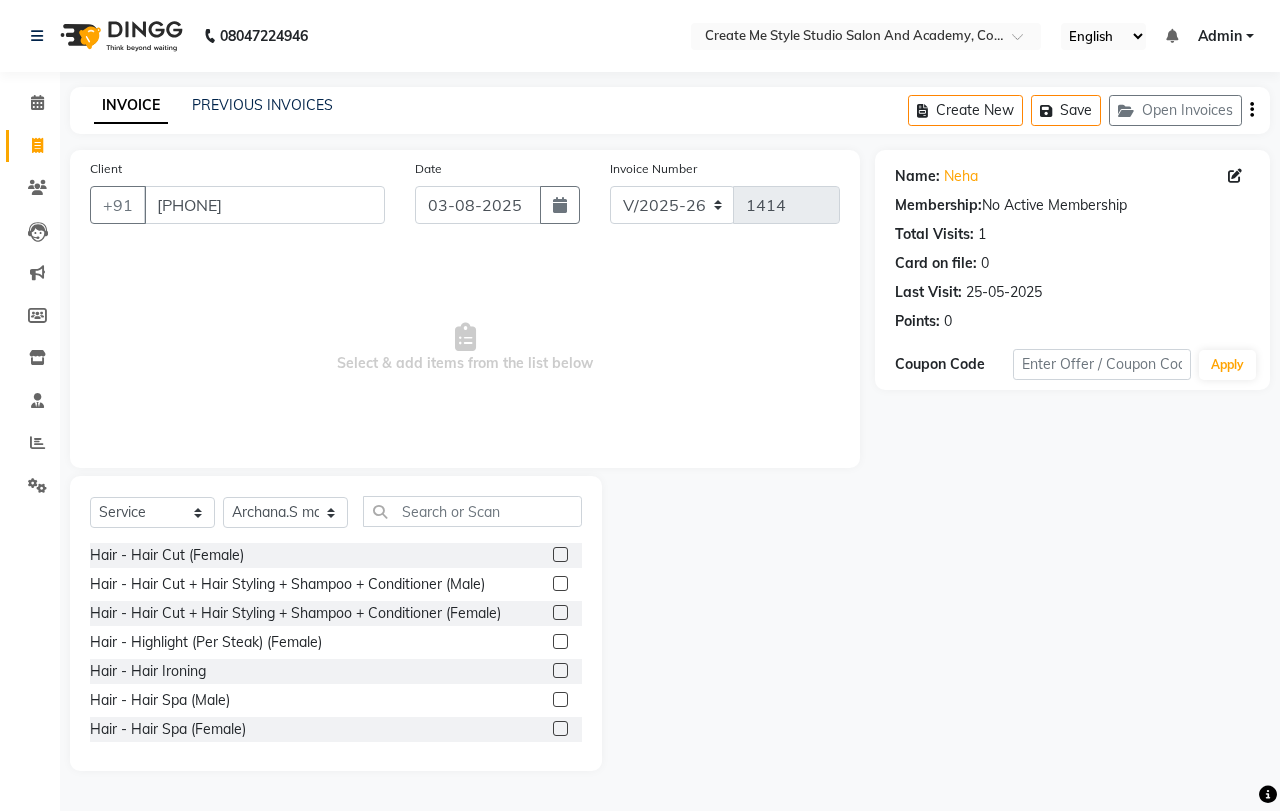 click 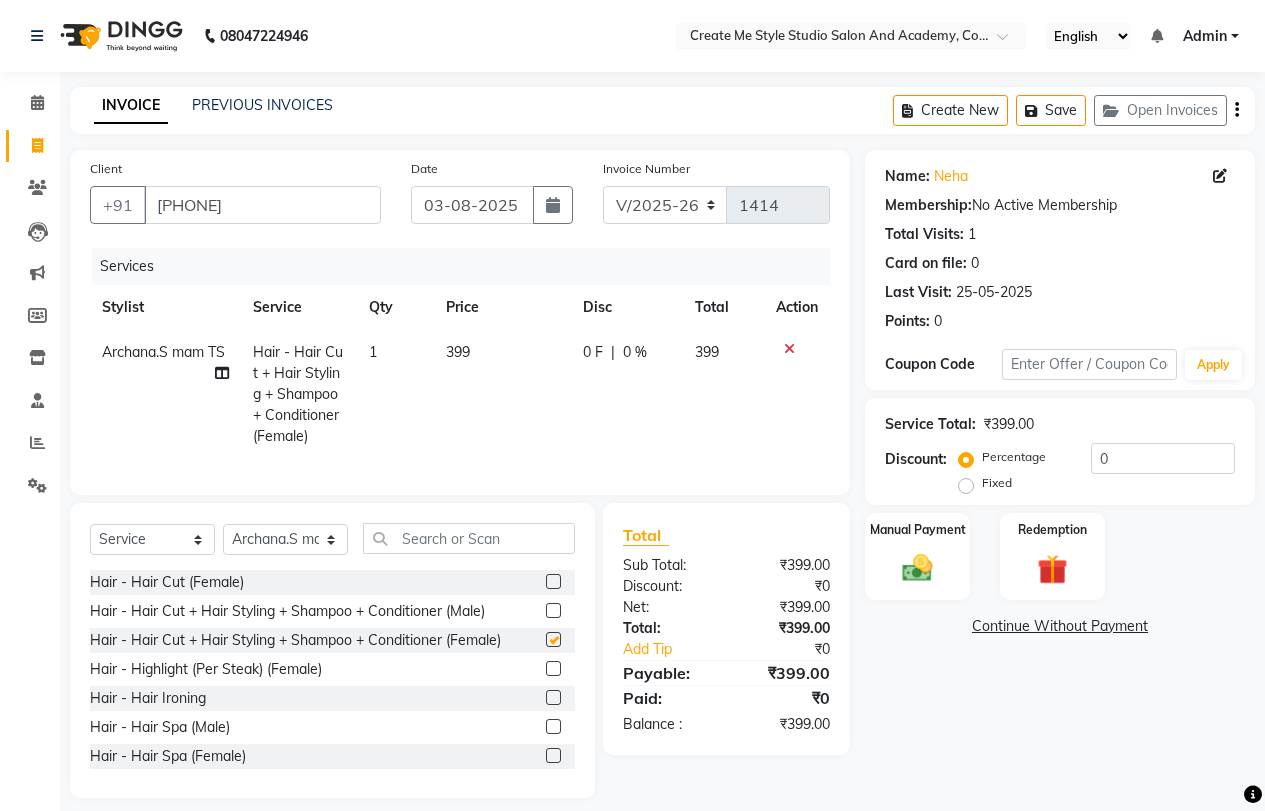 checkbox on "false" 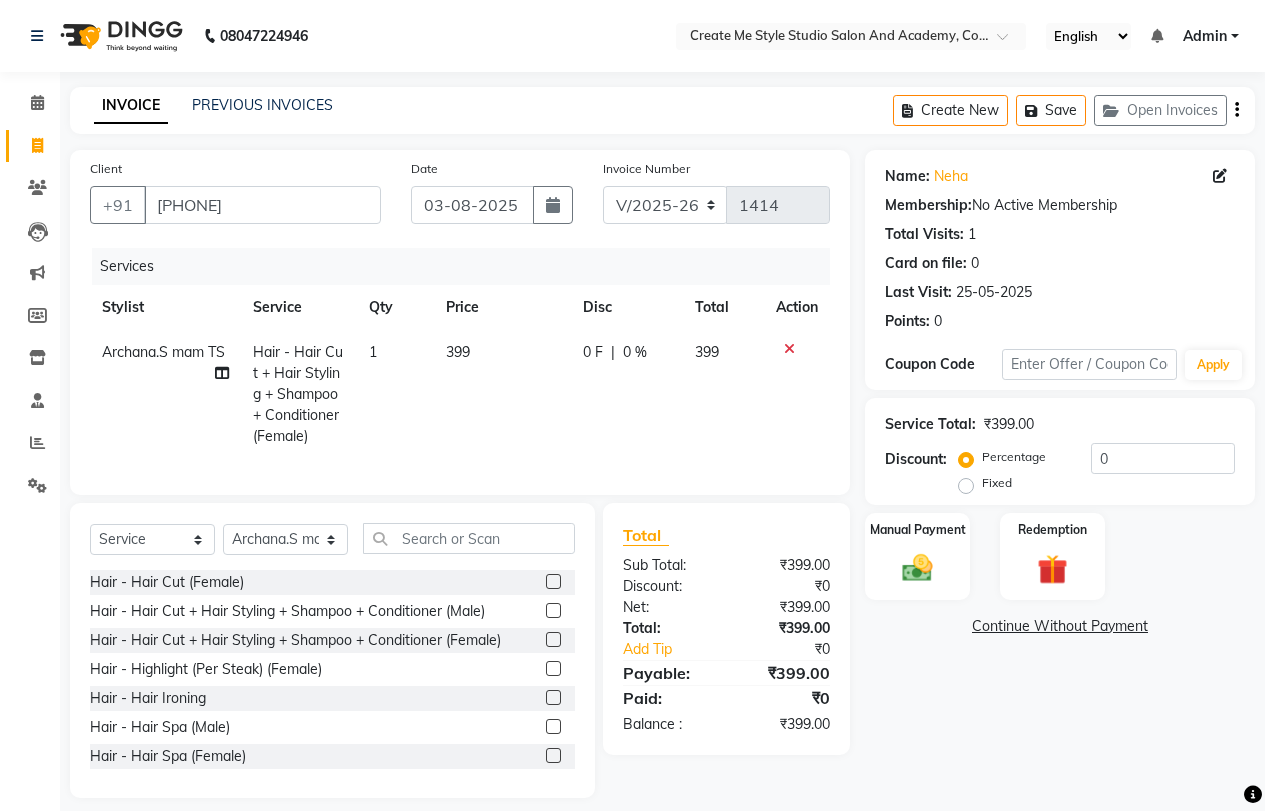click on "399" 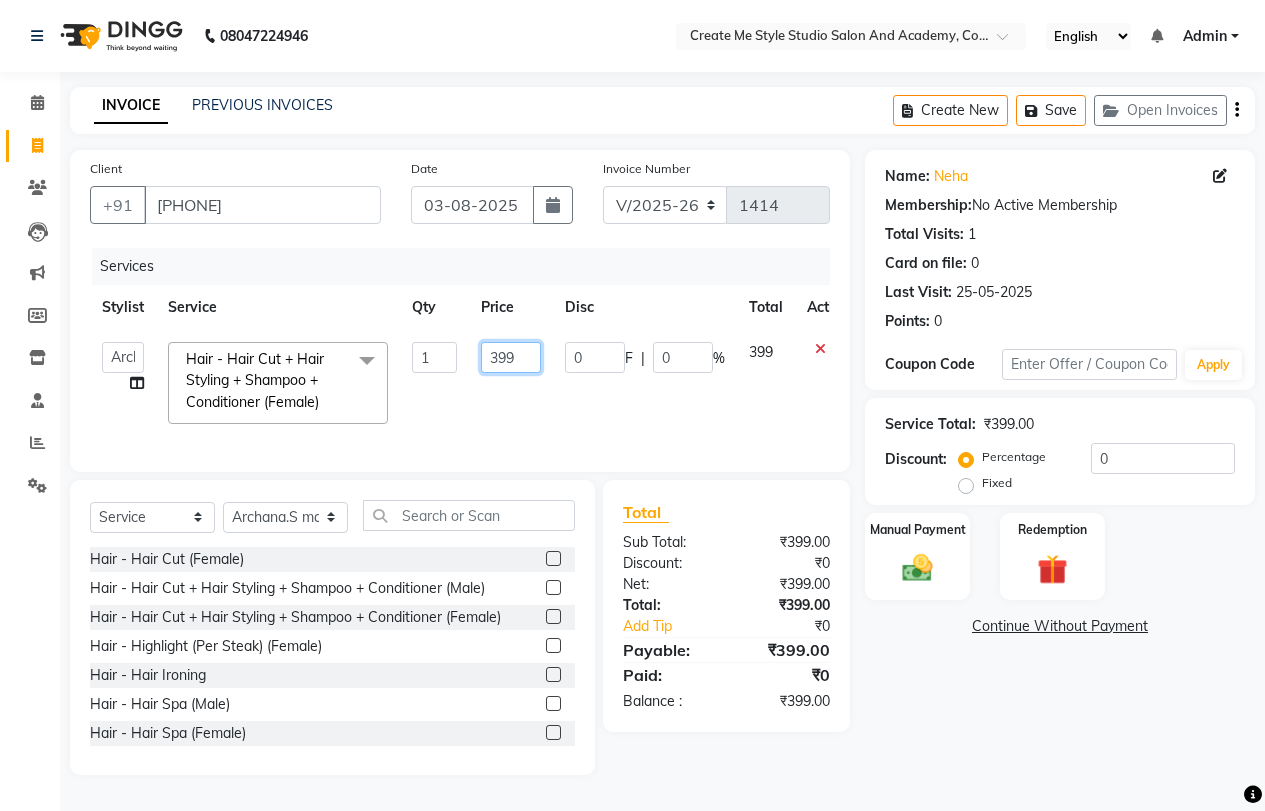 click on "399" 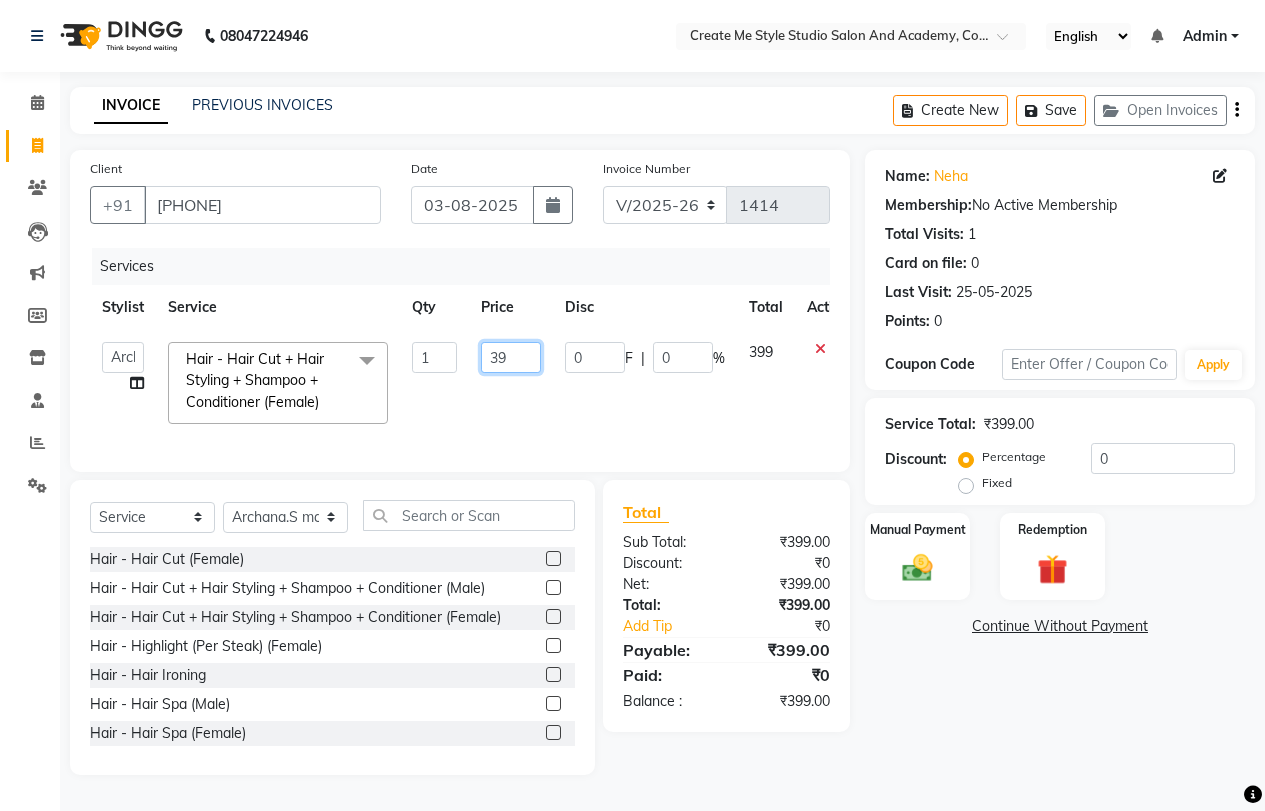 type on "3" 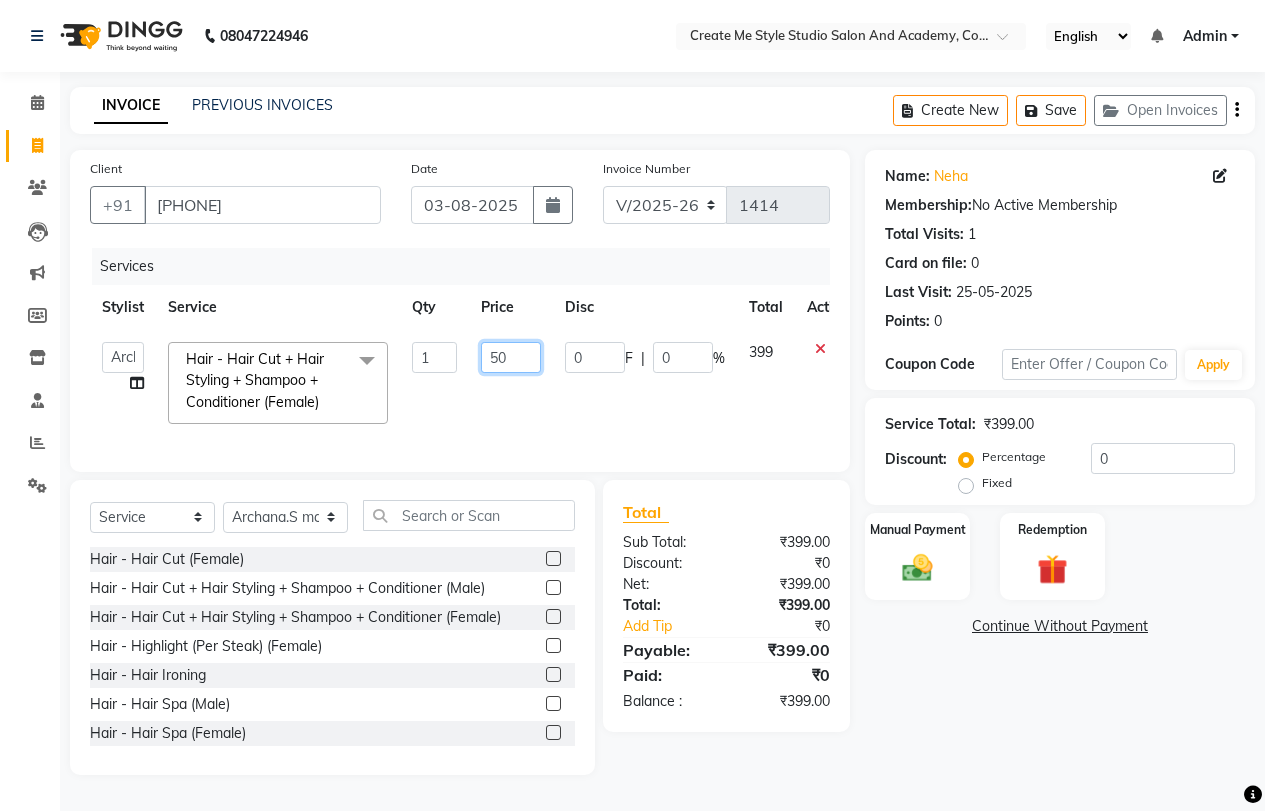 type on "500" 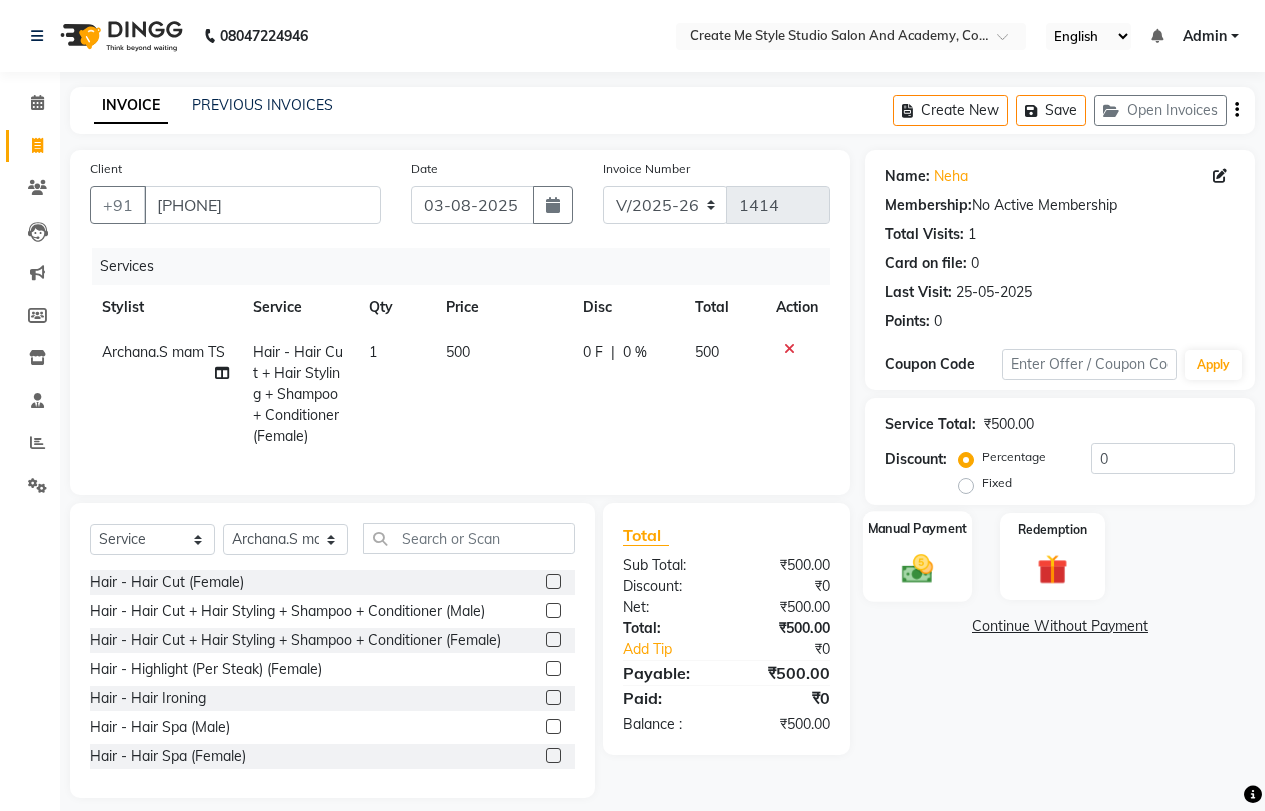 click 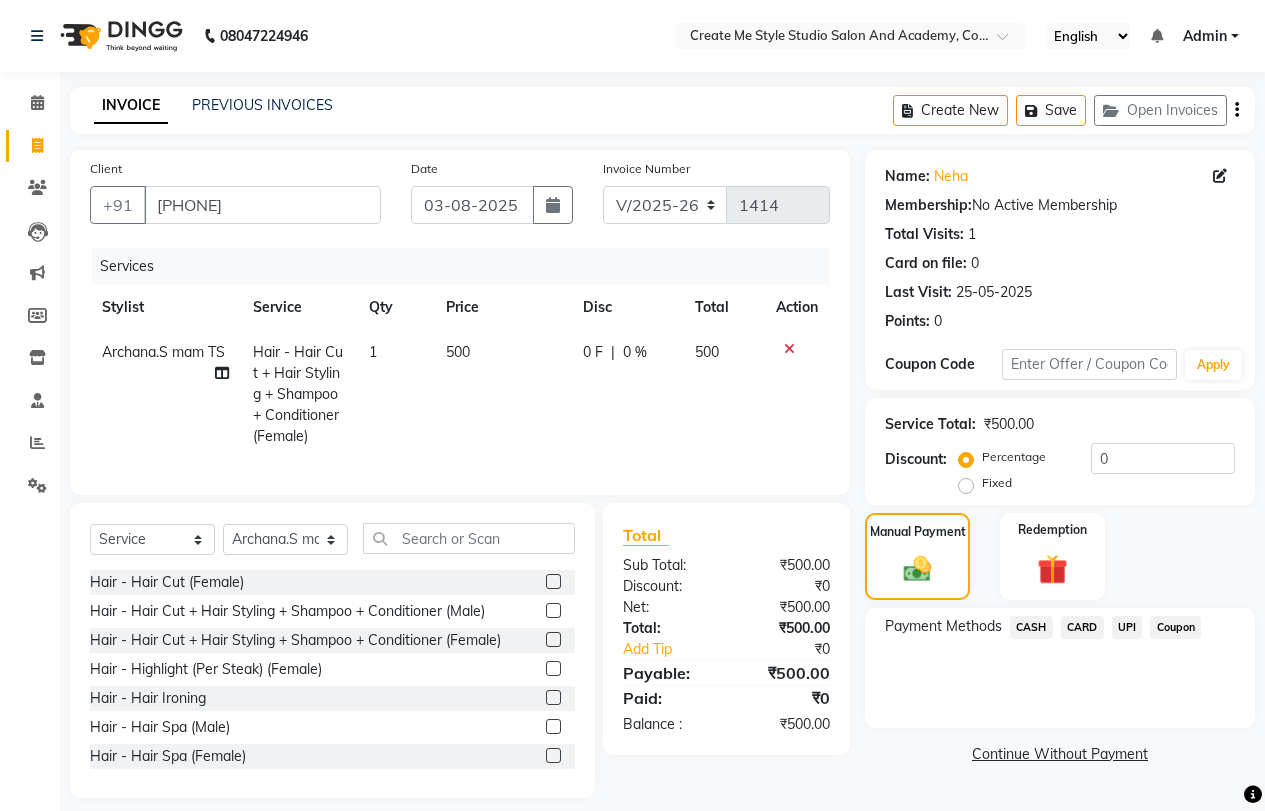 click on "CASH" 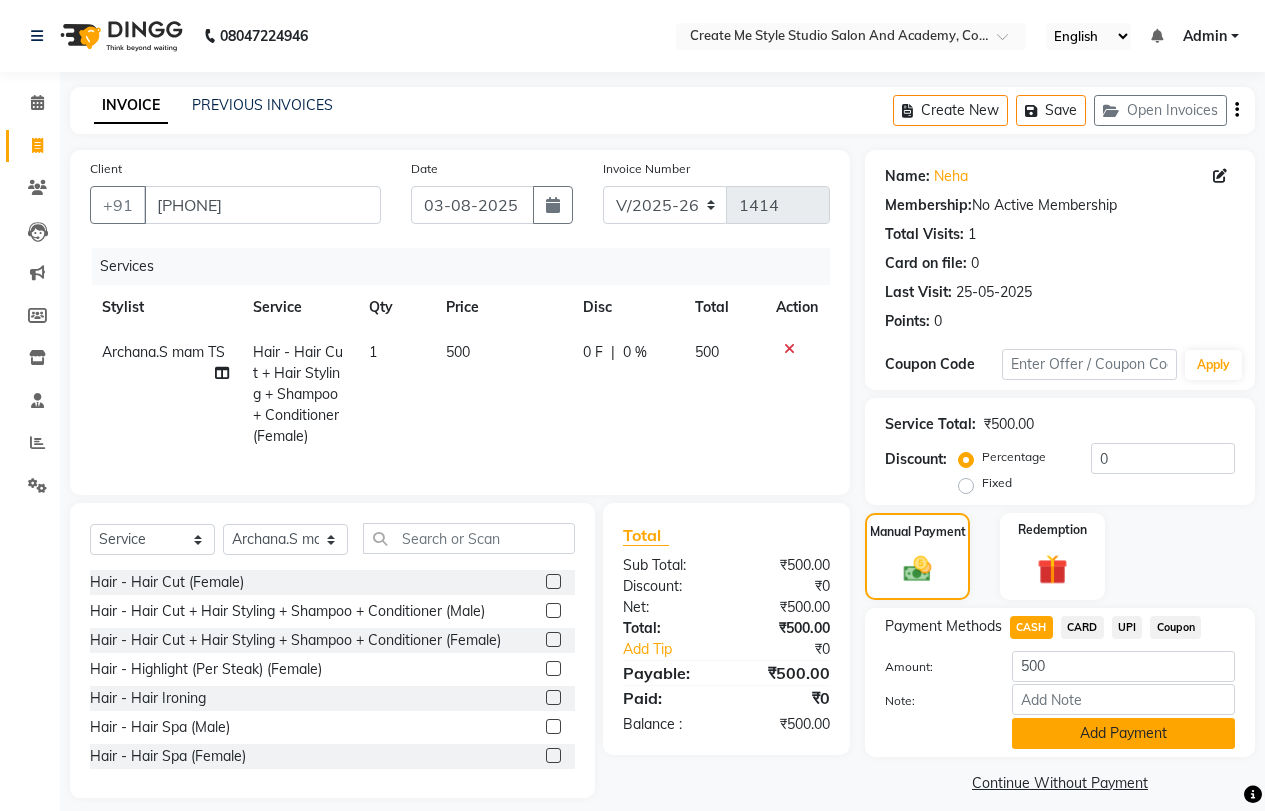 click on "Add Payment" 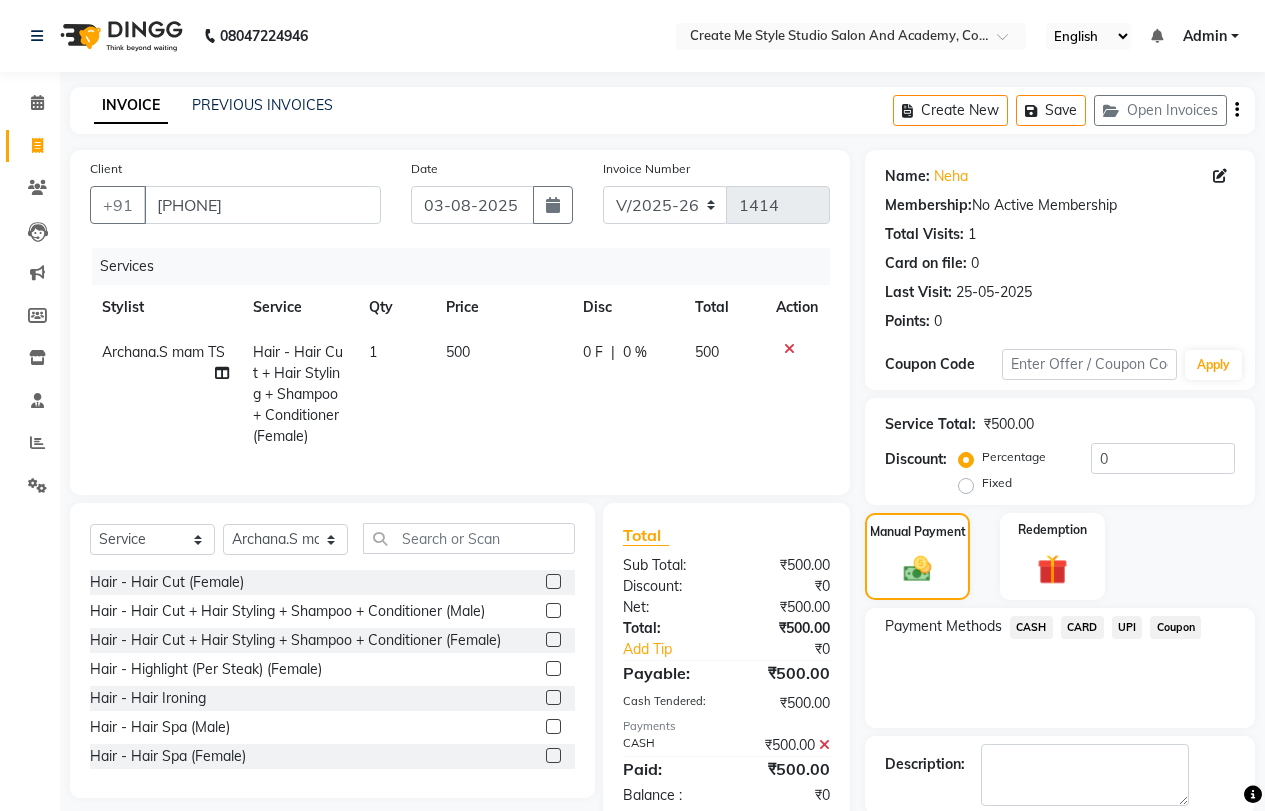 scroll, scrollTop: 101, scrollLeft: 0, axis: vertical 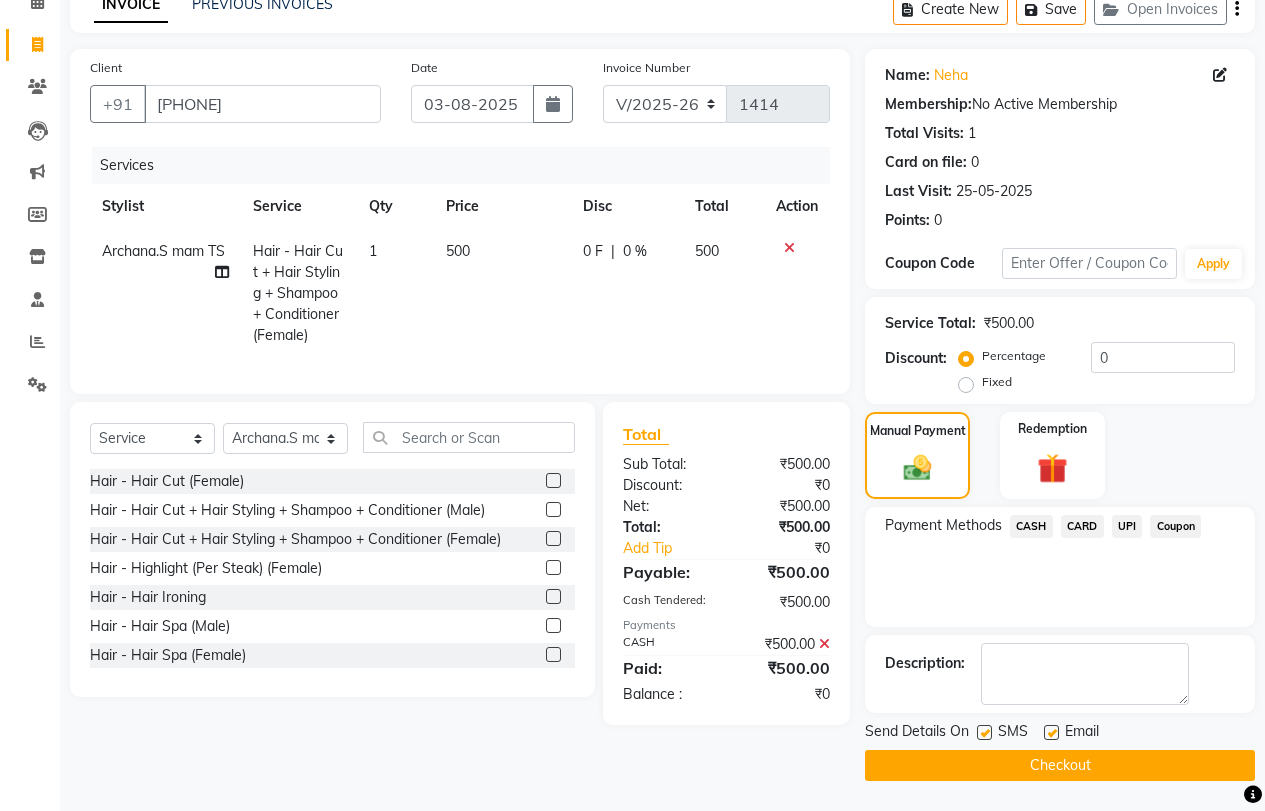 click on "Checkout" 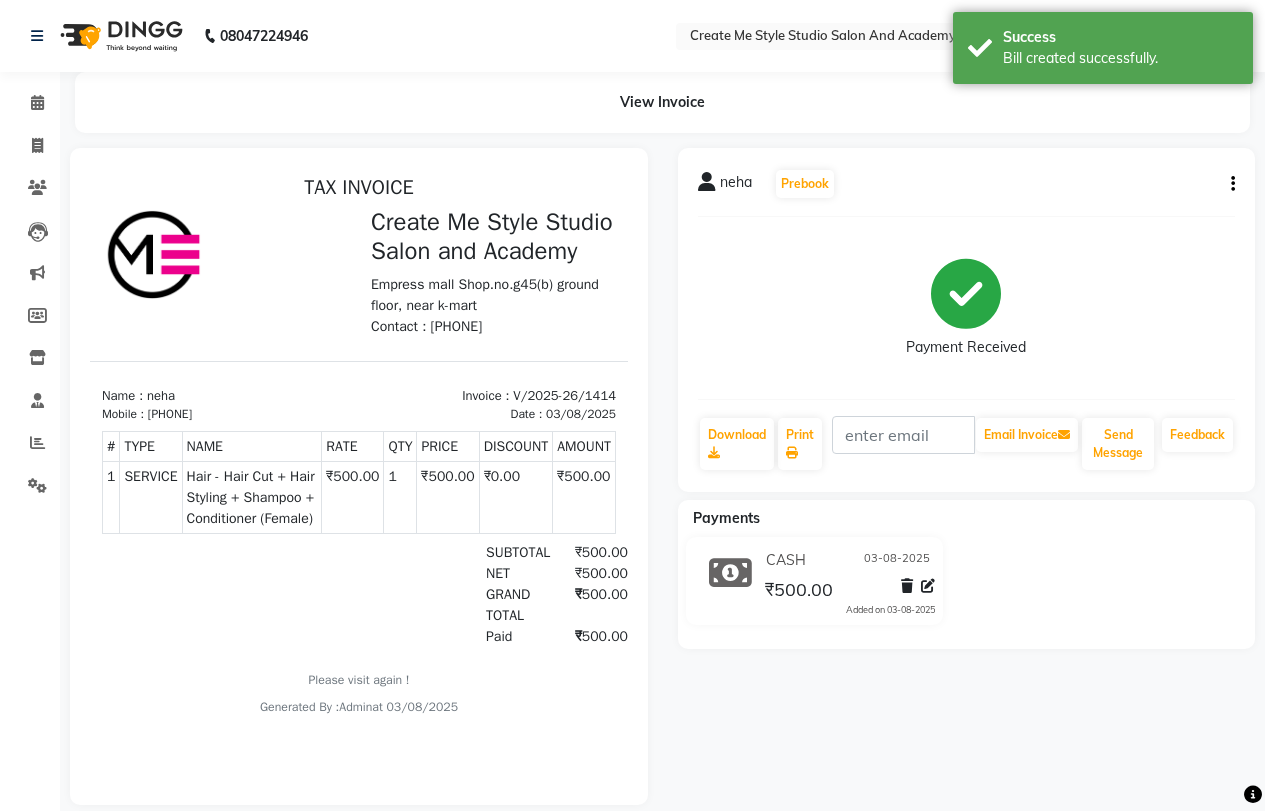 scroll, scrollTop: 0, scrollLeft: 0, axis: both 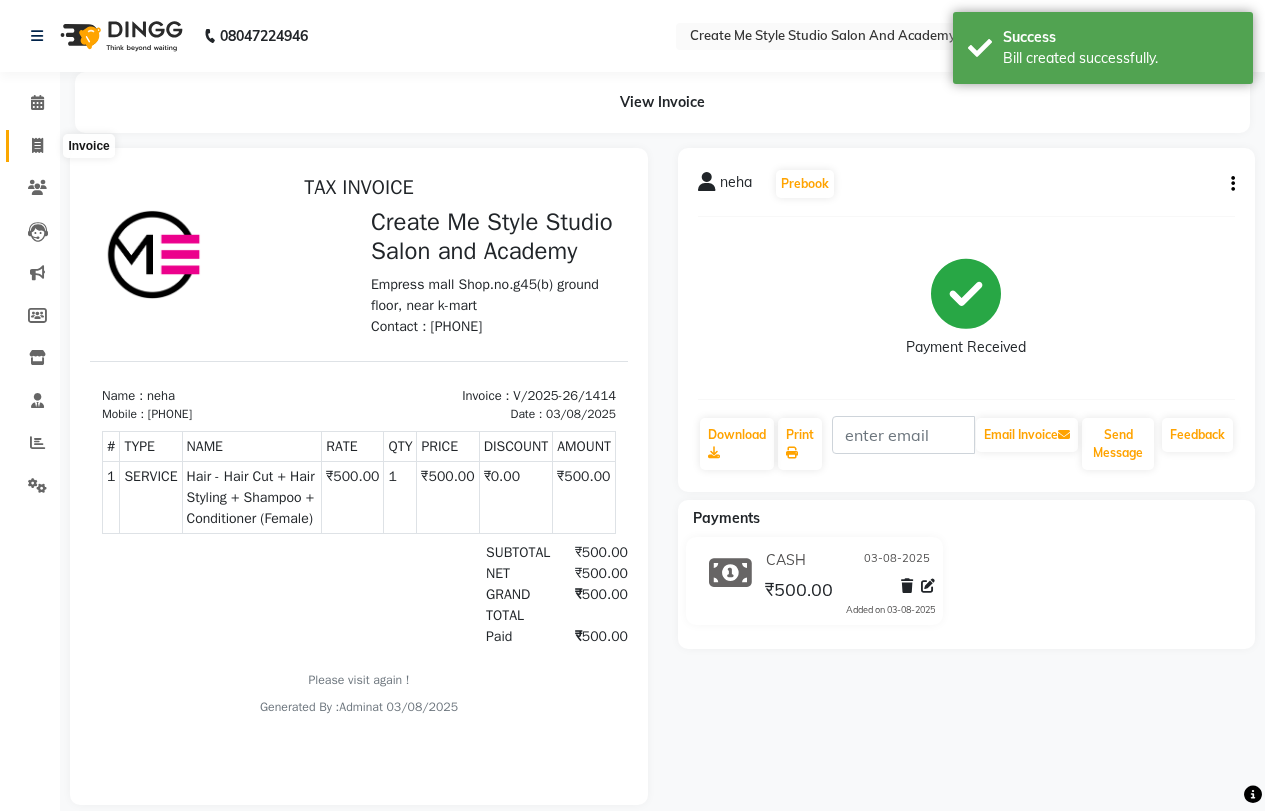 click 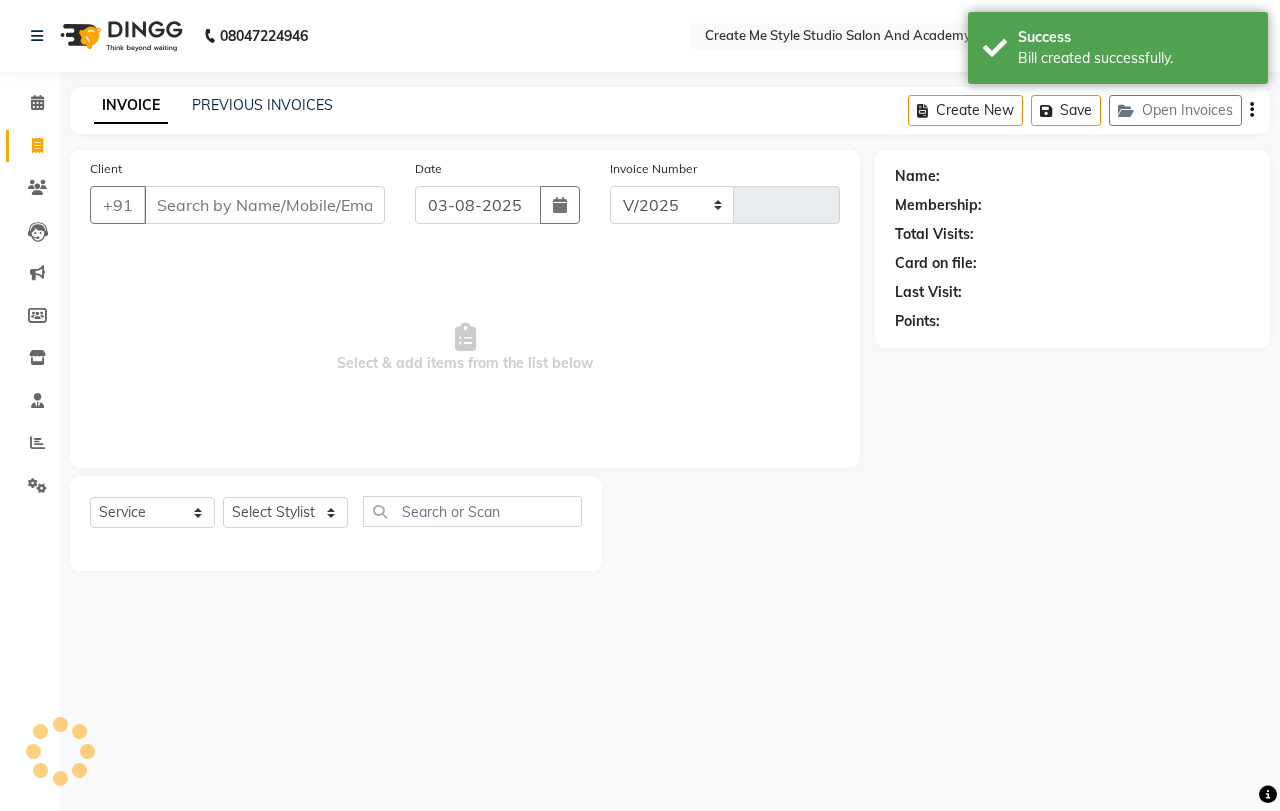 select on "8253" 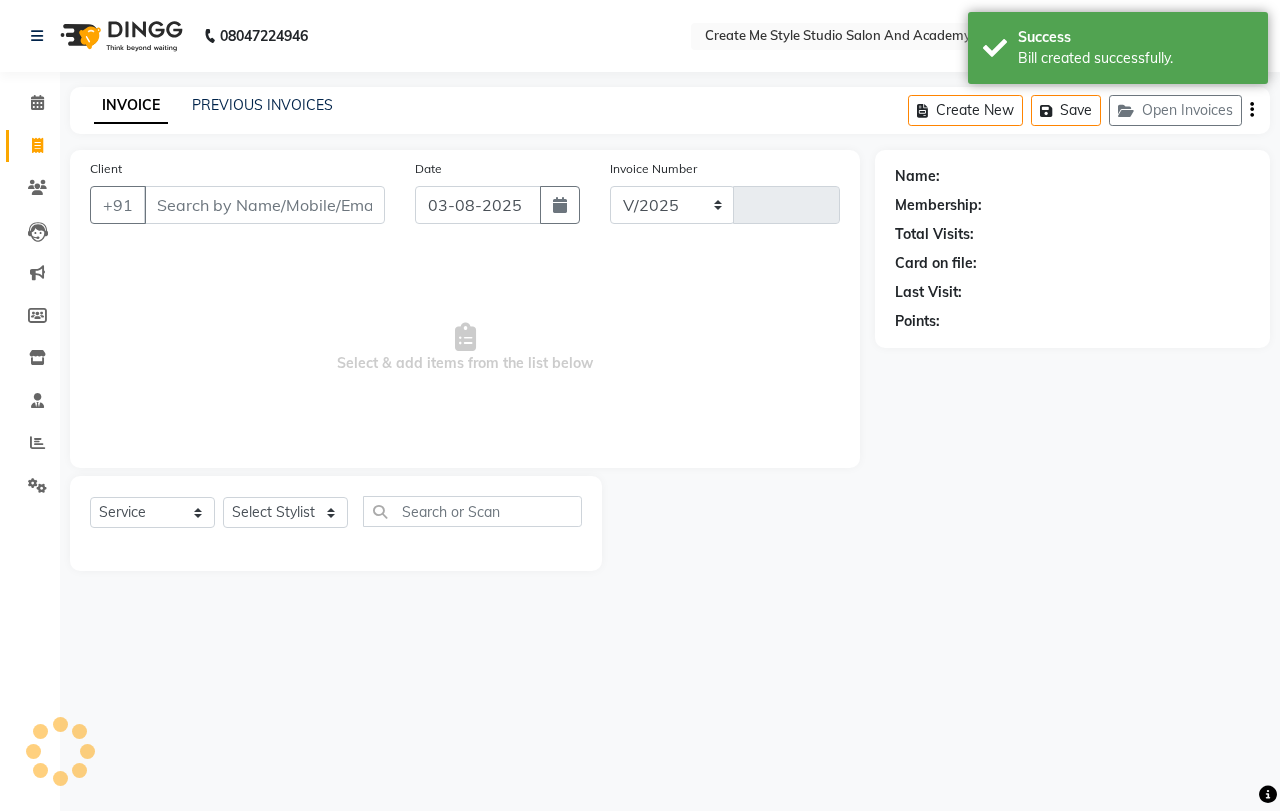 type on "1415" 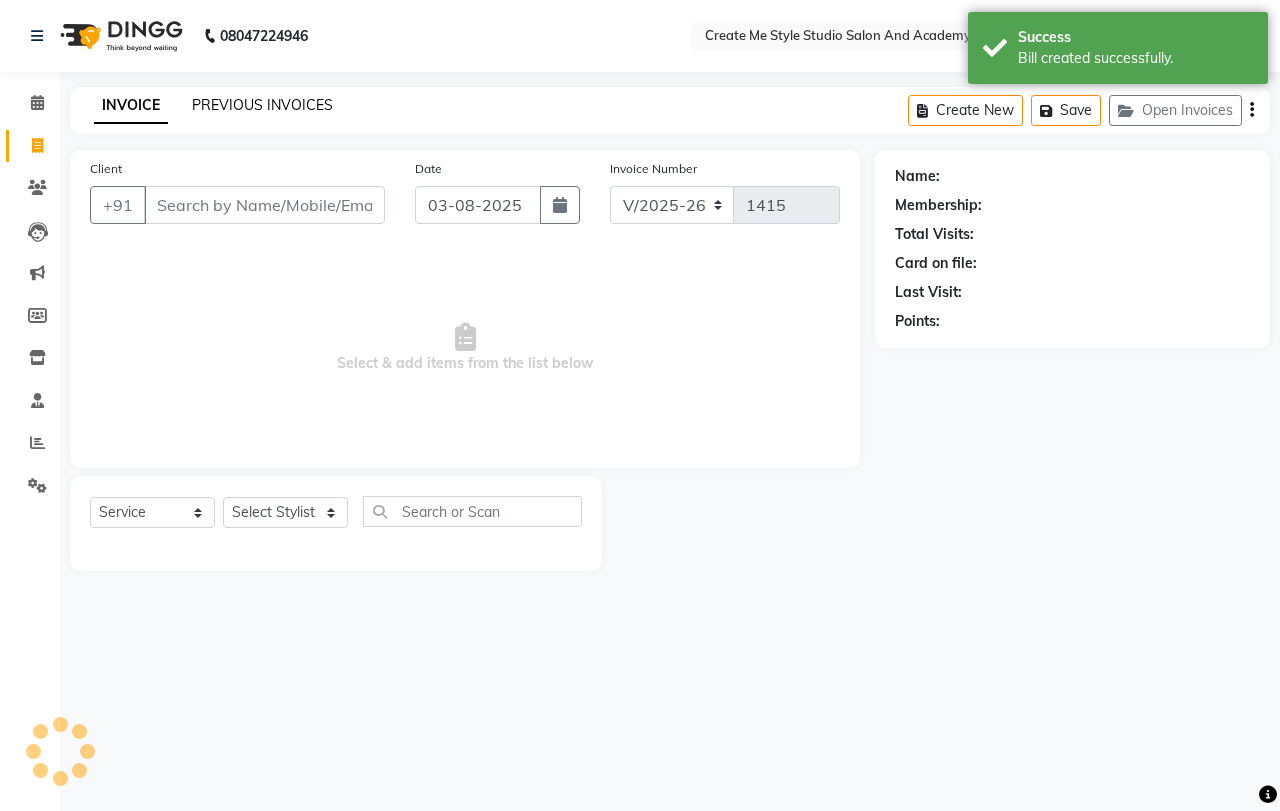 click on "PREVIOUS INVOICES" 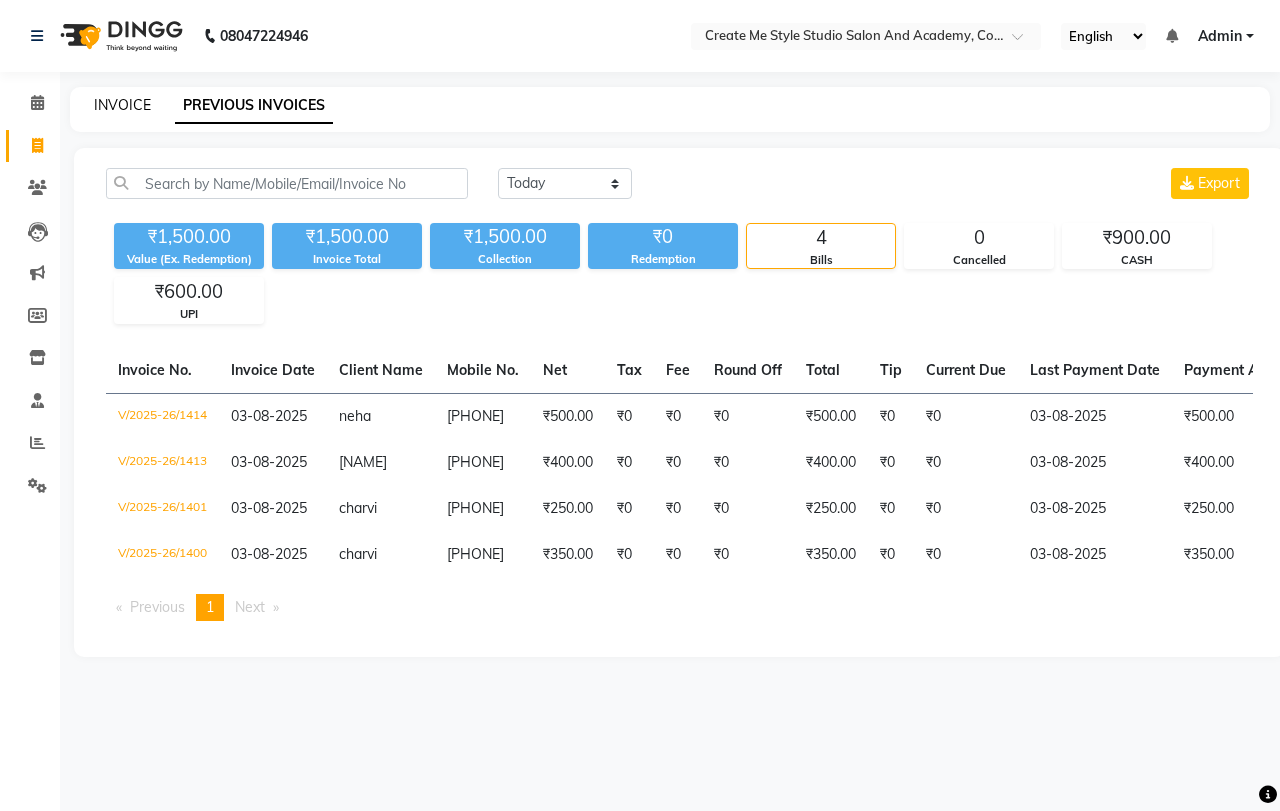click on "INVOICE" 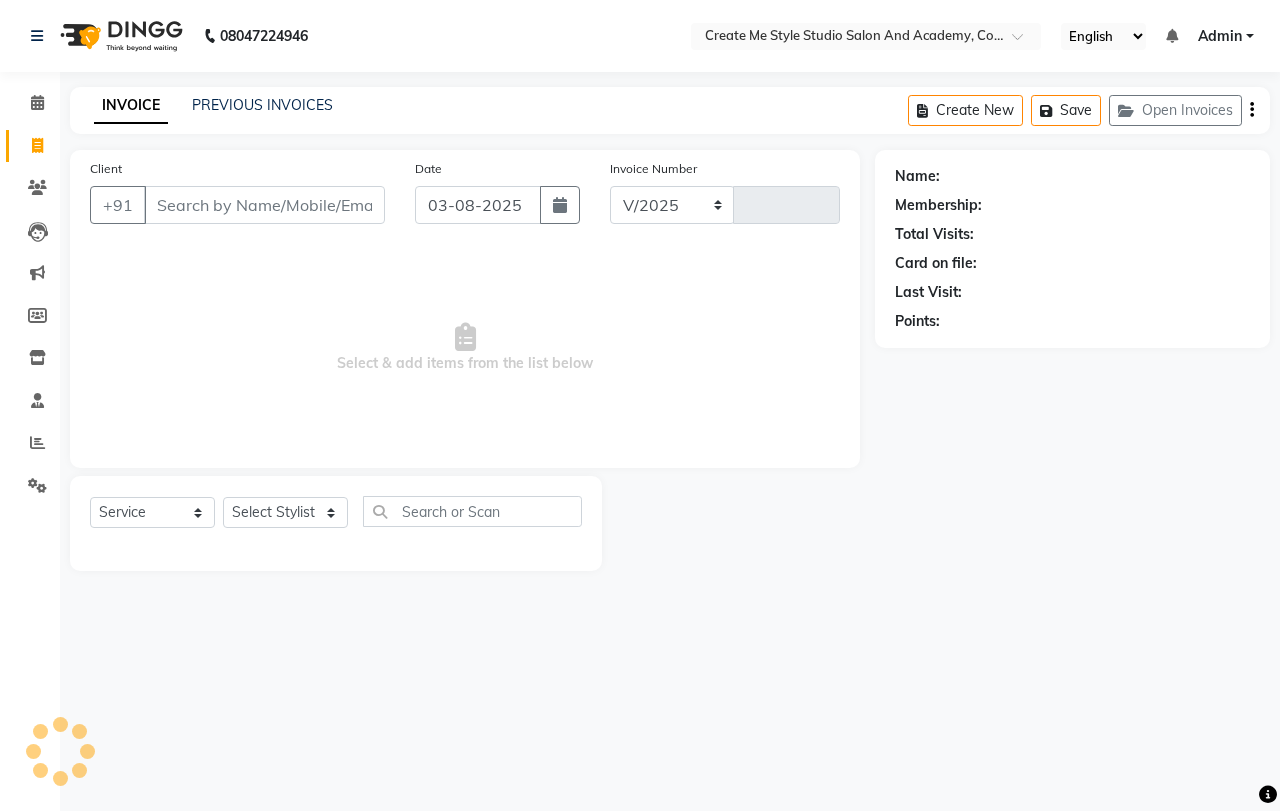 select on "8253" 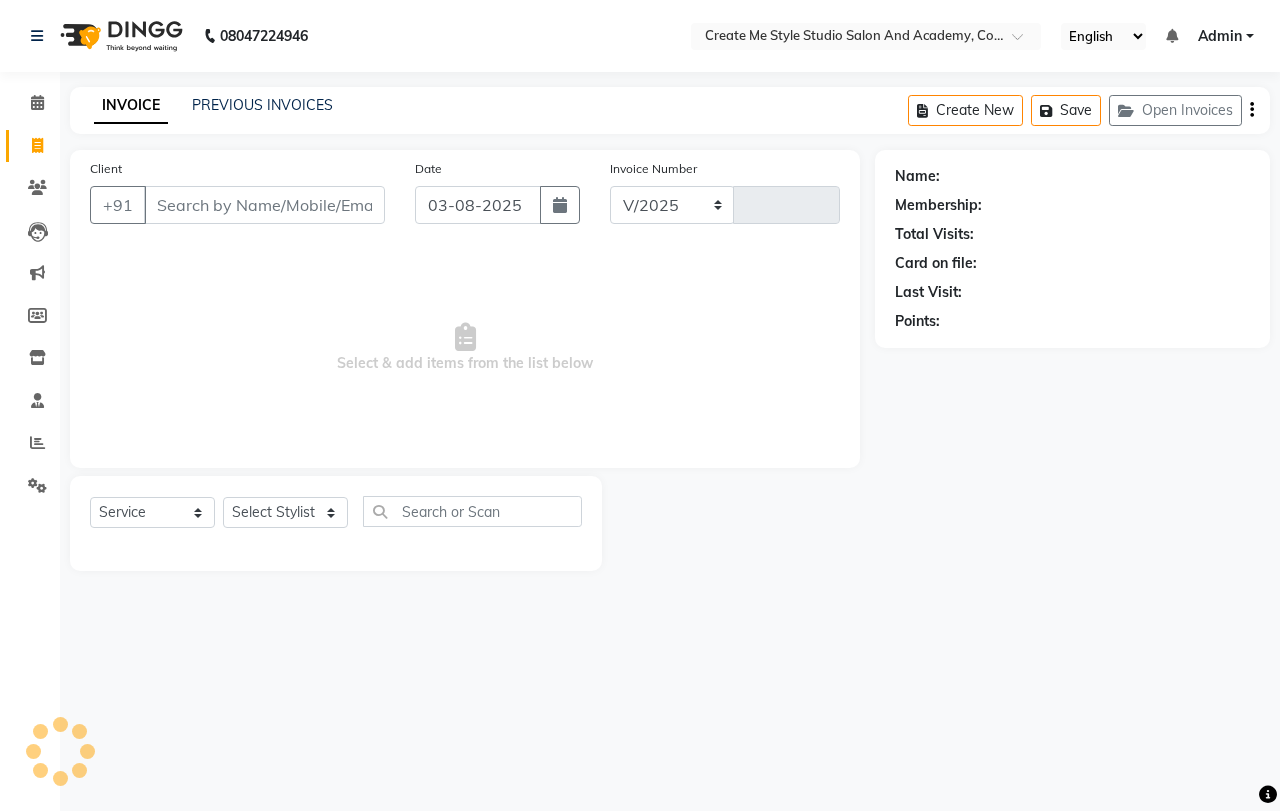 type on "1415" 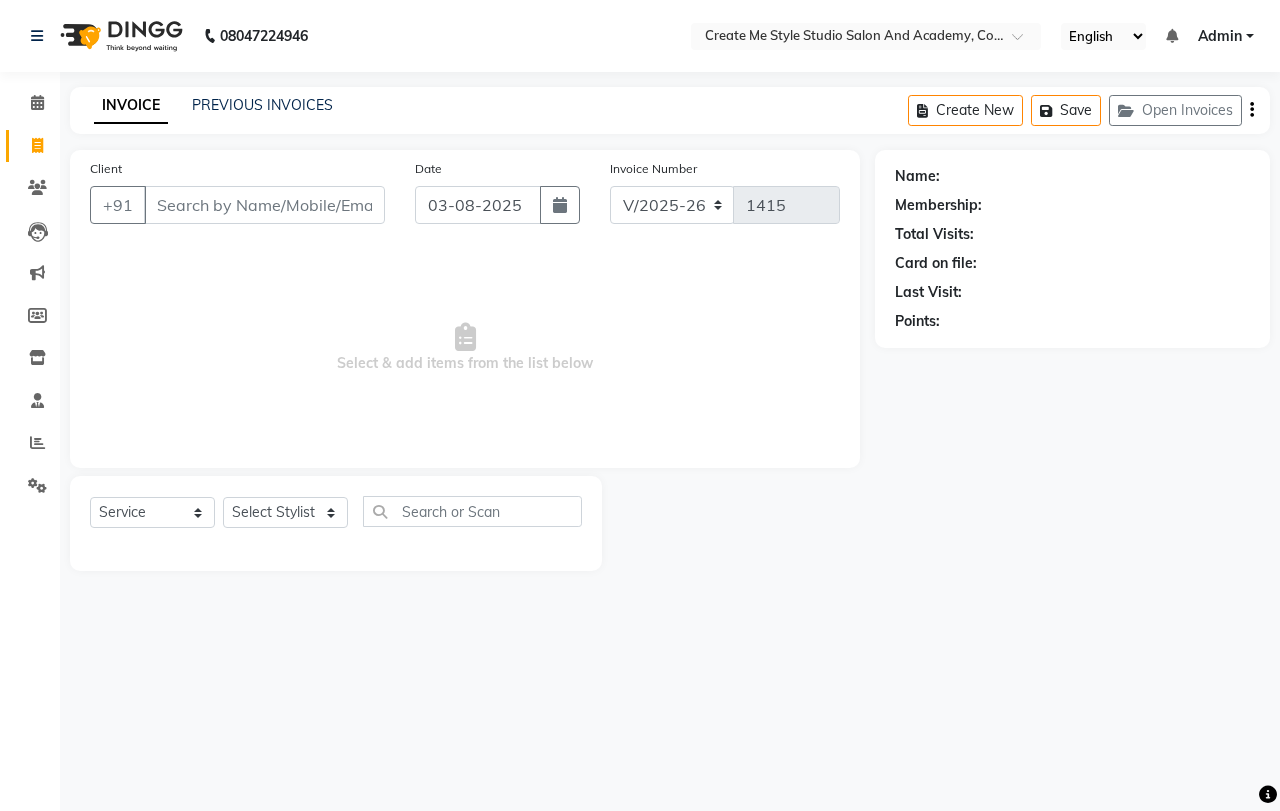 click on "Client" at bounding box center (264, 205) 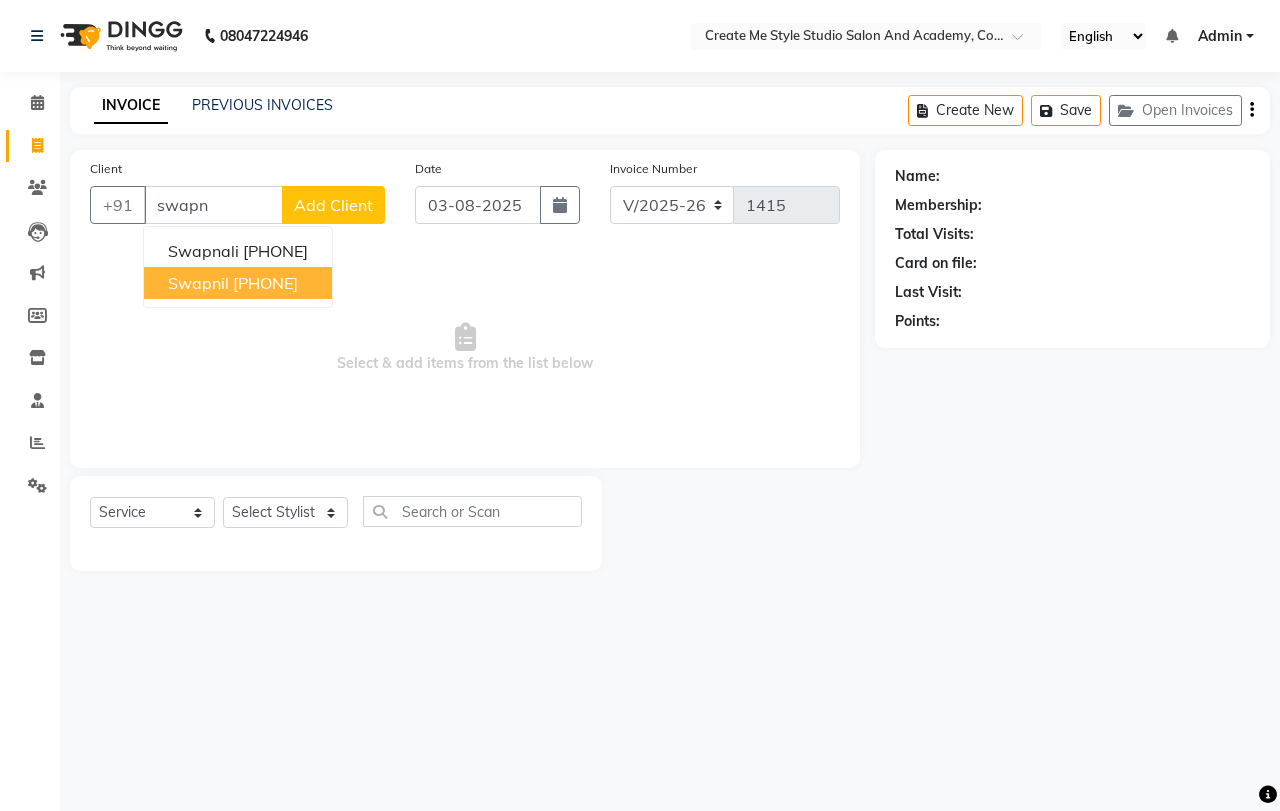 click on "[PHONE]" at bounding box center [265, 283] 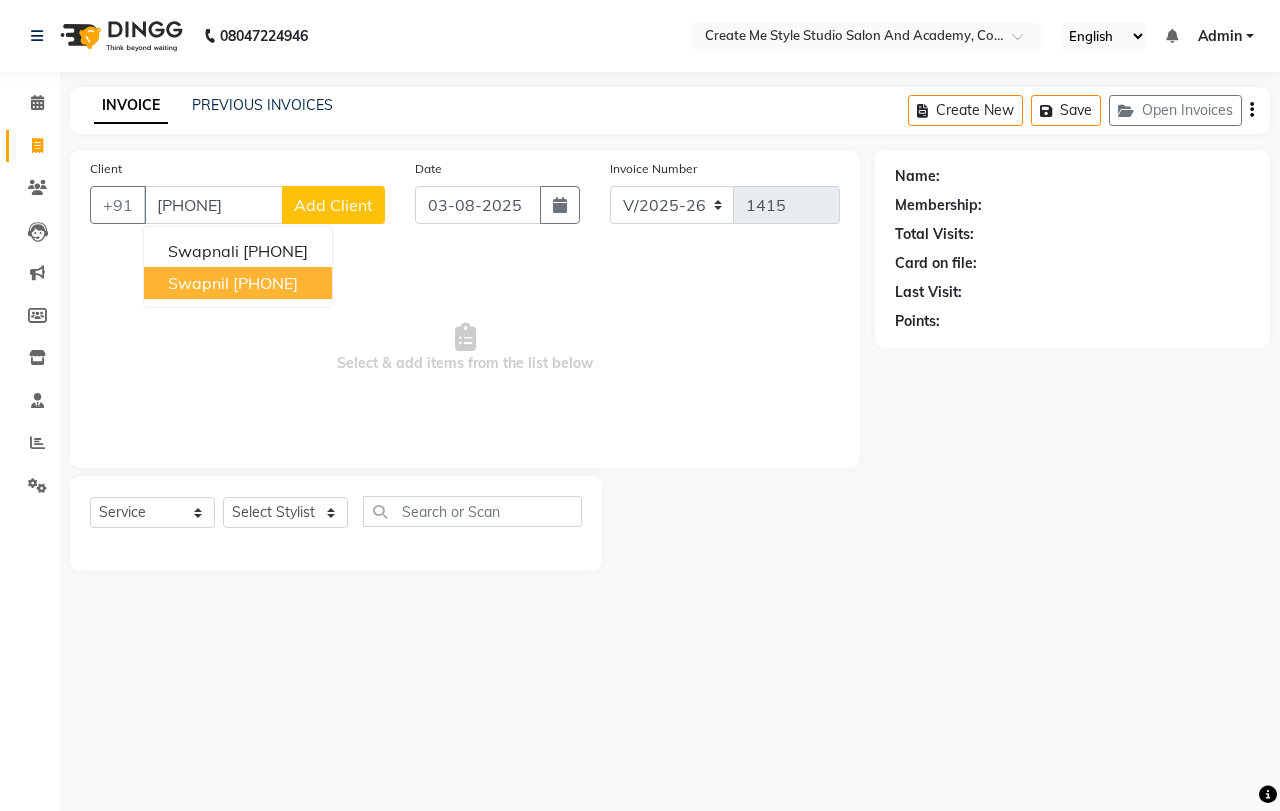 type on "[PHONE]" 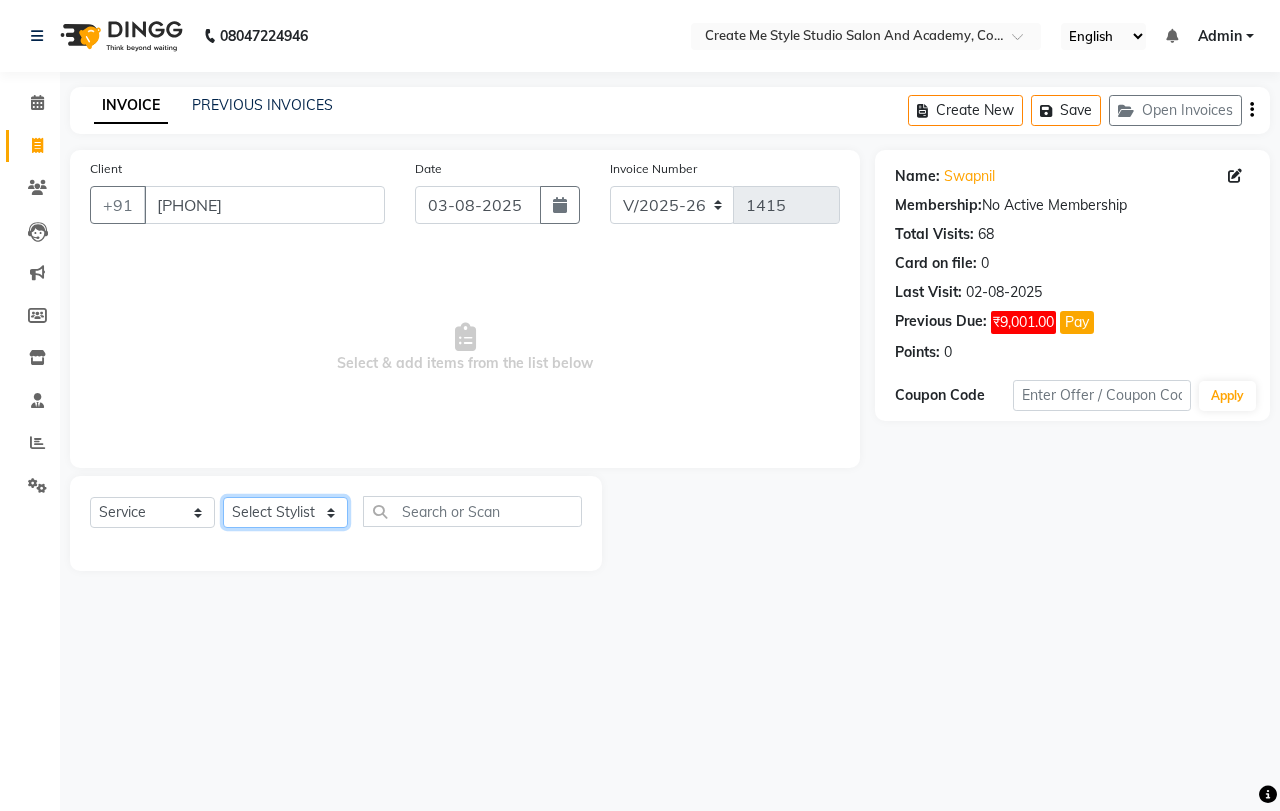 click on "Select Stylist [NAME]  [NAME].B mam  [NAME].S mam TS [NAME] mam [NAME] mam [NAME] [NAME] mam [NAME] sir Reception 1 Reception 2 [NAME] sir" 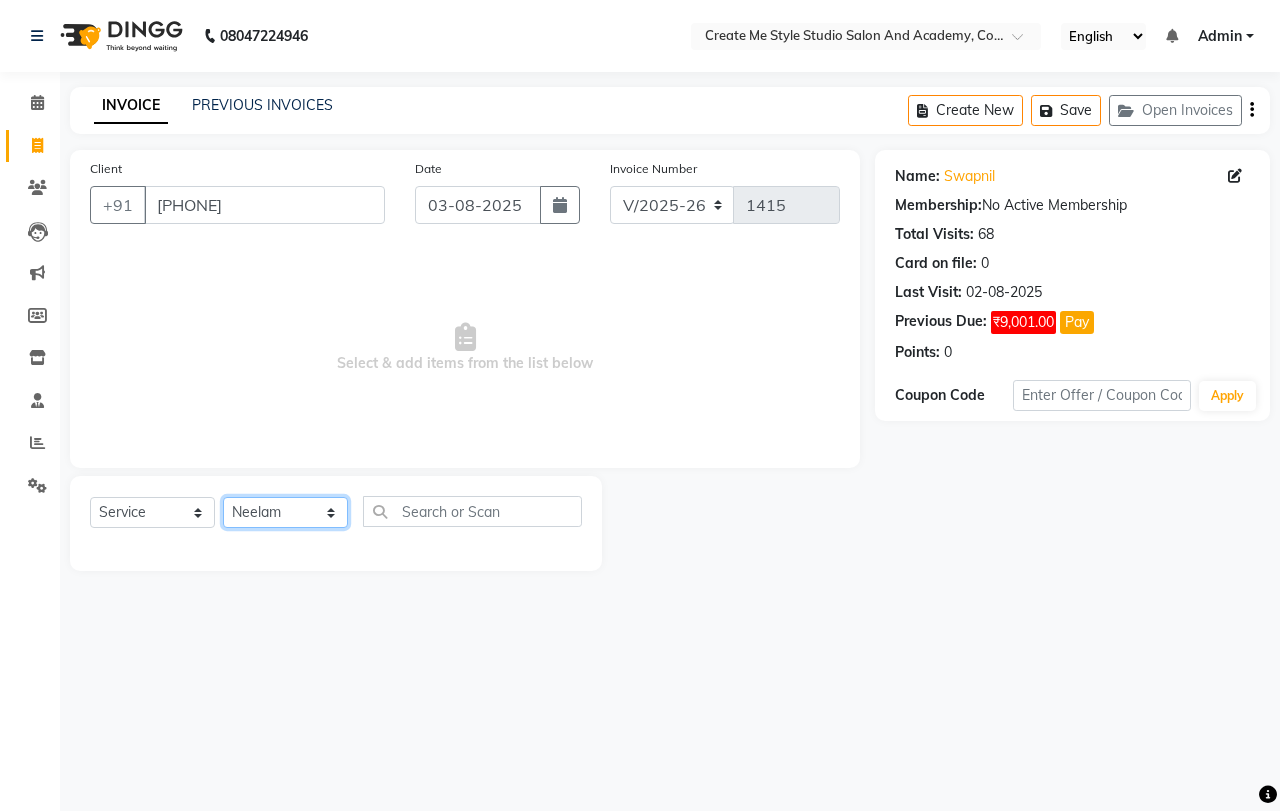 click on "Select Stylist [NAME]  [NAME].B mam  [NAME].S mam TS [NAME] mam [NAME] mam [NAME] [NAME] mam [NAME] sir Reception 1 Reception 2 [NAME] sir" 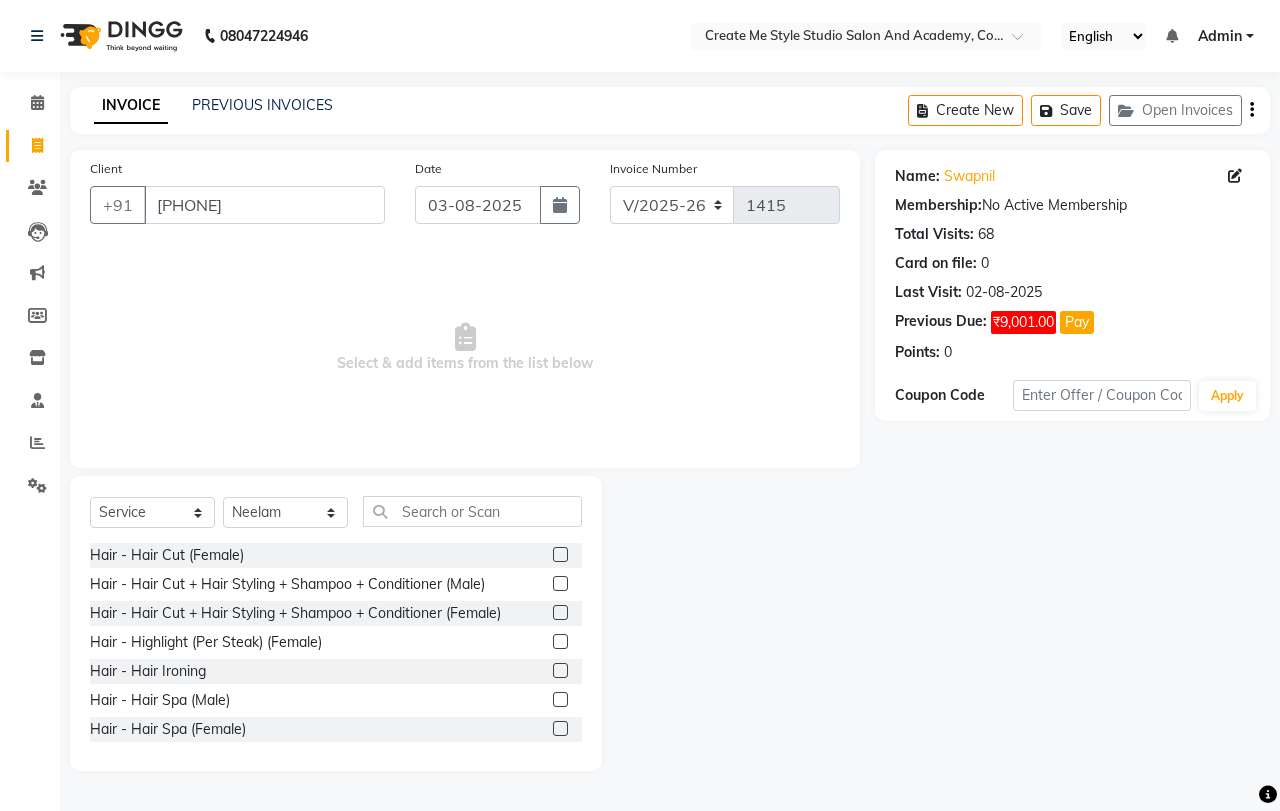 click 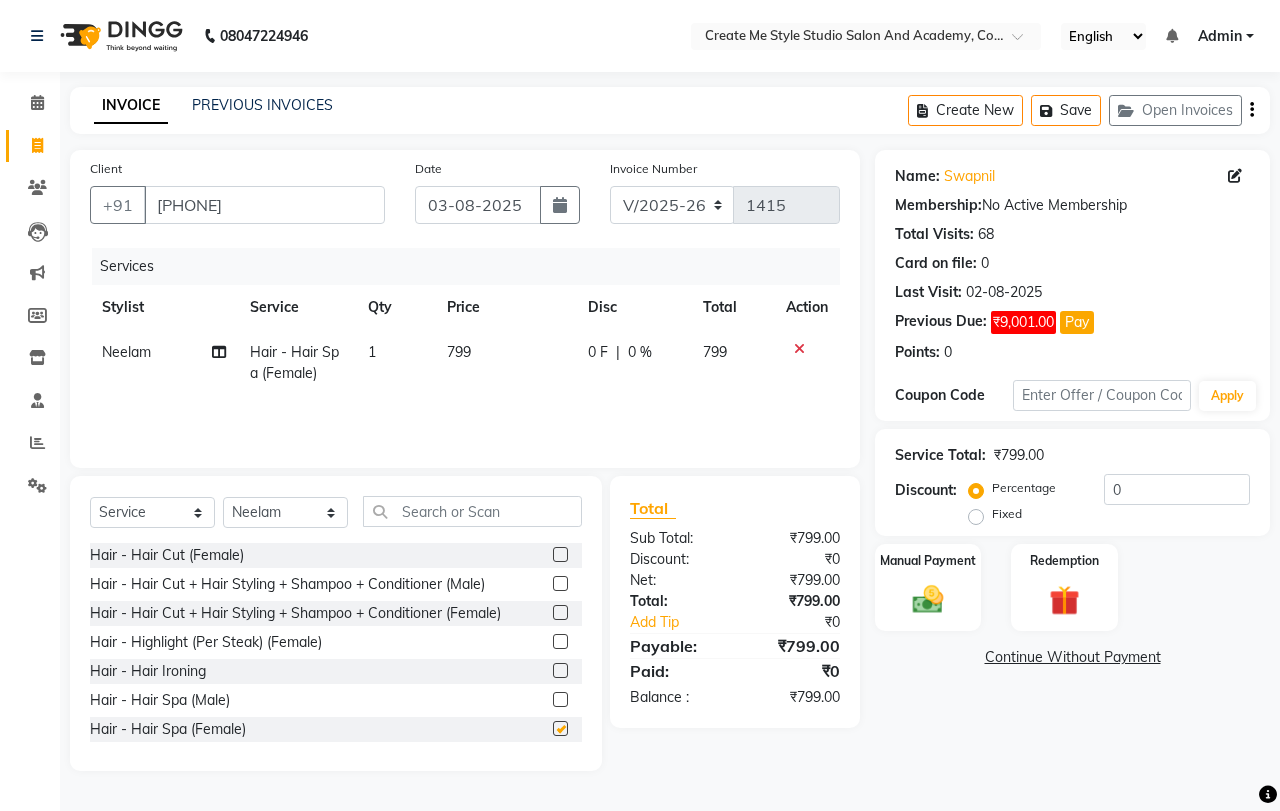 checkbox on "false" 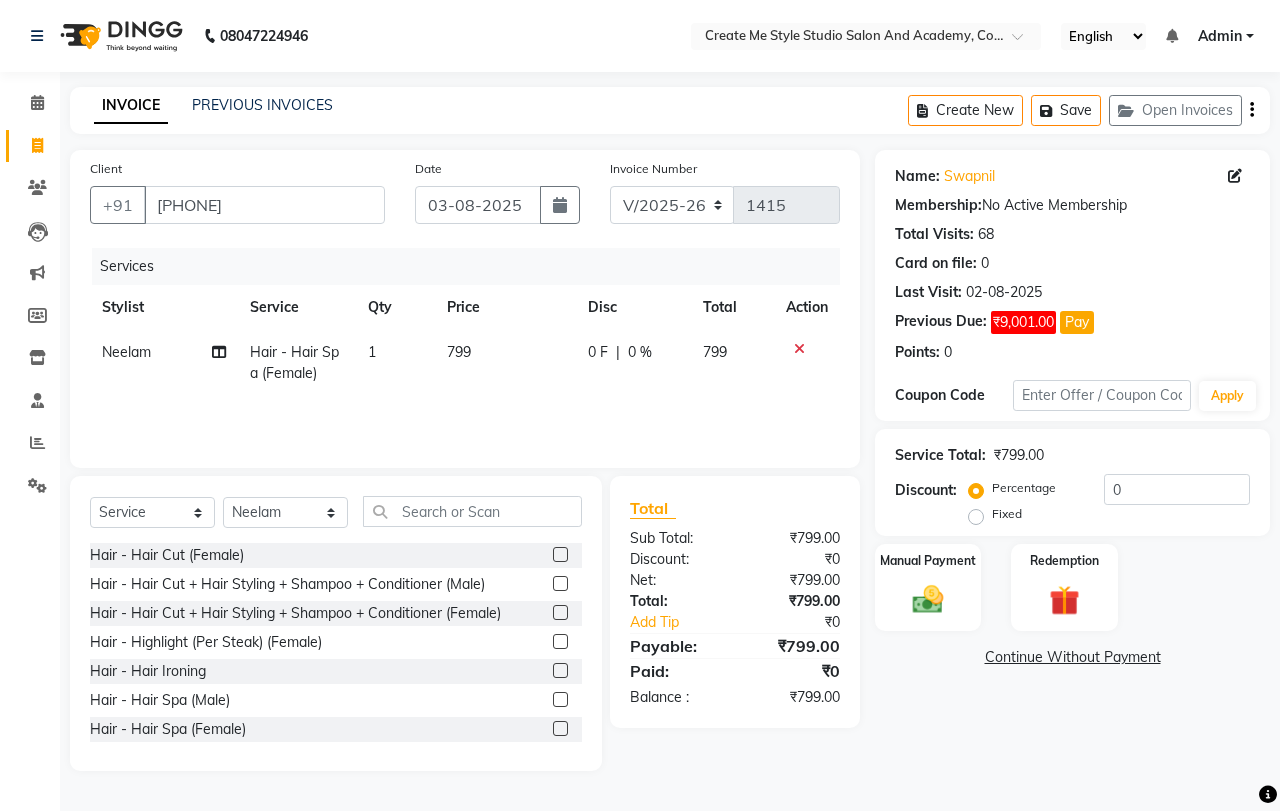 click on "799" 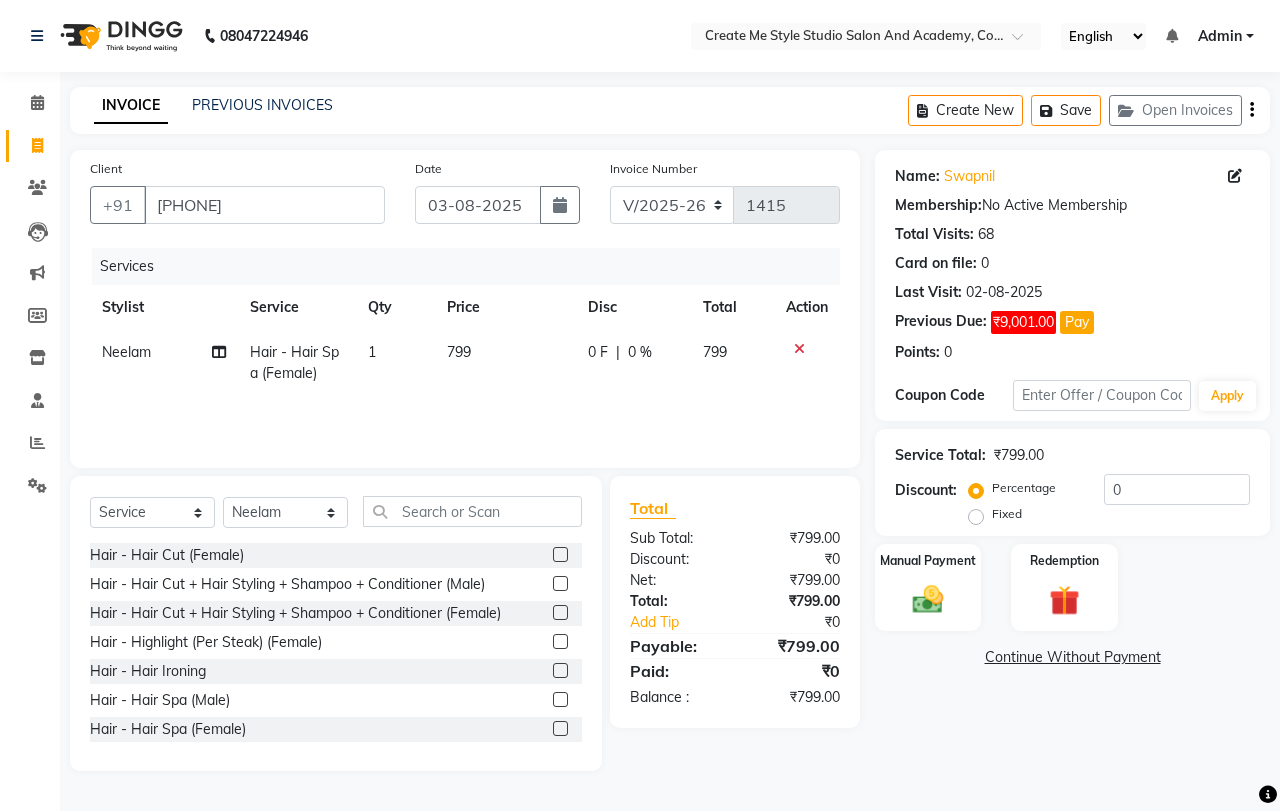 select on "85381" 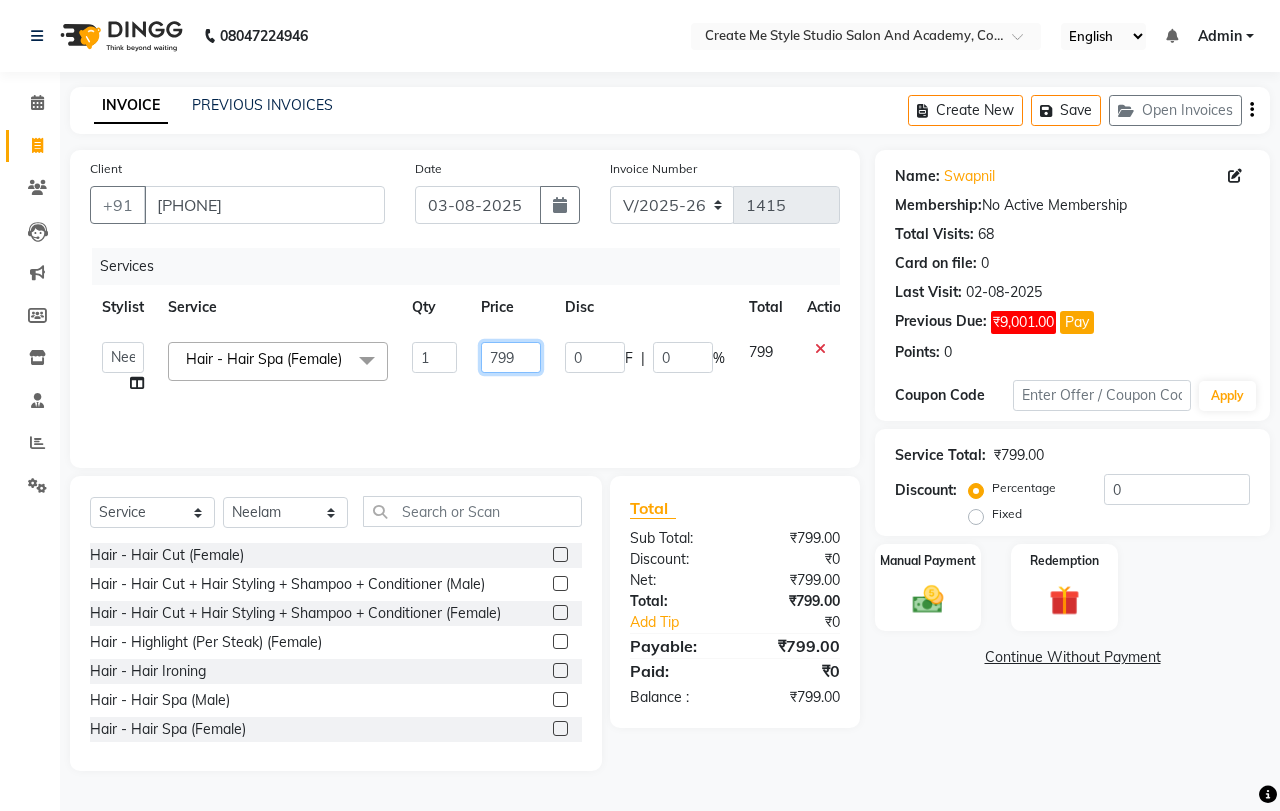 click on "799" 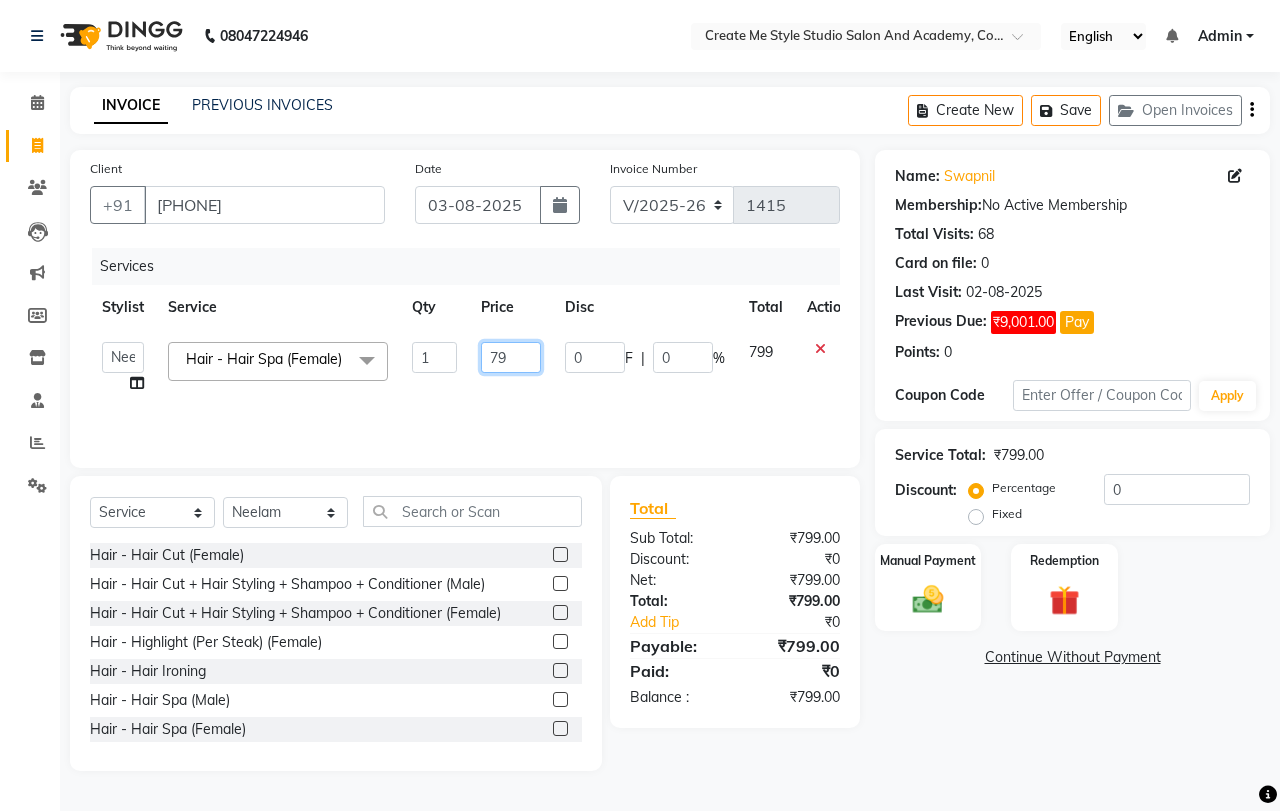 type on "7" 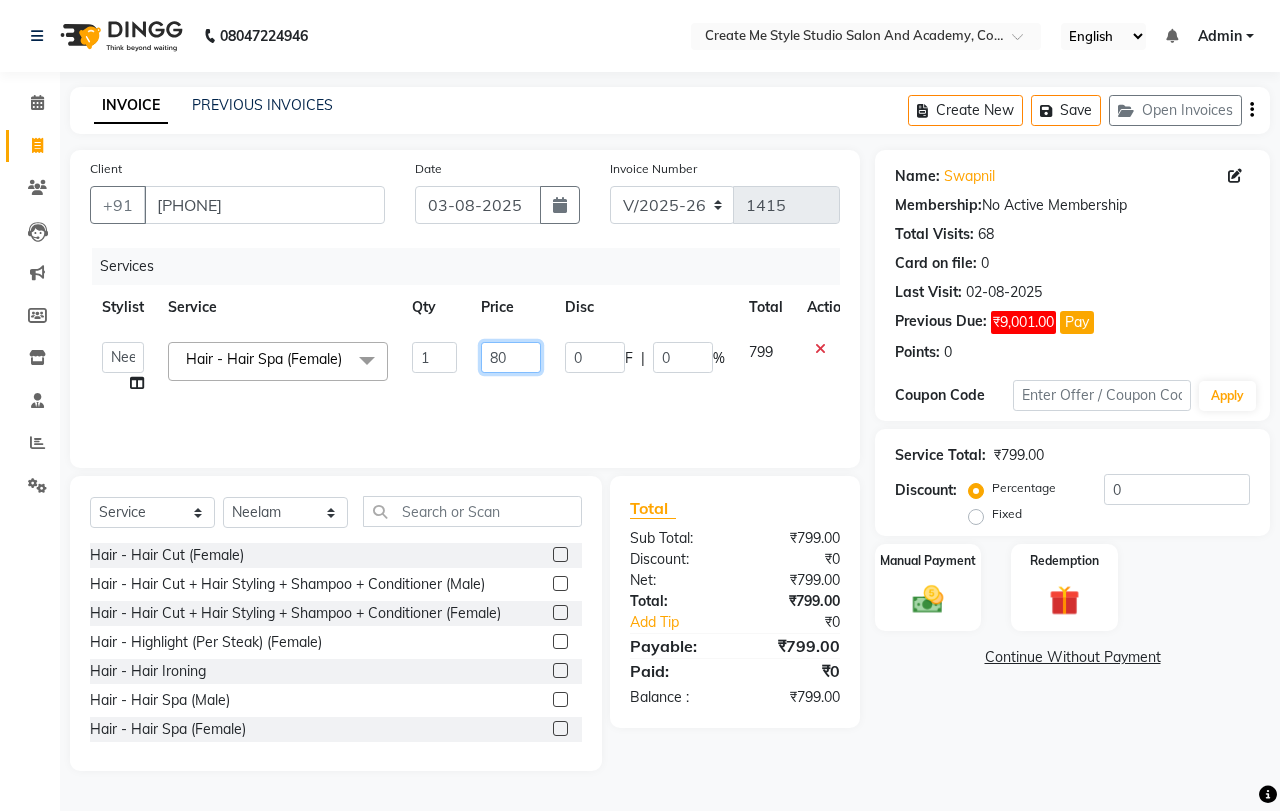 type on "800" 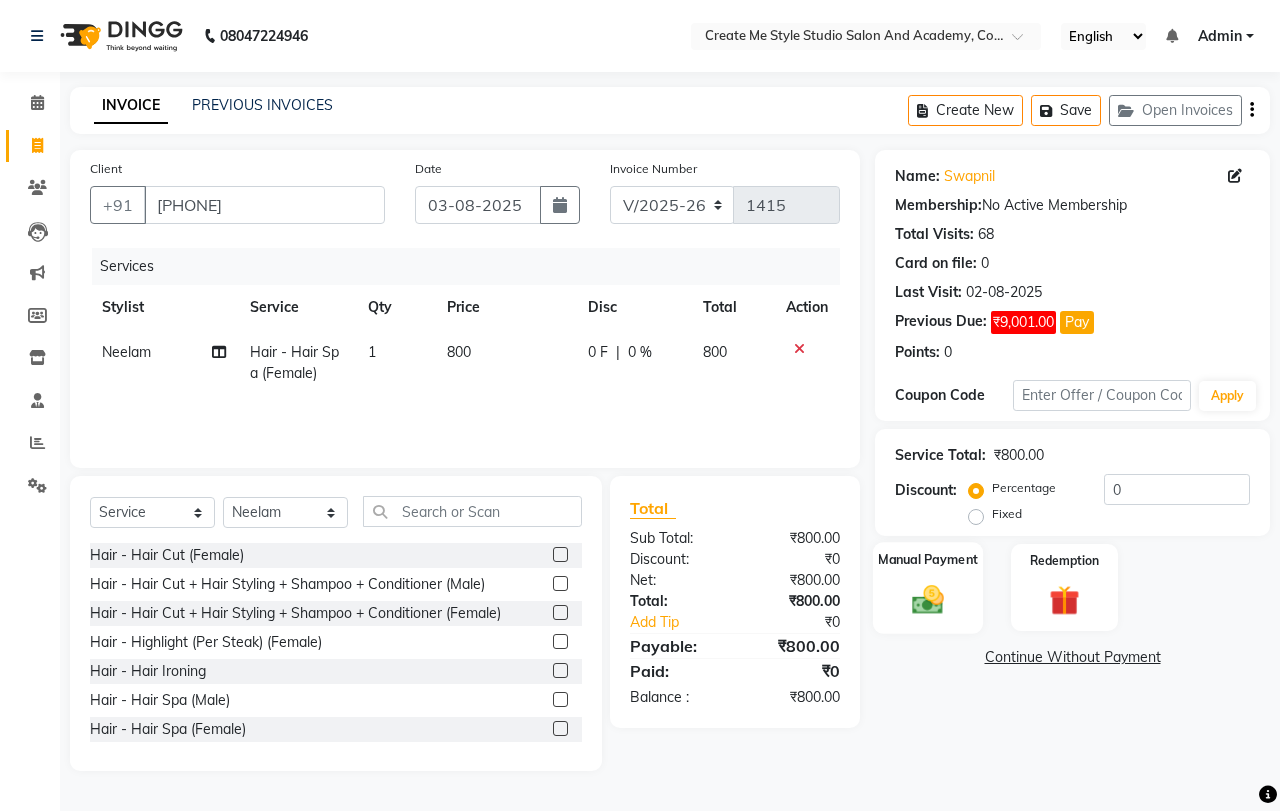 click 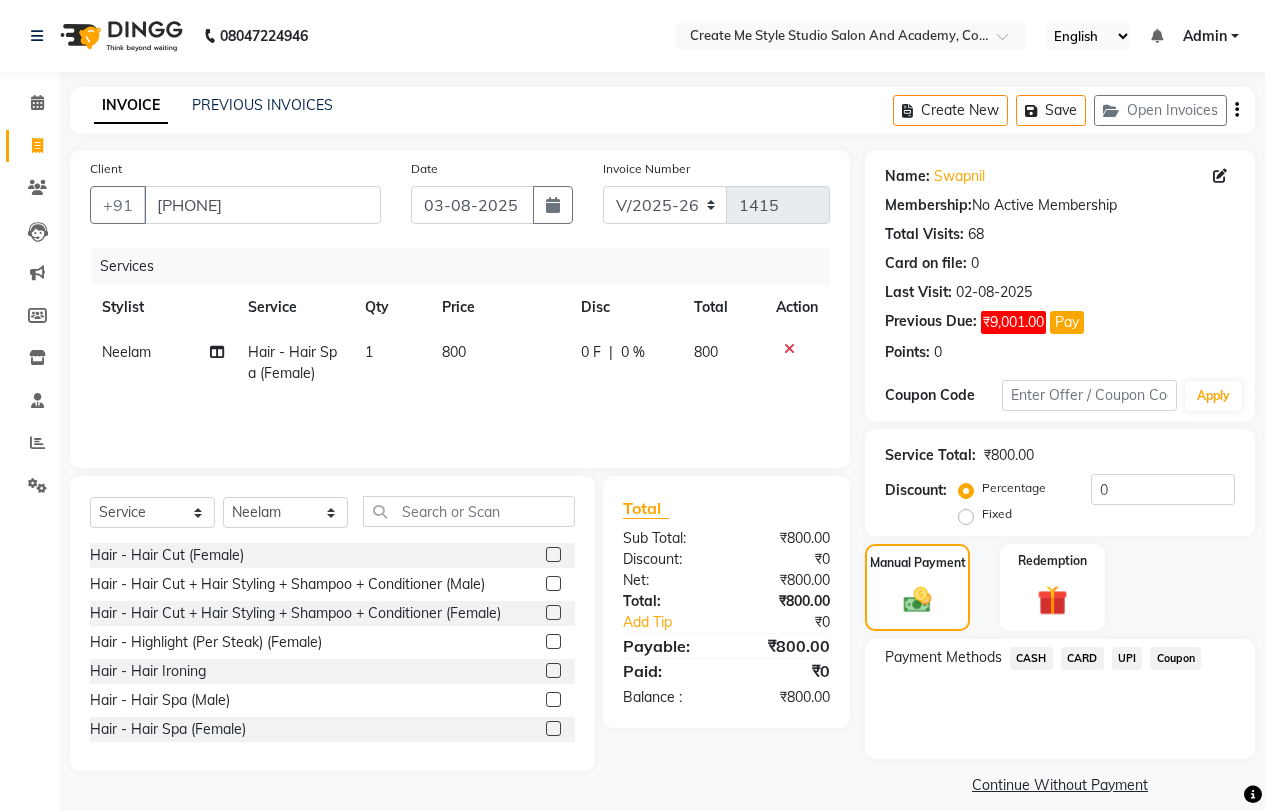 click on "UPI" 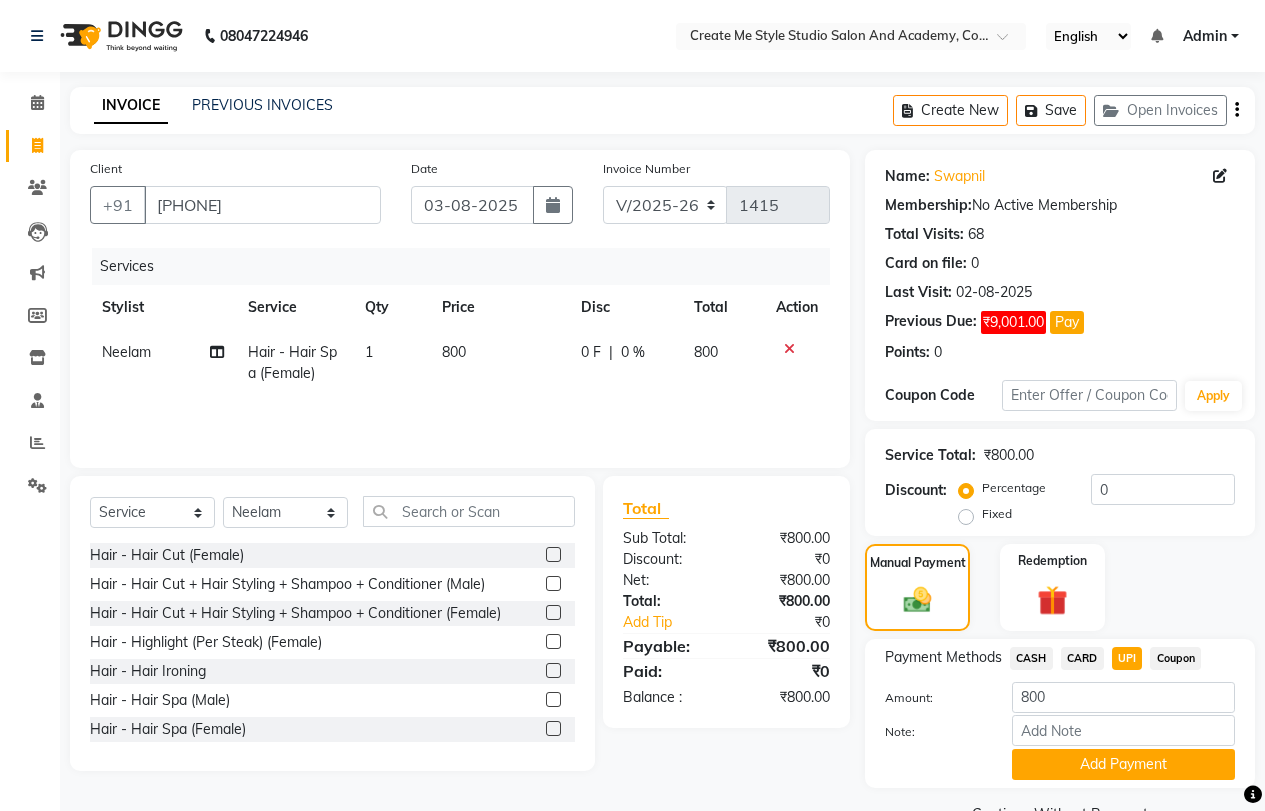 scroll, scrollTop: 48, scrollLeft: 0, axis: vertical 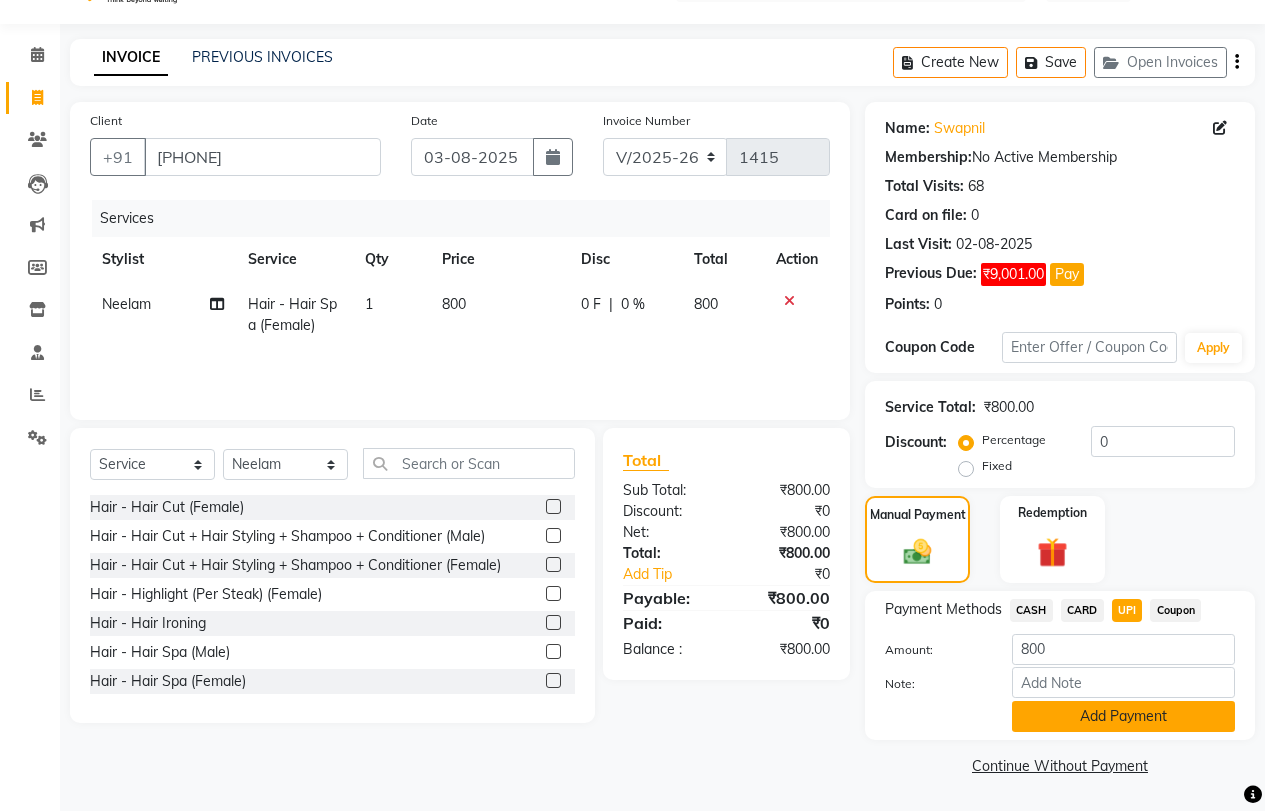 click on "Add Payment" 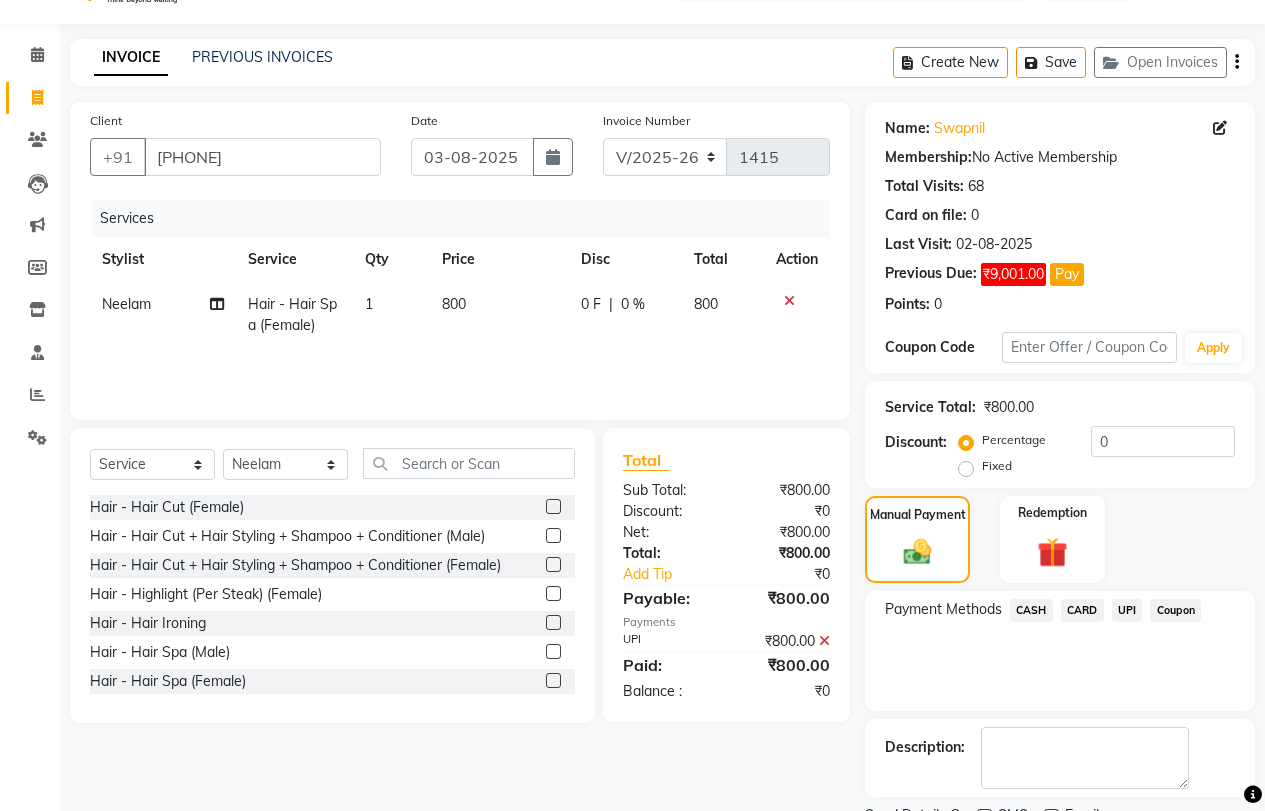scroll, scrollTop: 132, scrollLeft: 0, axis: vertical 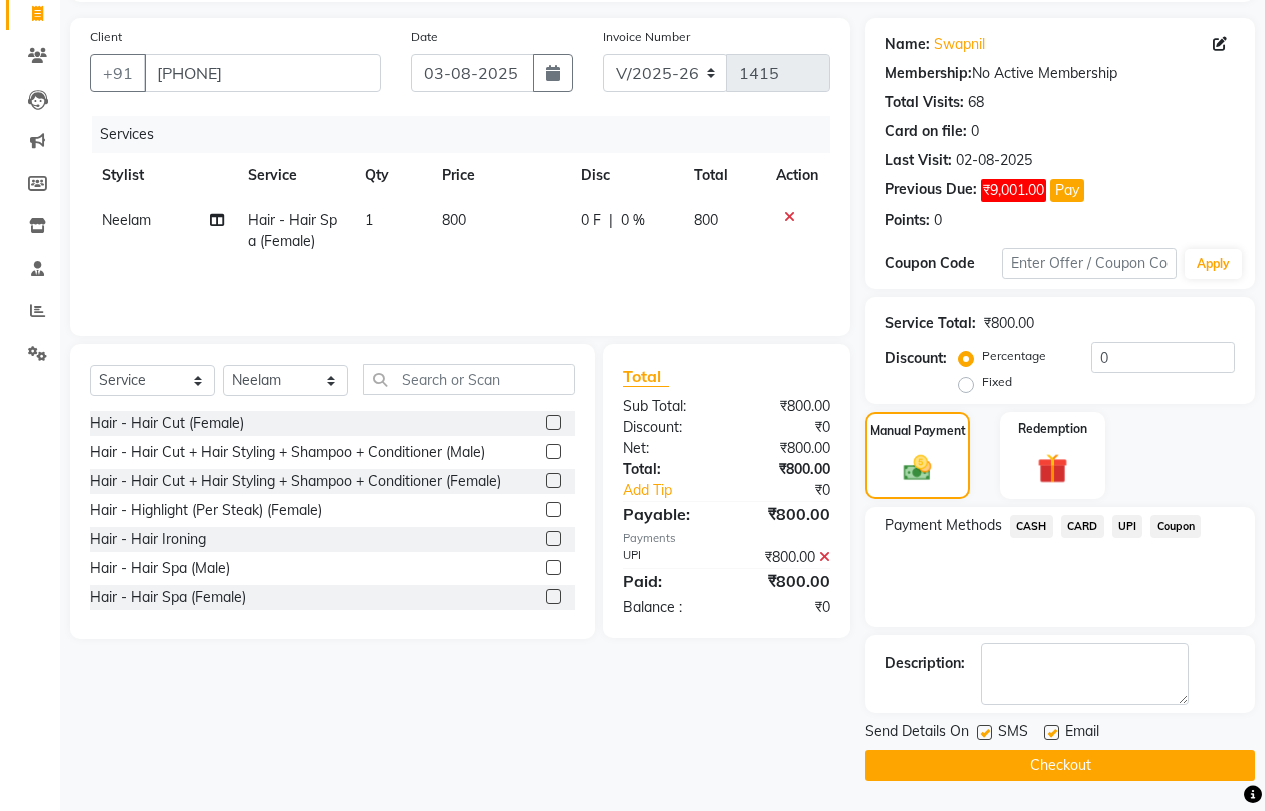 click 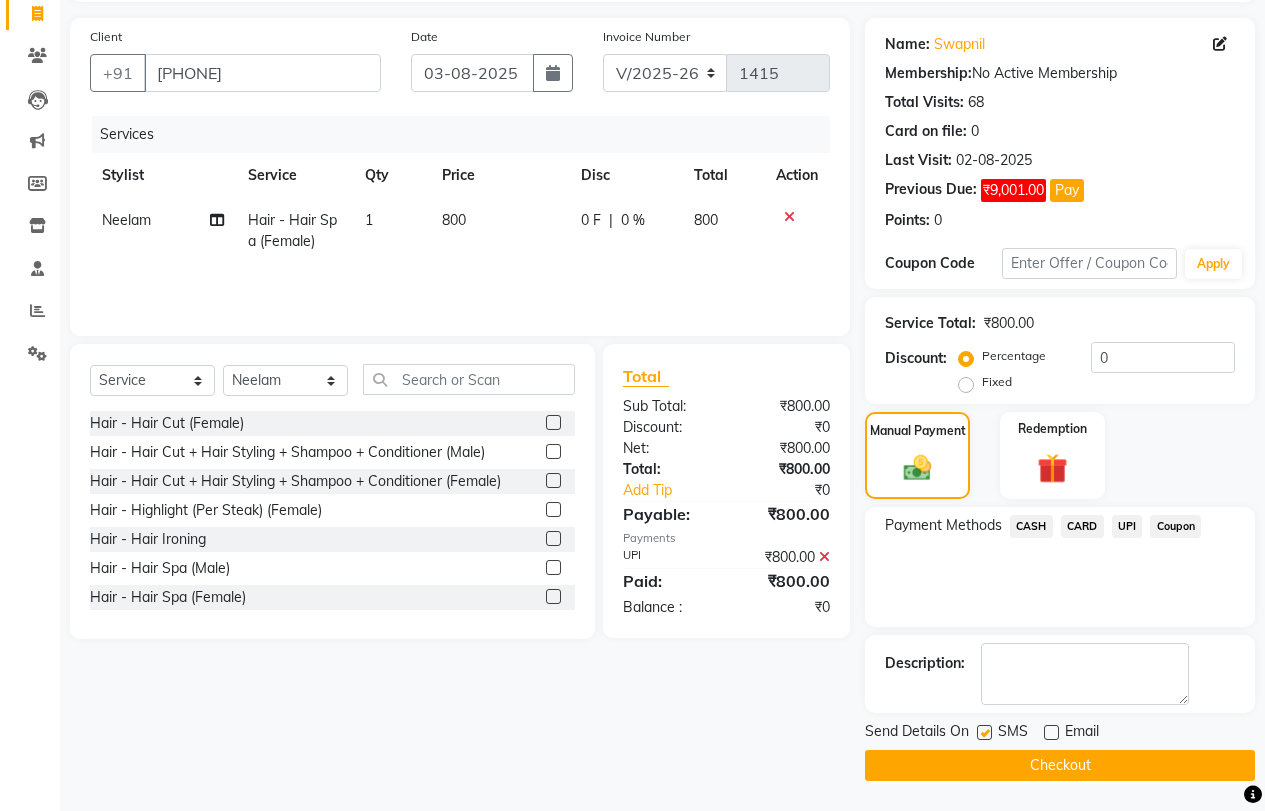 click 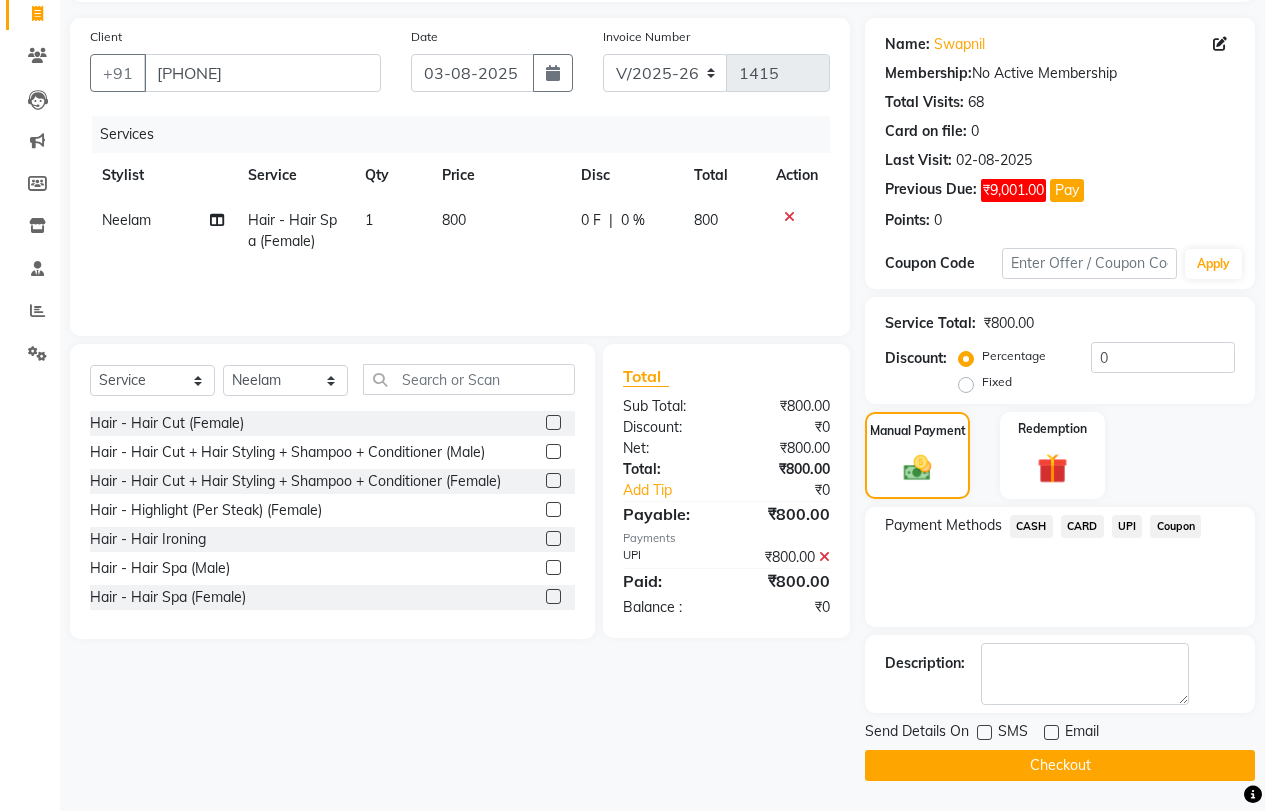 click on "Checkout" 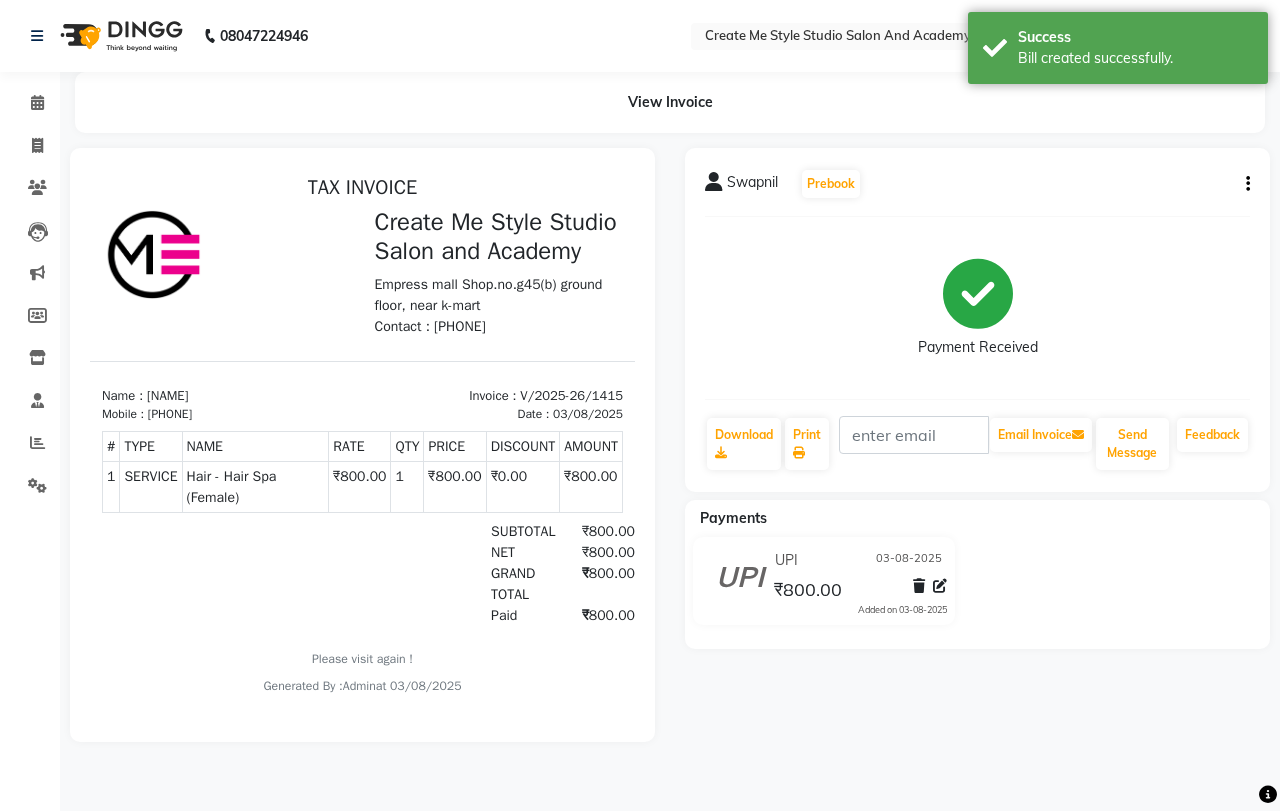 scroll, scrollTop: 0, scrollLeft: 0, axis: both 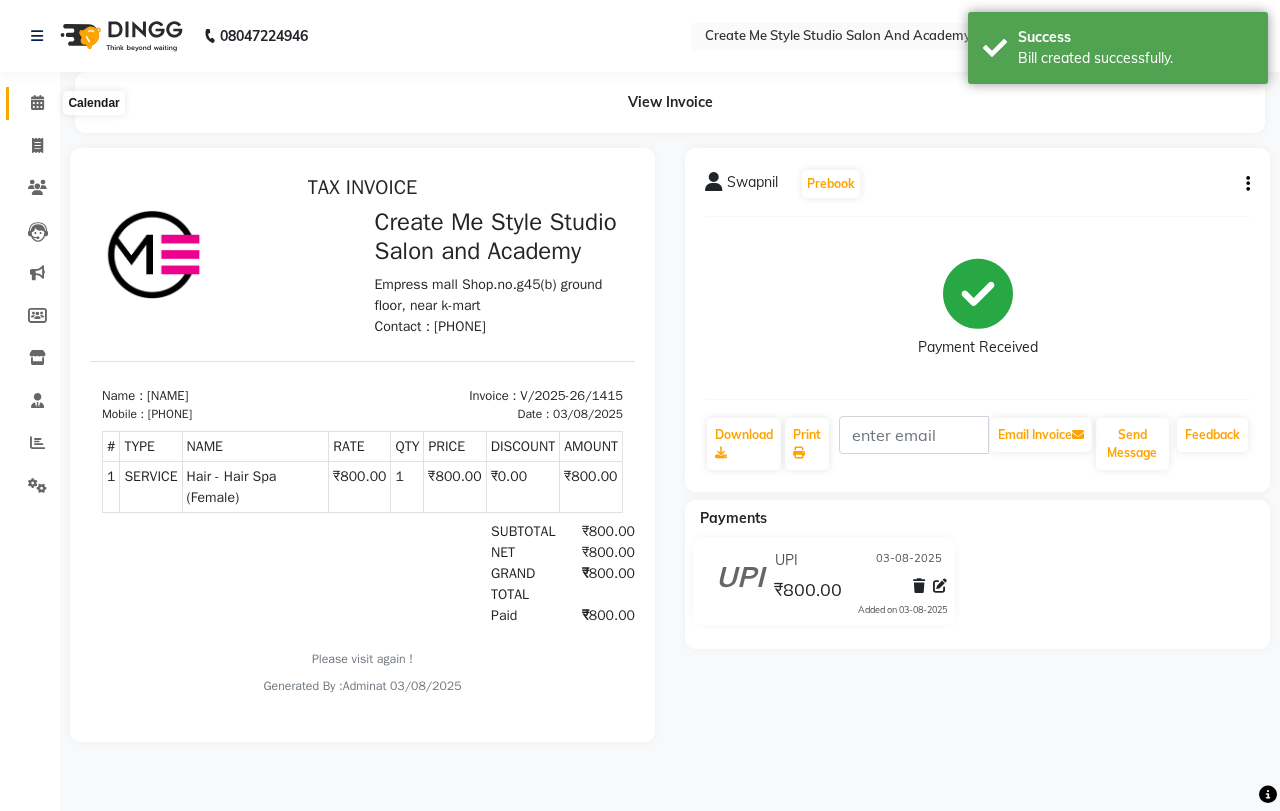 click 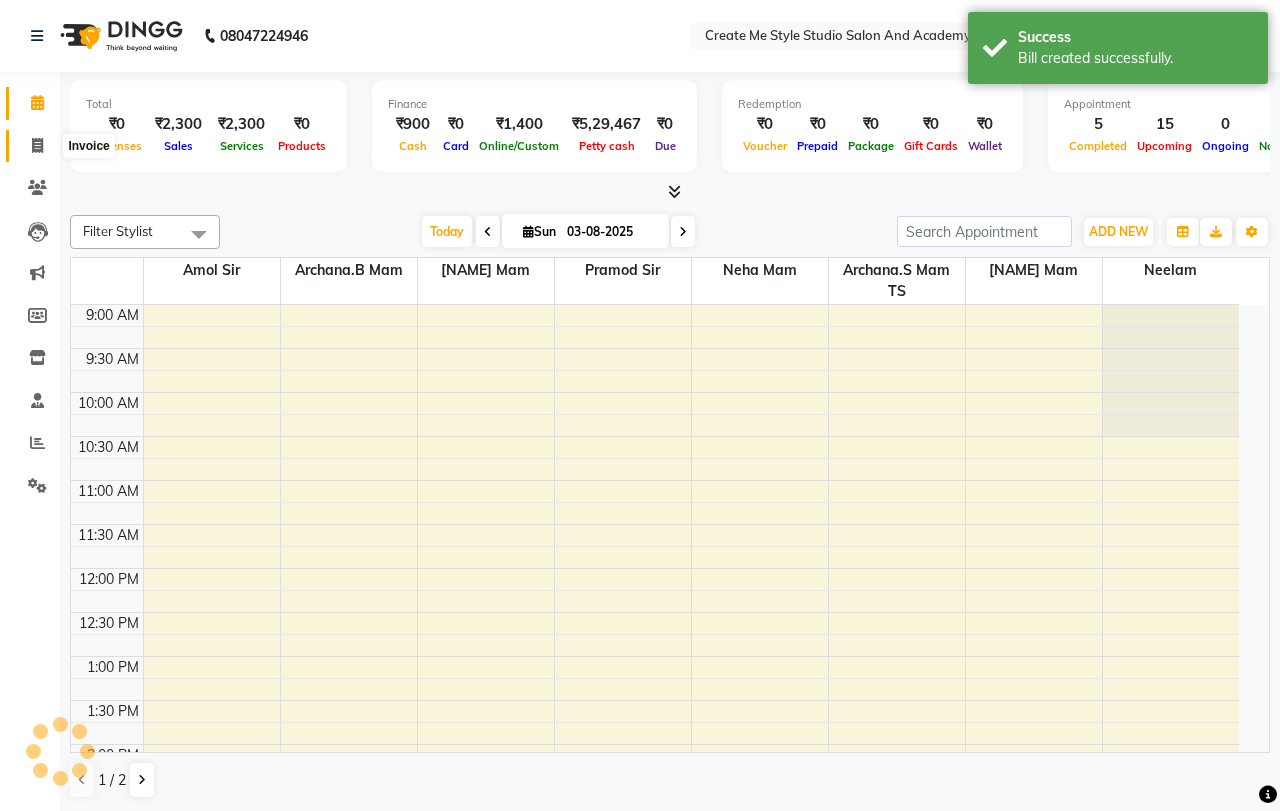 click 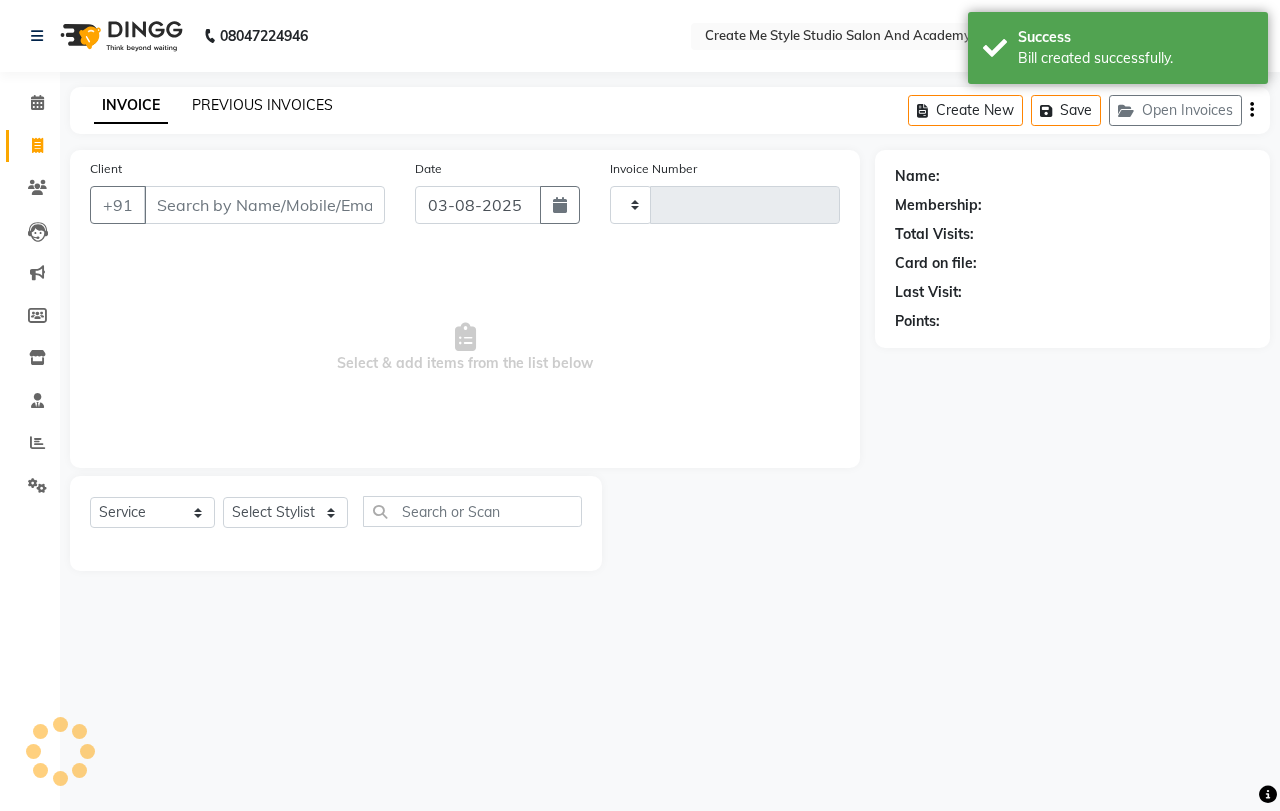 type on "1416" 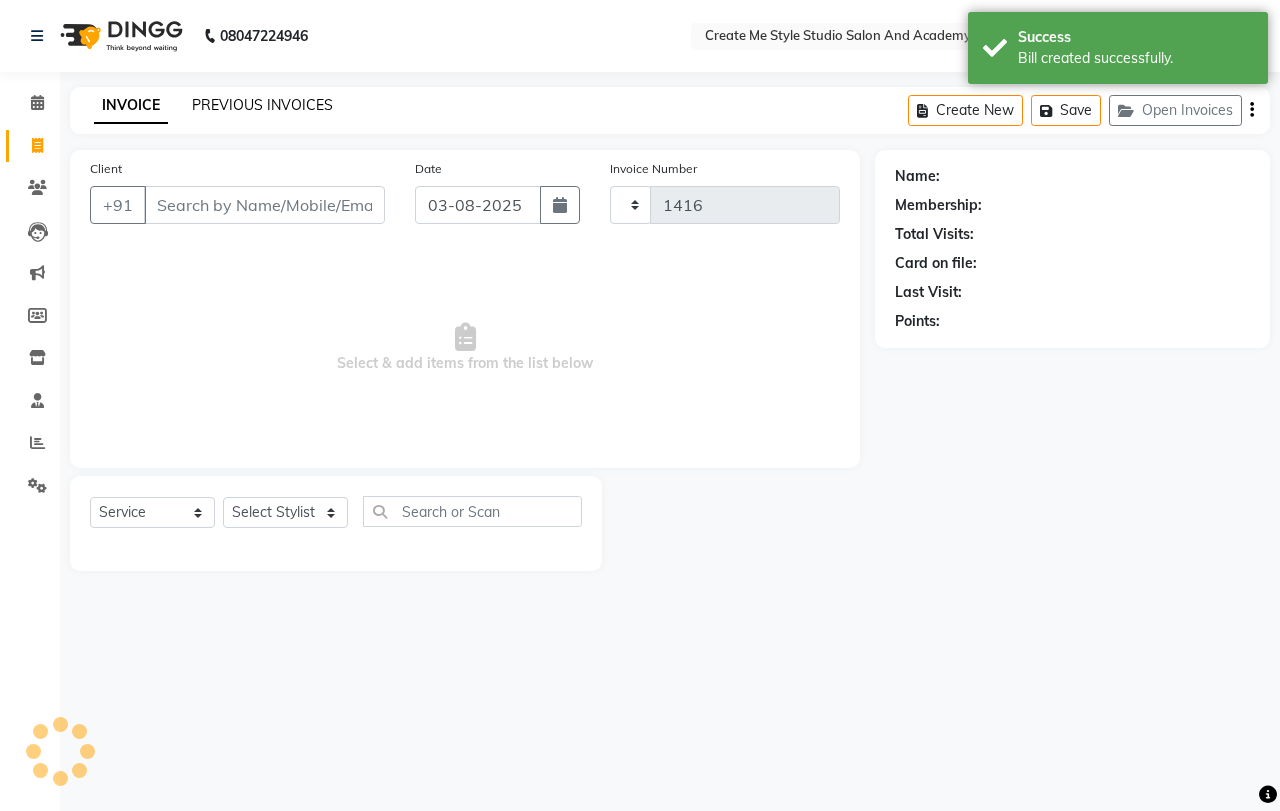 select on "8253" 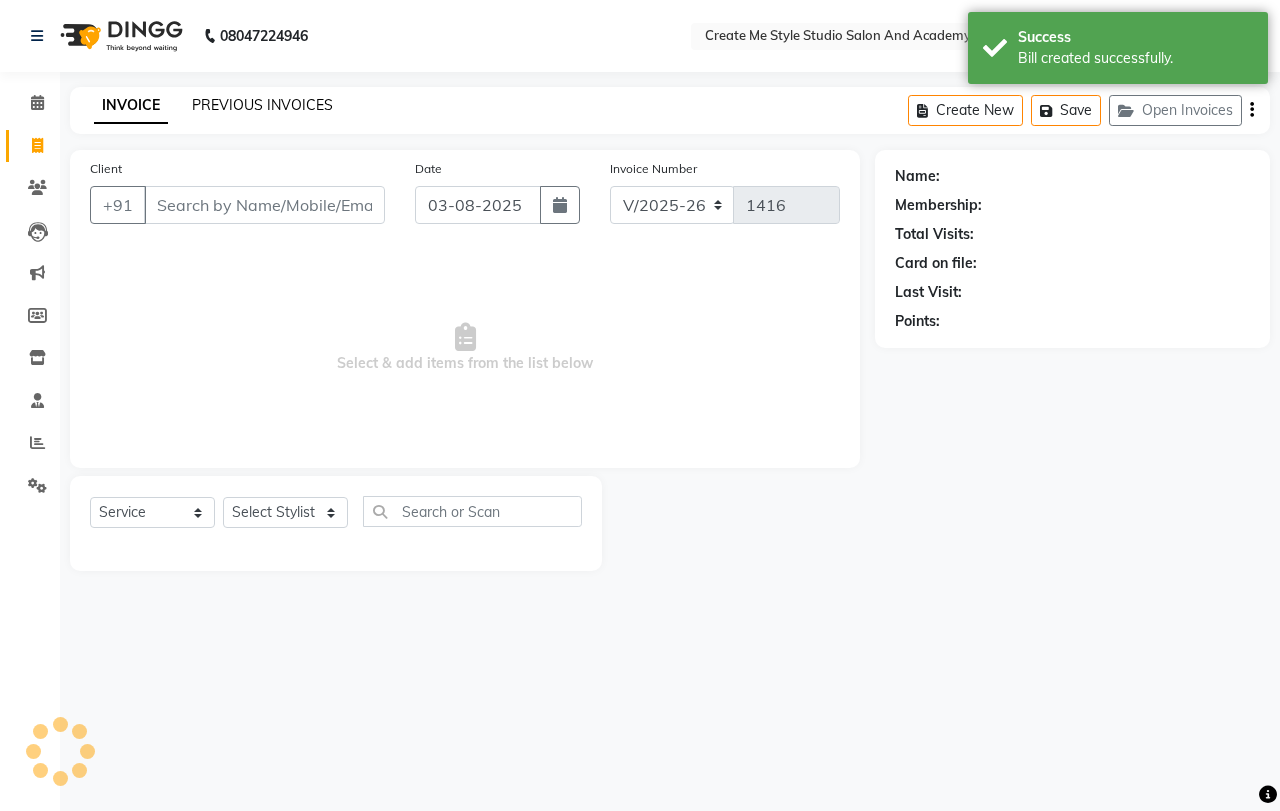 click on "PREVIOUS INVOICES" 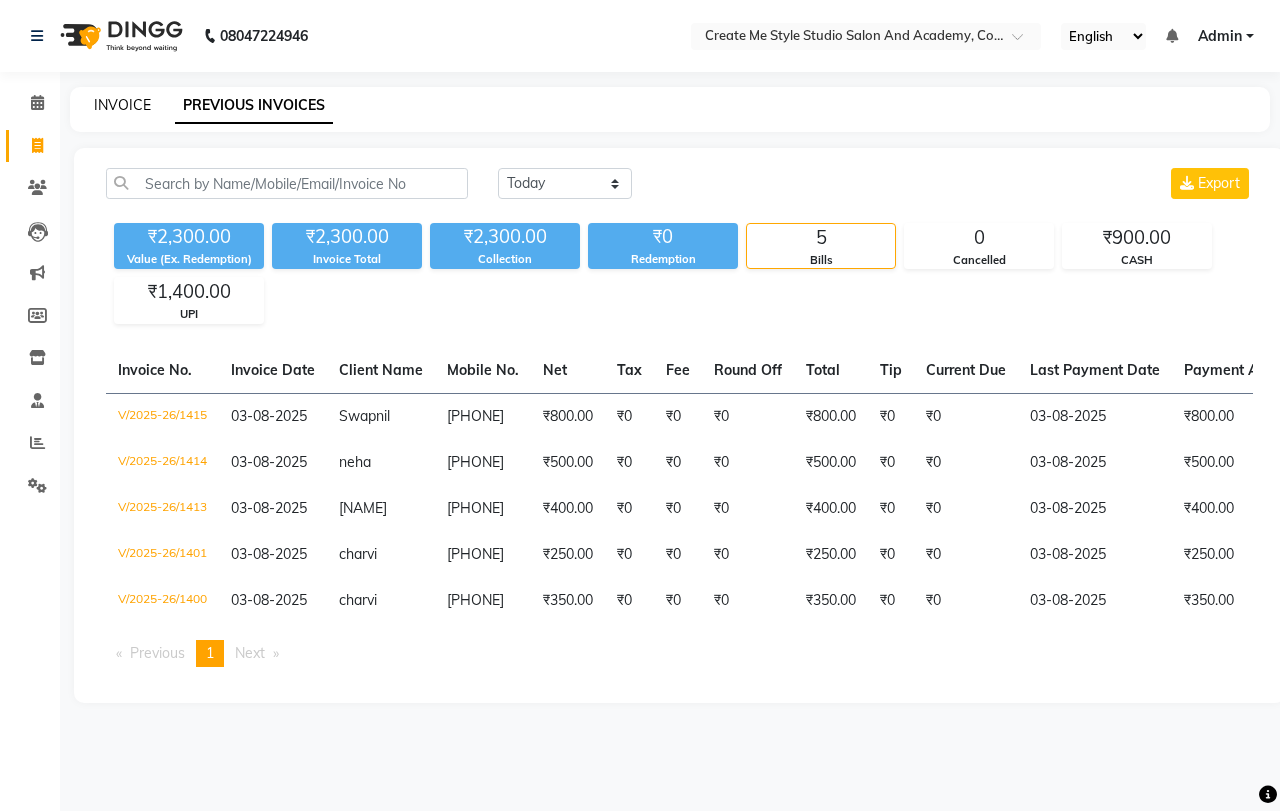 click on "INVOICE" 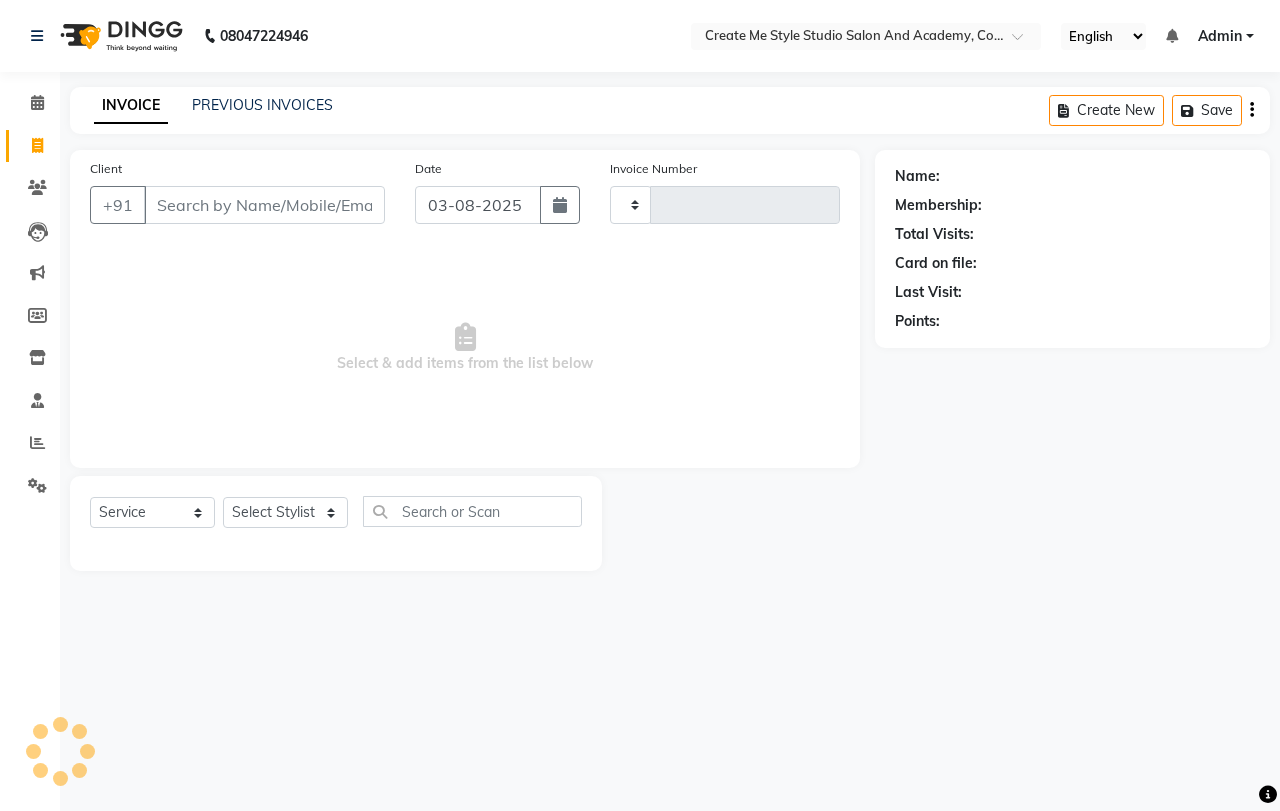 type on "1416" 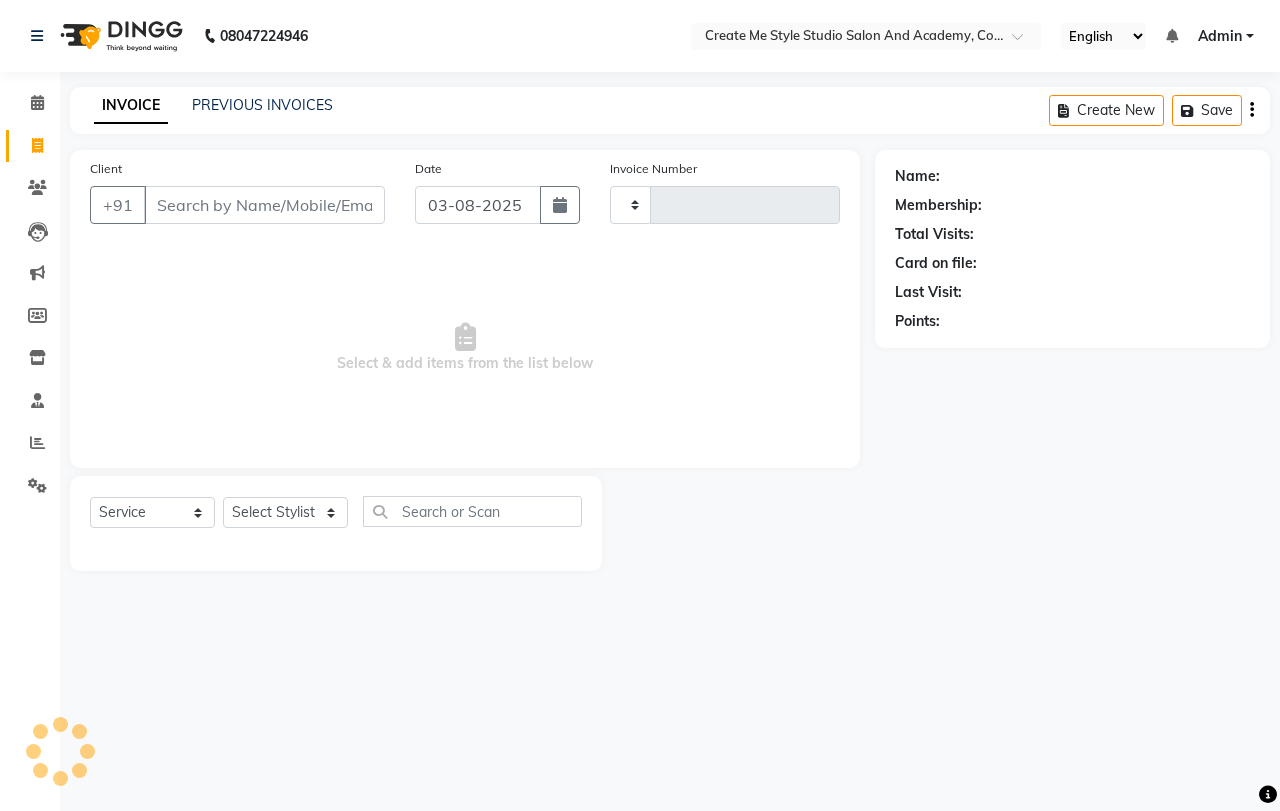 select on "8253" 